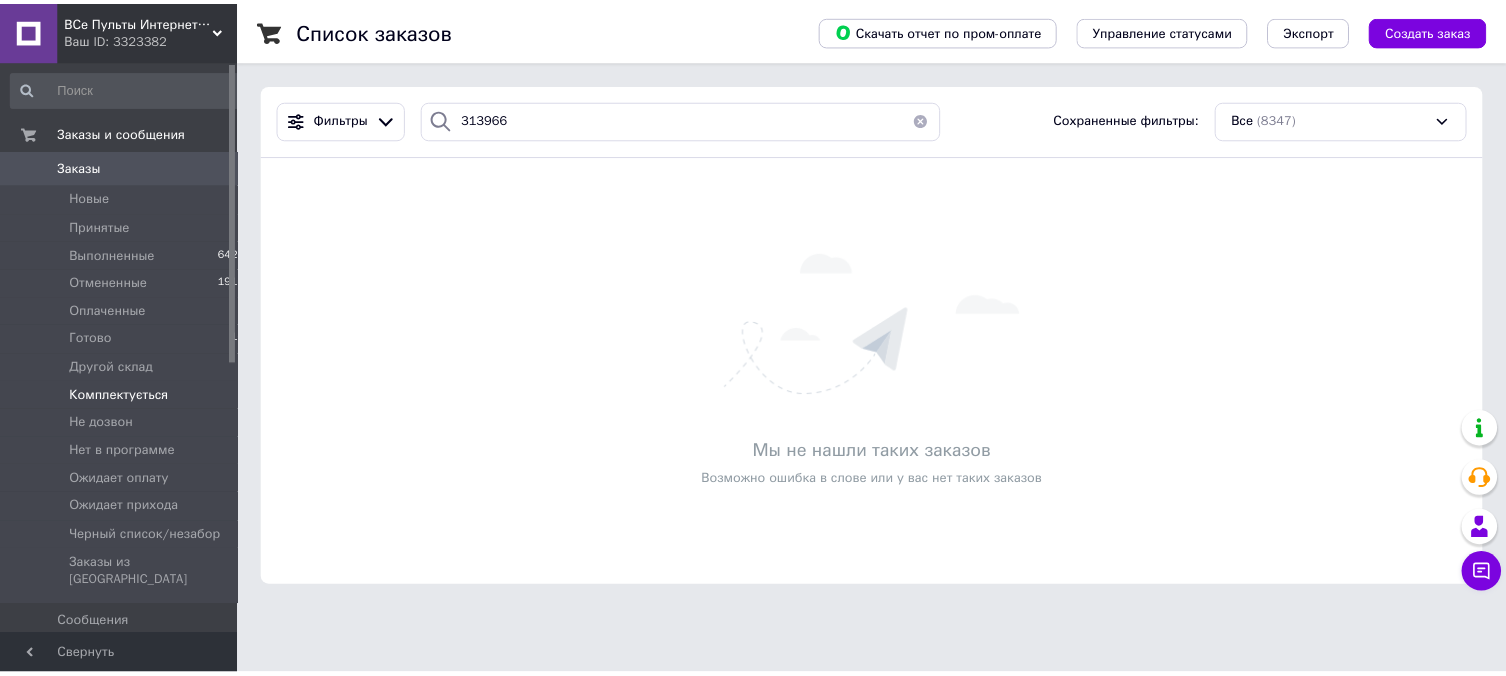 scroll, scrollTop: 0, scrollLeft: 0, axis: both 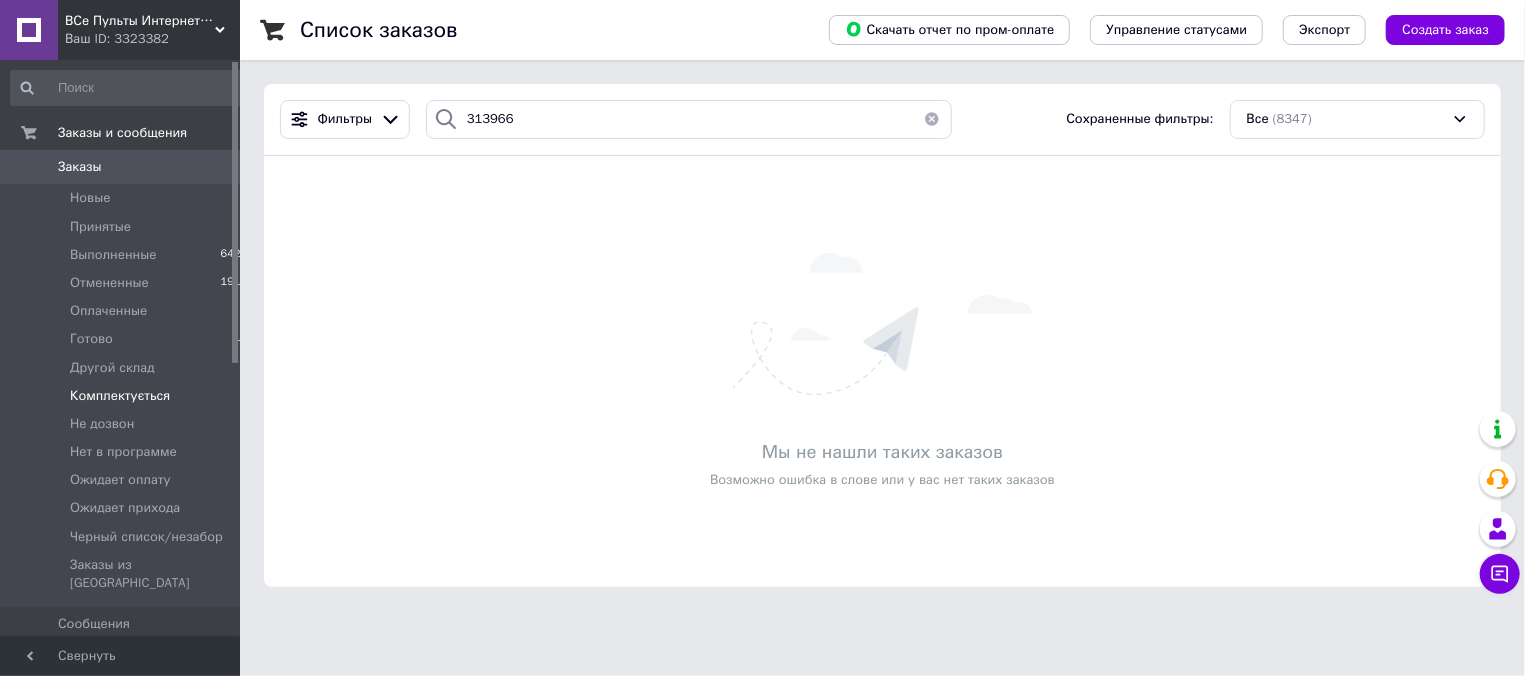 click on "Комплектується" at bounding box center [120, 396] 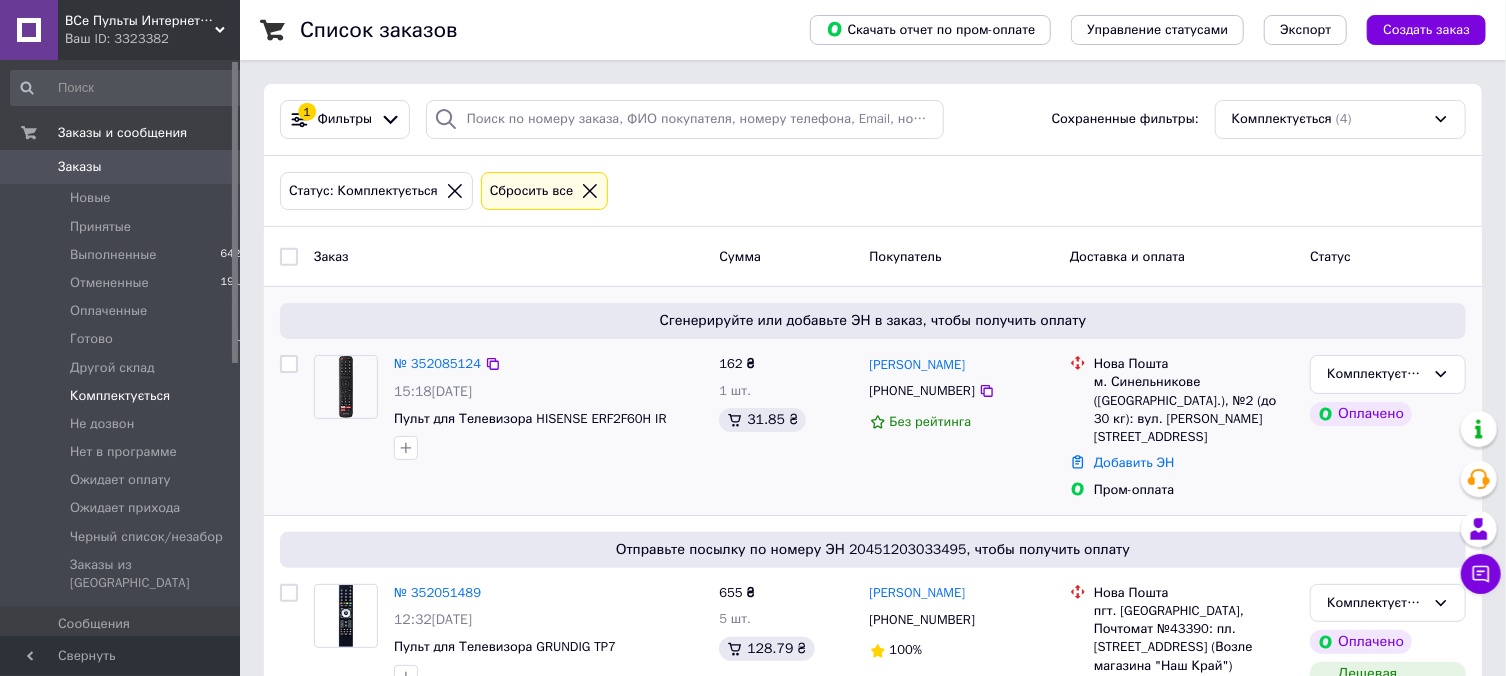 scroll, scrollTop: 214, scrollLeft: 0, axis: vertical 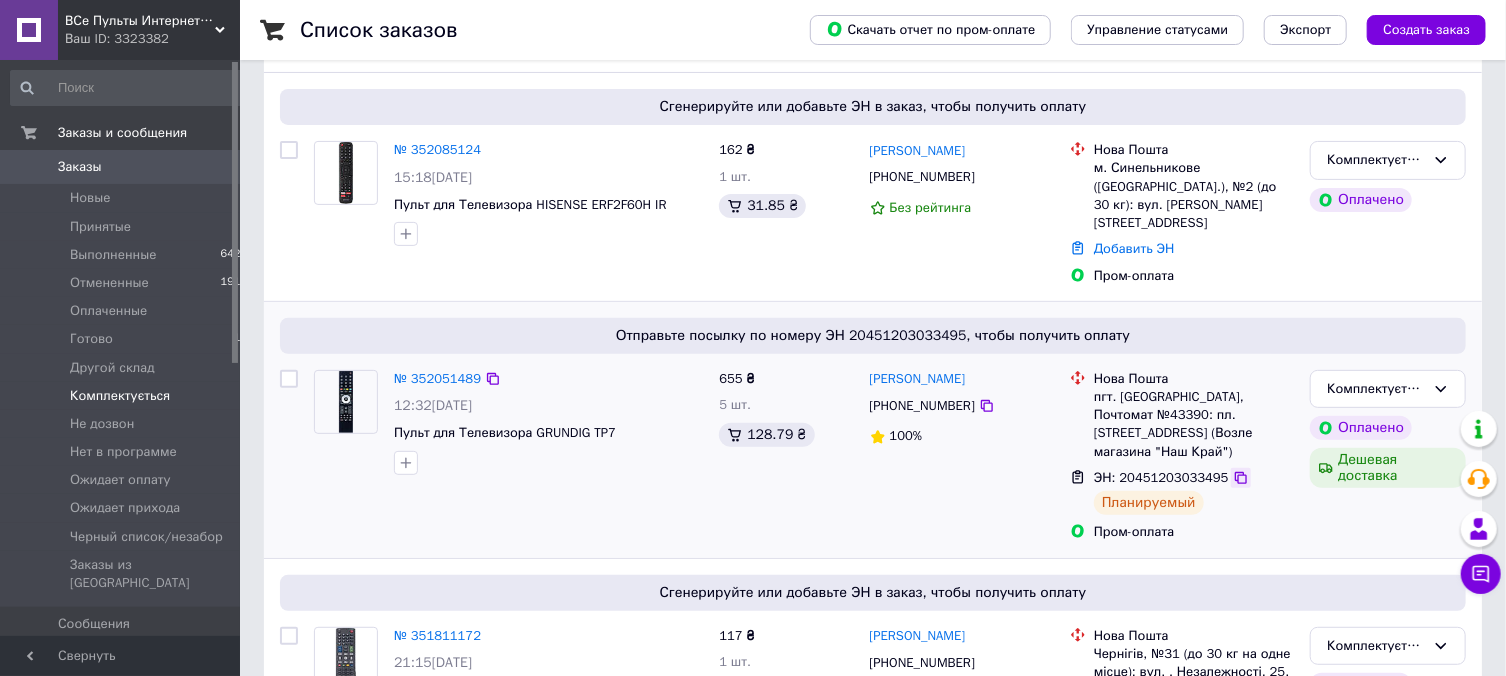 click 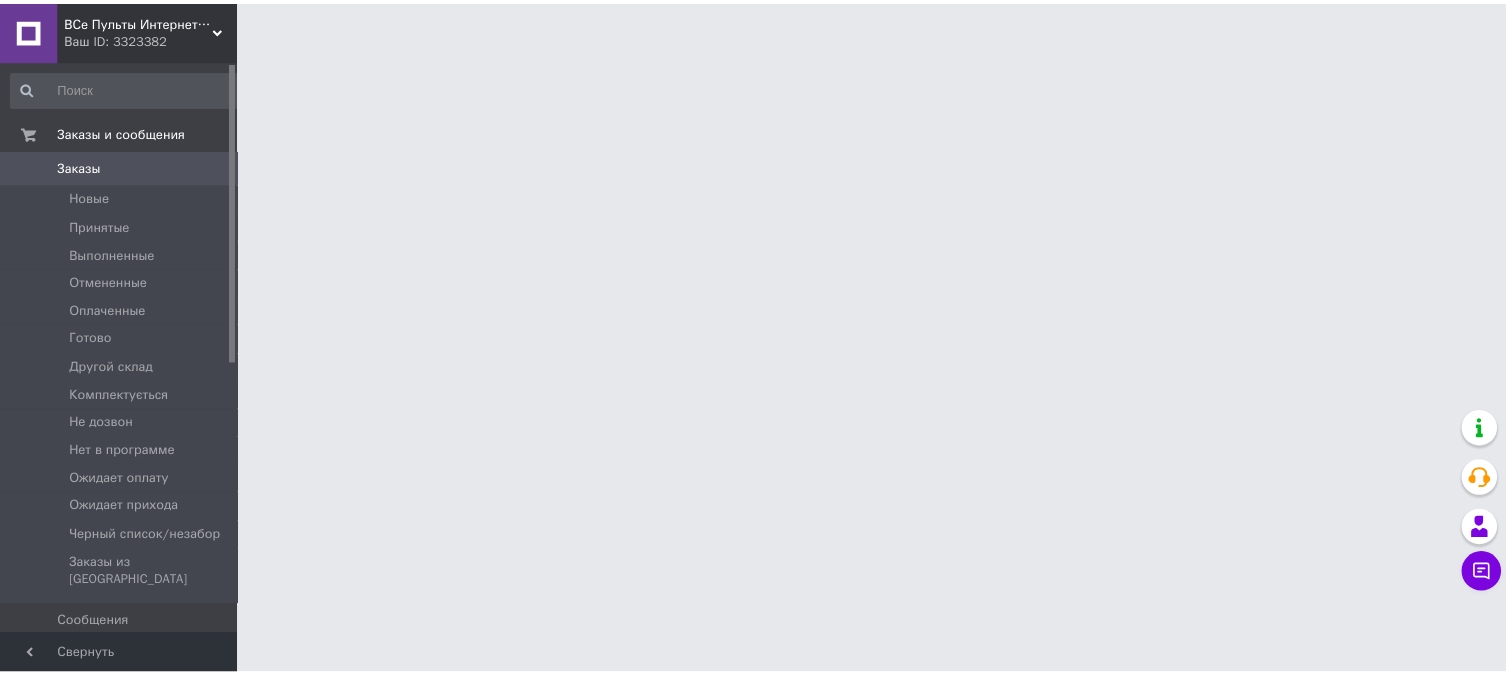 scroll, scrollTop: 0, scrollLeft: 0, axis: both 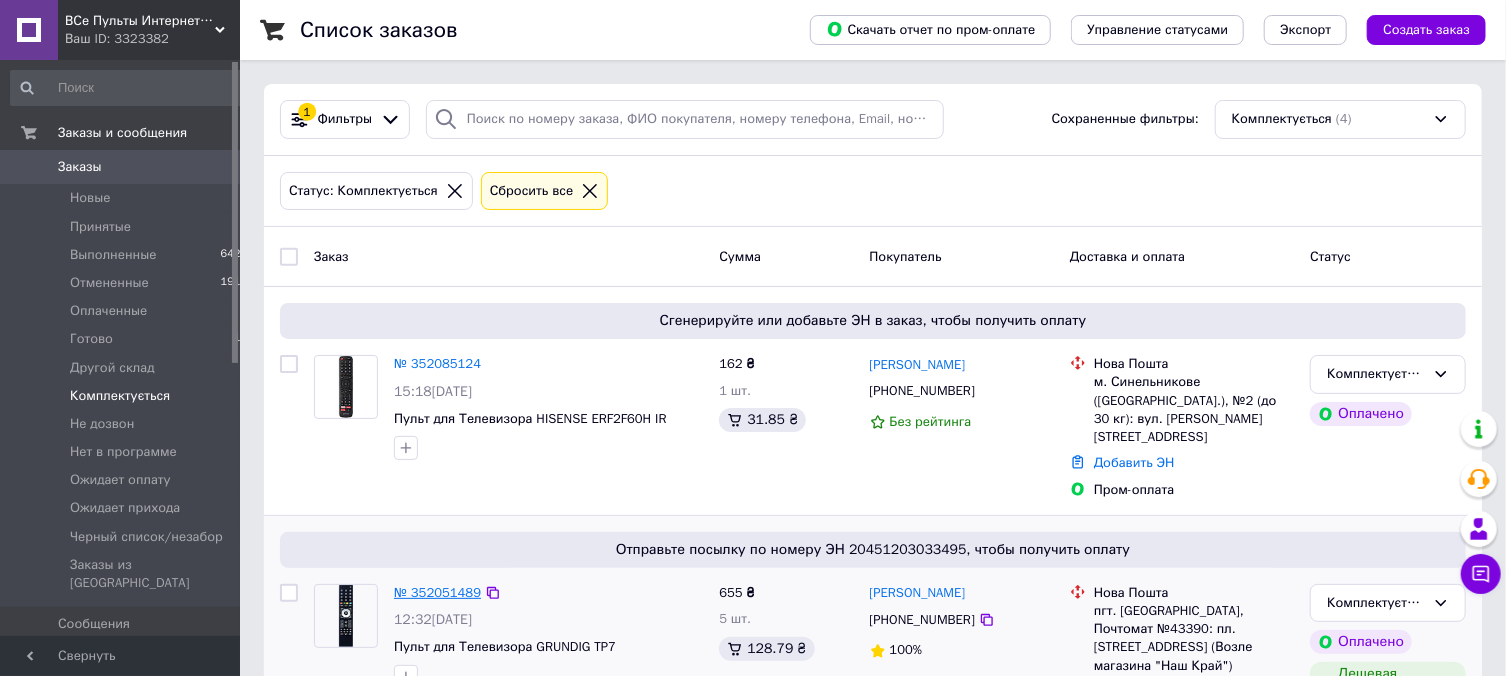 click on "№ 352051489" at bounding box center [437, 592] 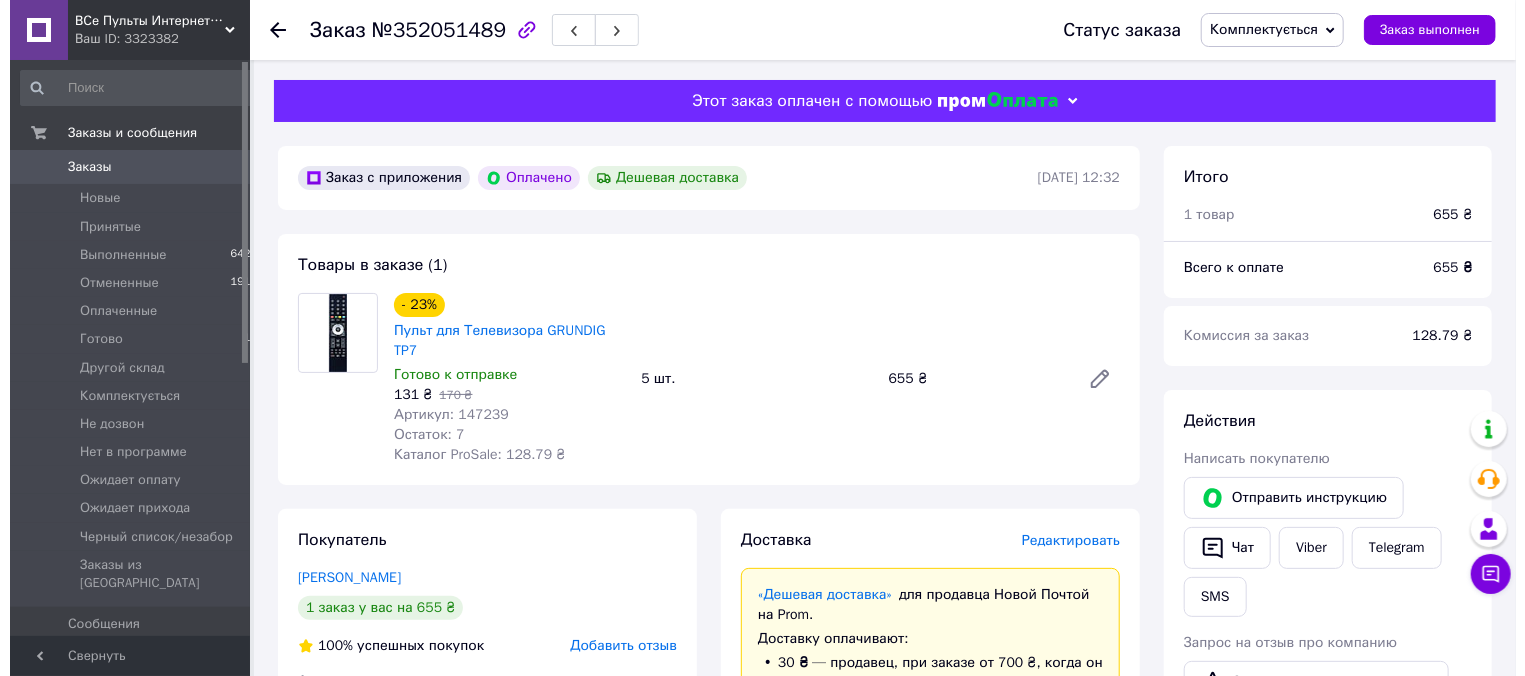 scroll, scrollTop: 214, scrollLeft: 0, axis: vertical 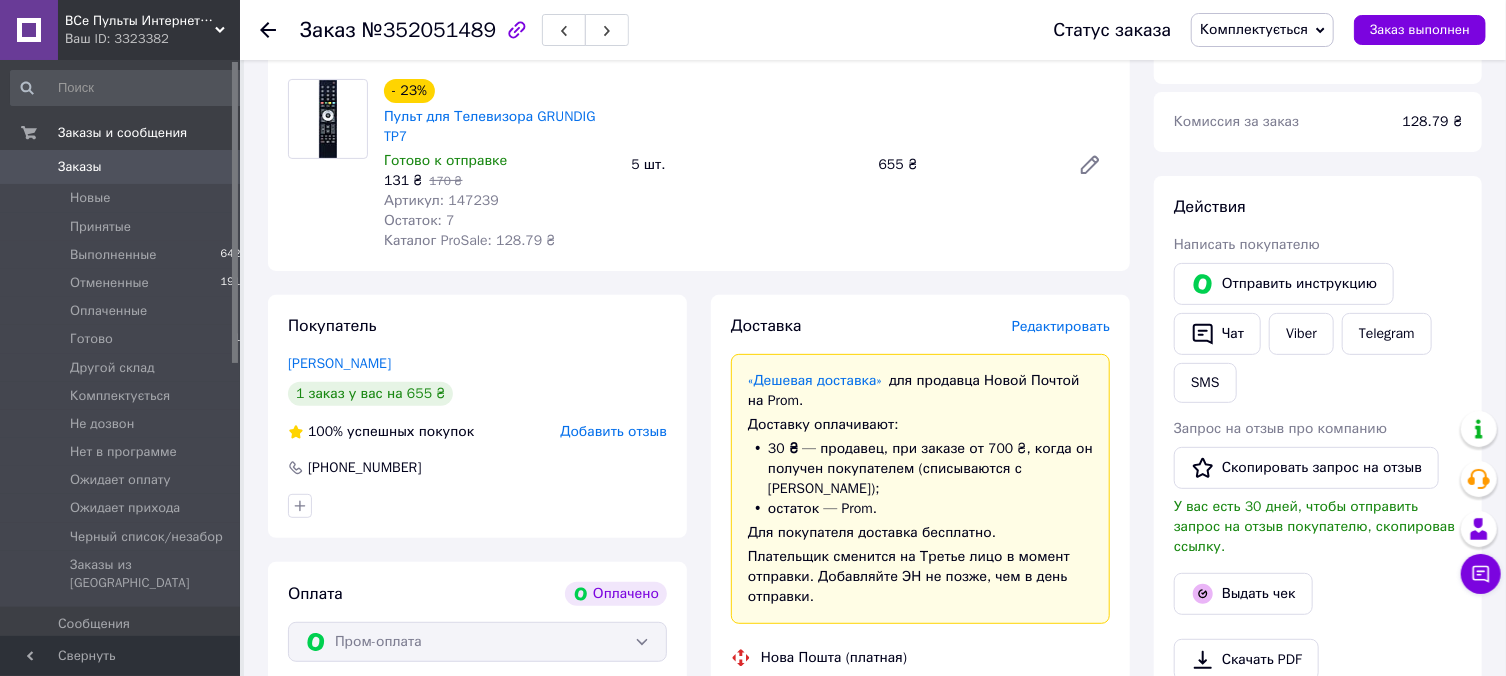 click on "Редактировать" at bounding box center [1061, 326] 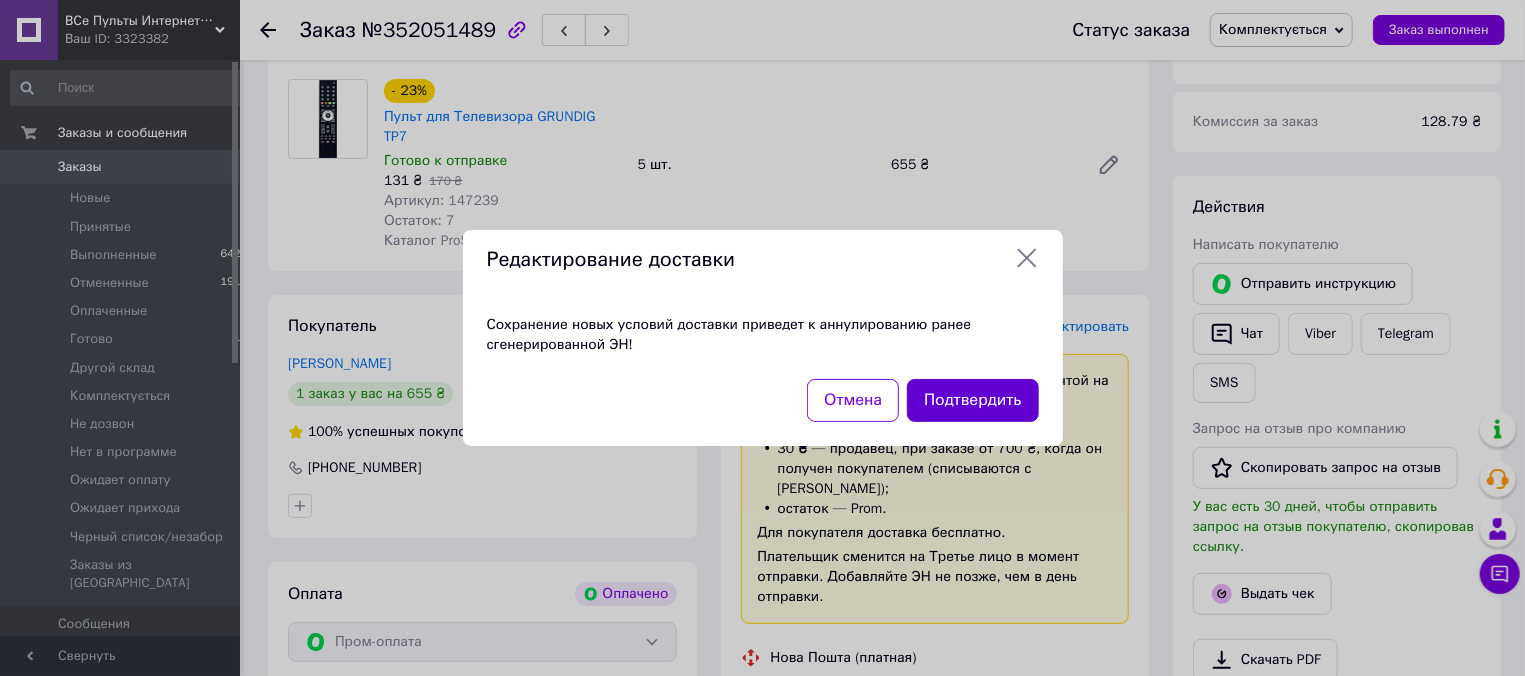 click on "Подтвердить" at bounding box center (972, 400) 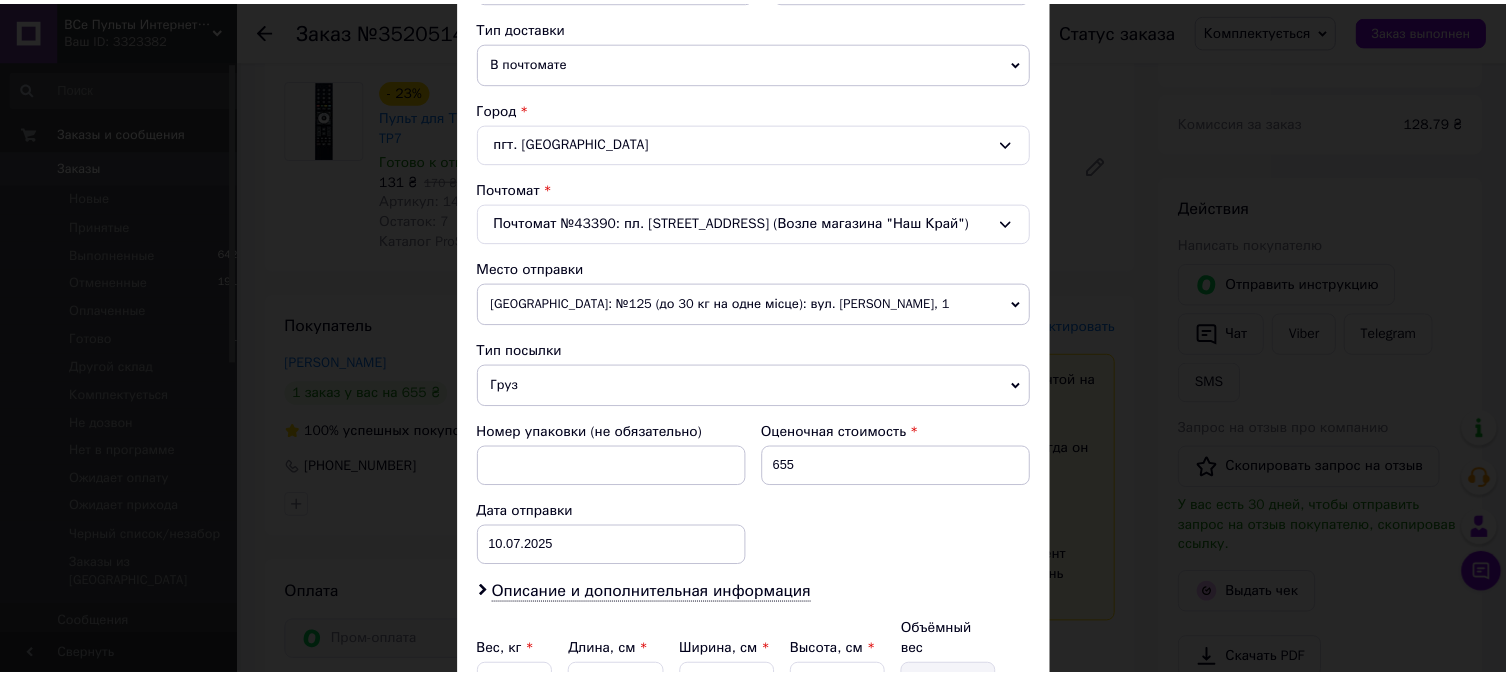 scroll, scrollTop: 655, scrollLeft: 0, axis: vertical 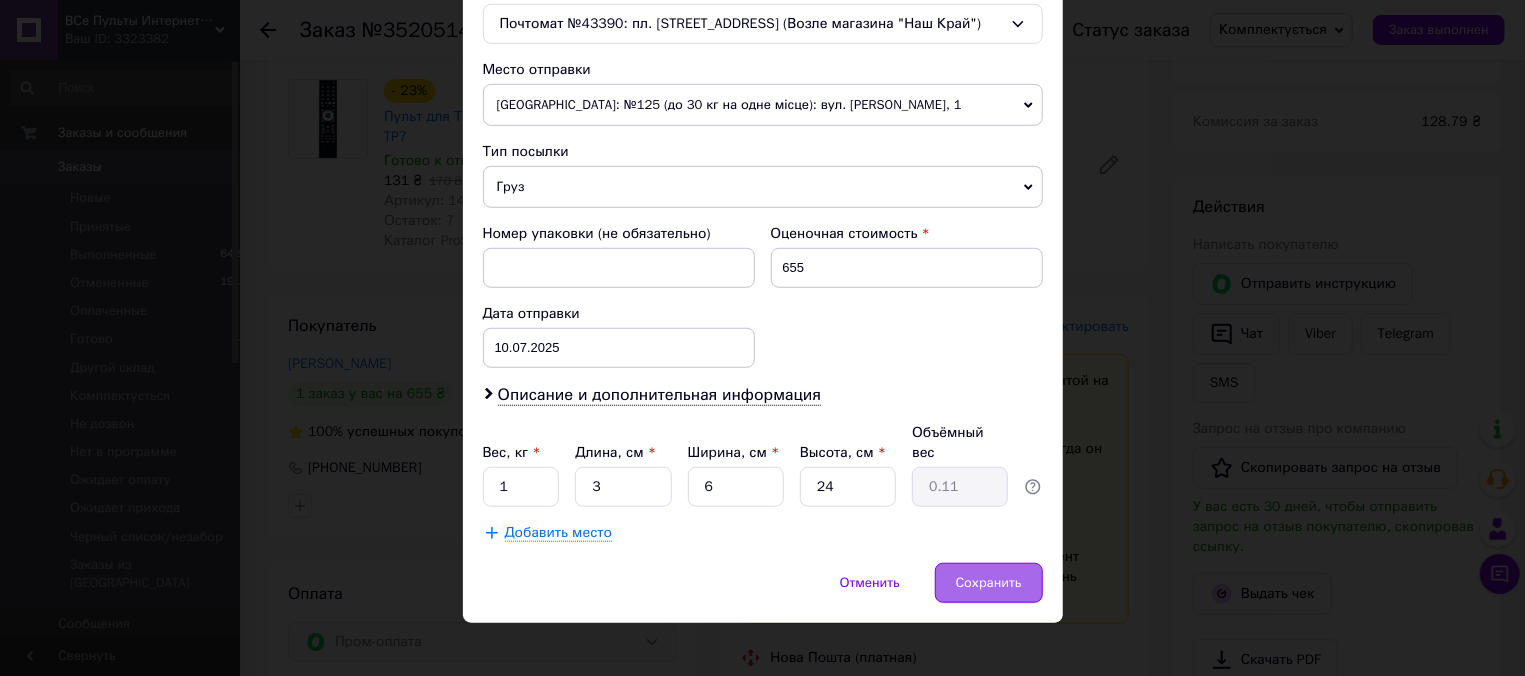 click on "Сохранить" at bounding box center [989, 583] 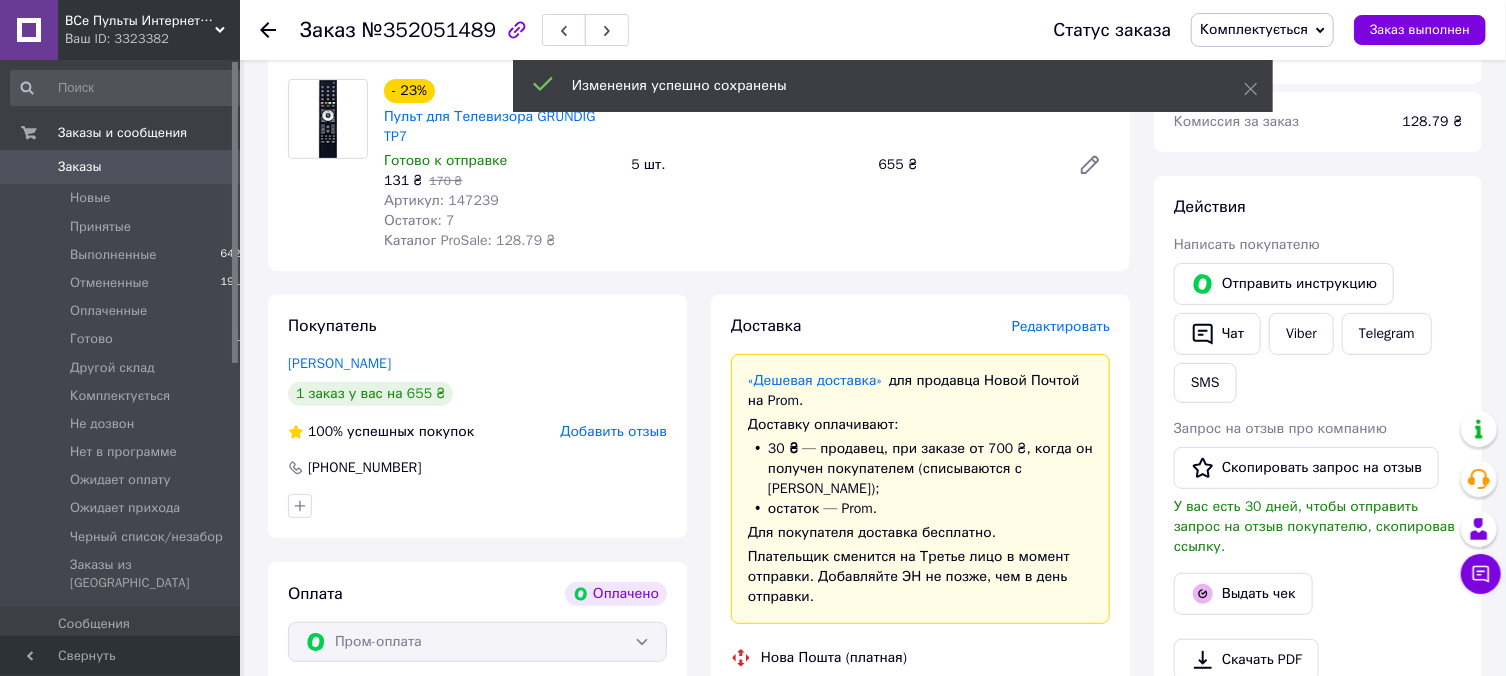 scroll, scrollTop: 643, scrollLeft: 0, axis: vertical 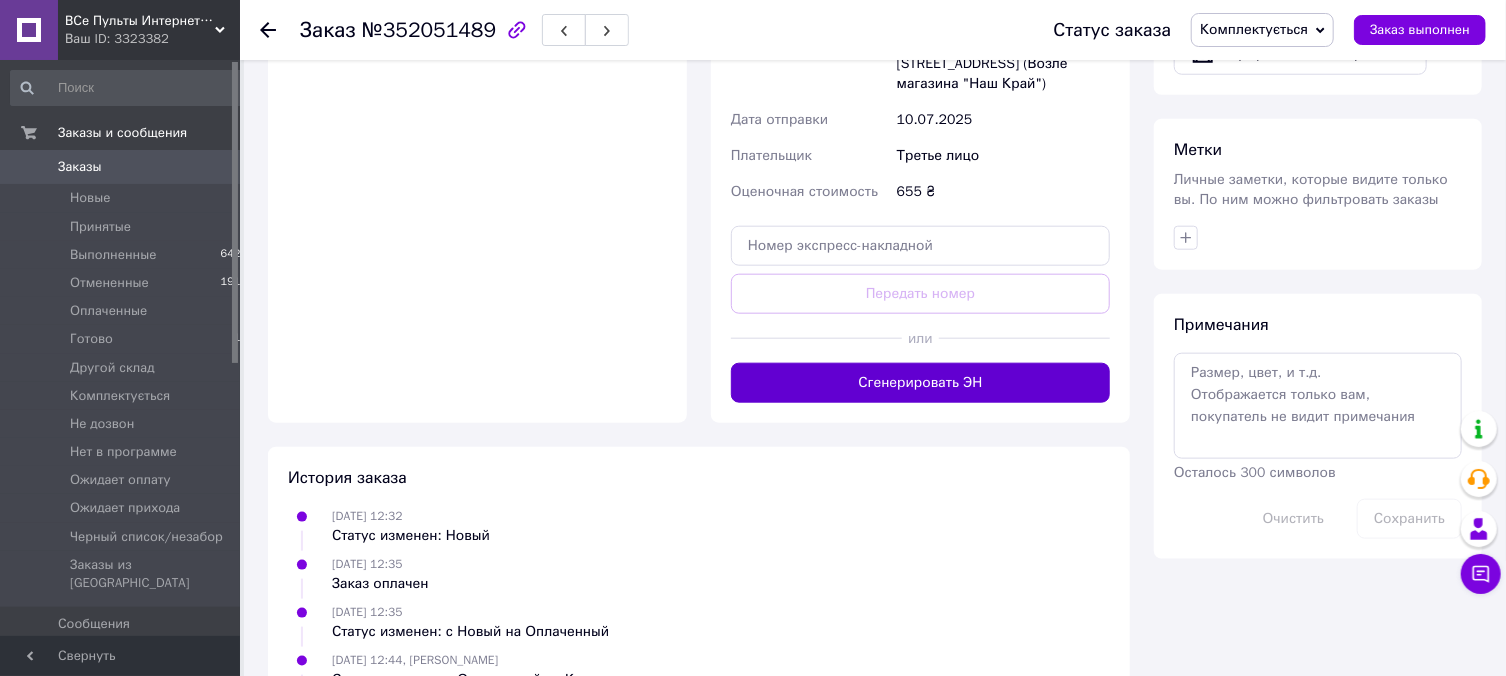 click on "Сгенерировать ЭН" at bounding box center (920, 383) 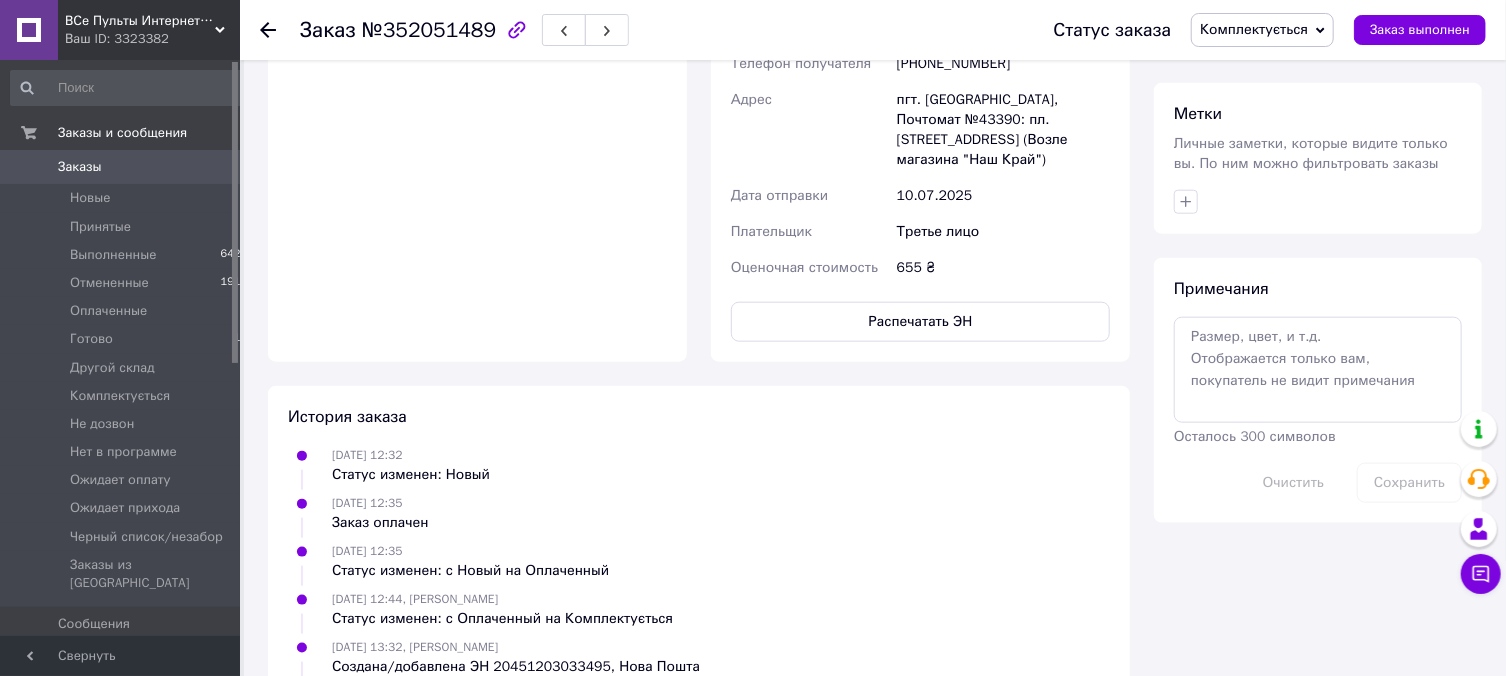 scroll, scrollTop: 750, scrollLeft: 0, axis: vertical 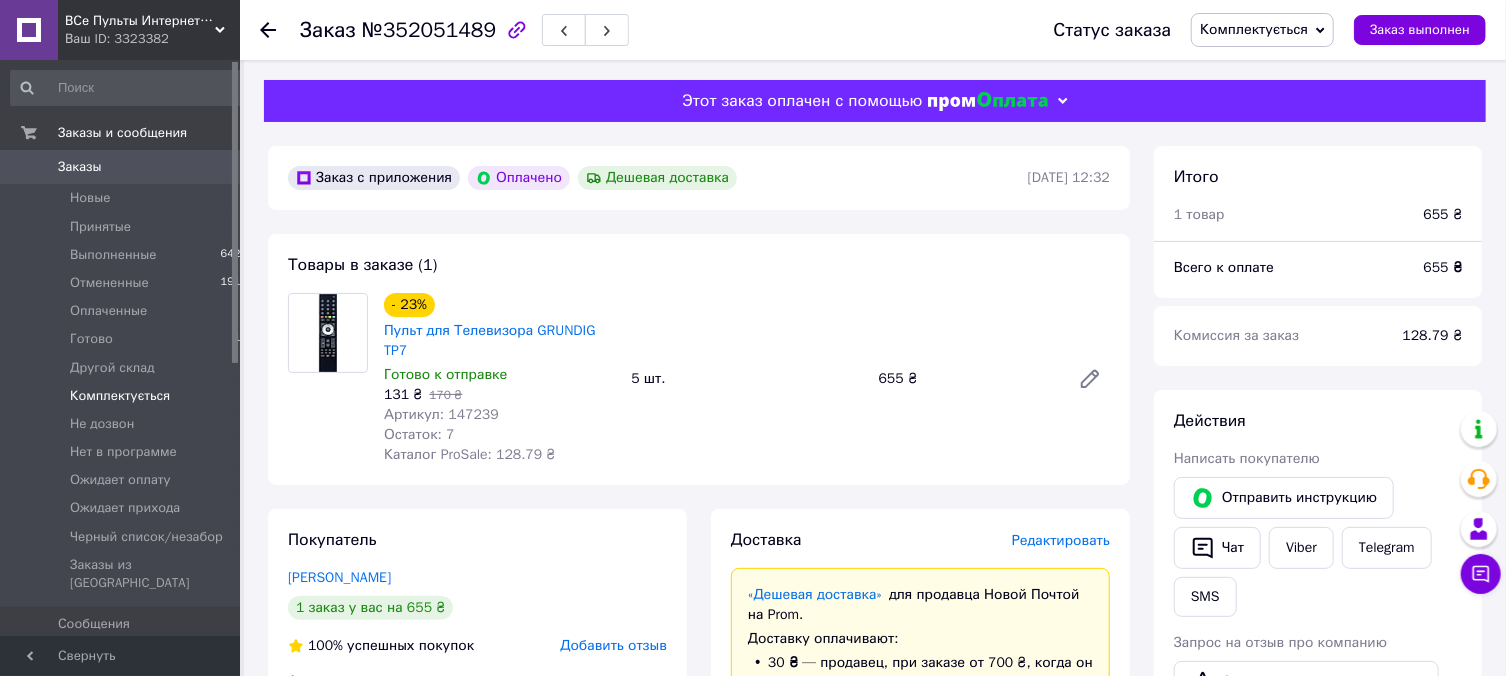 click on "Комплектується" at bounding box center [120, 396] 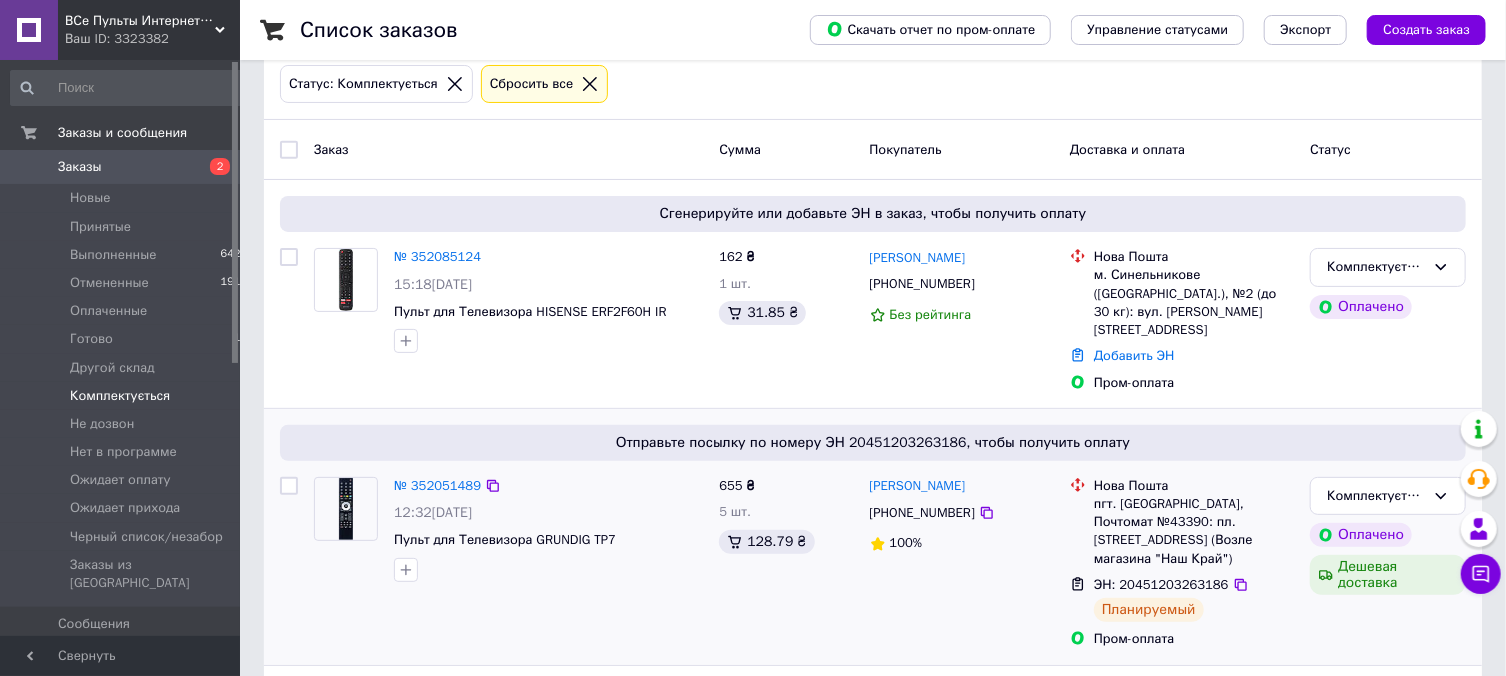 scroll, scrollTop: 214, scrollLeft: 0, axis: vertical 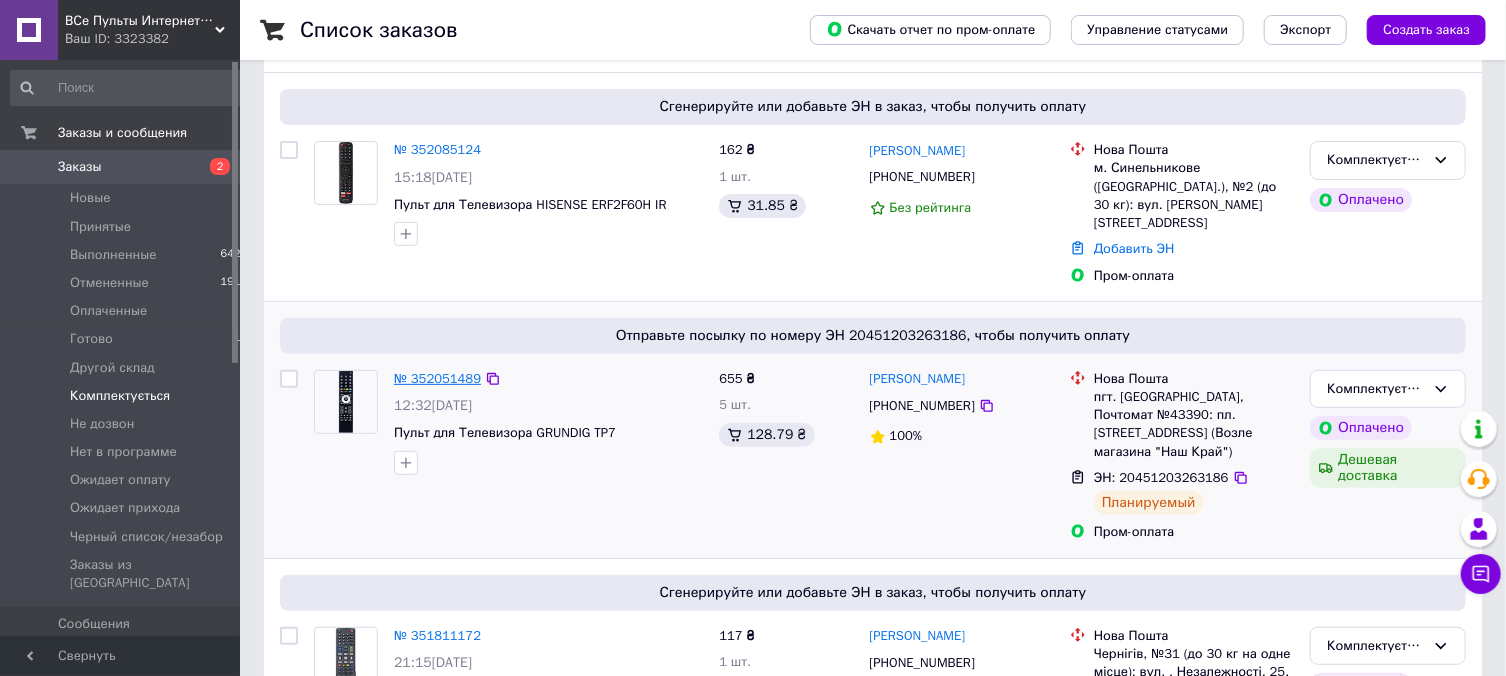 click on "№ 352051489" at bounding box center (437, 378) 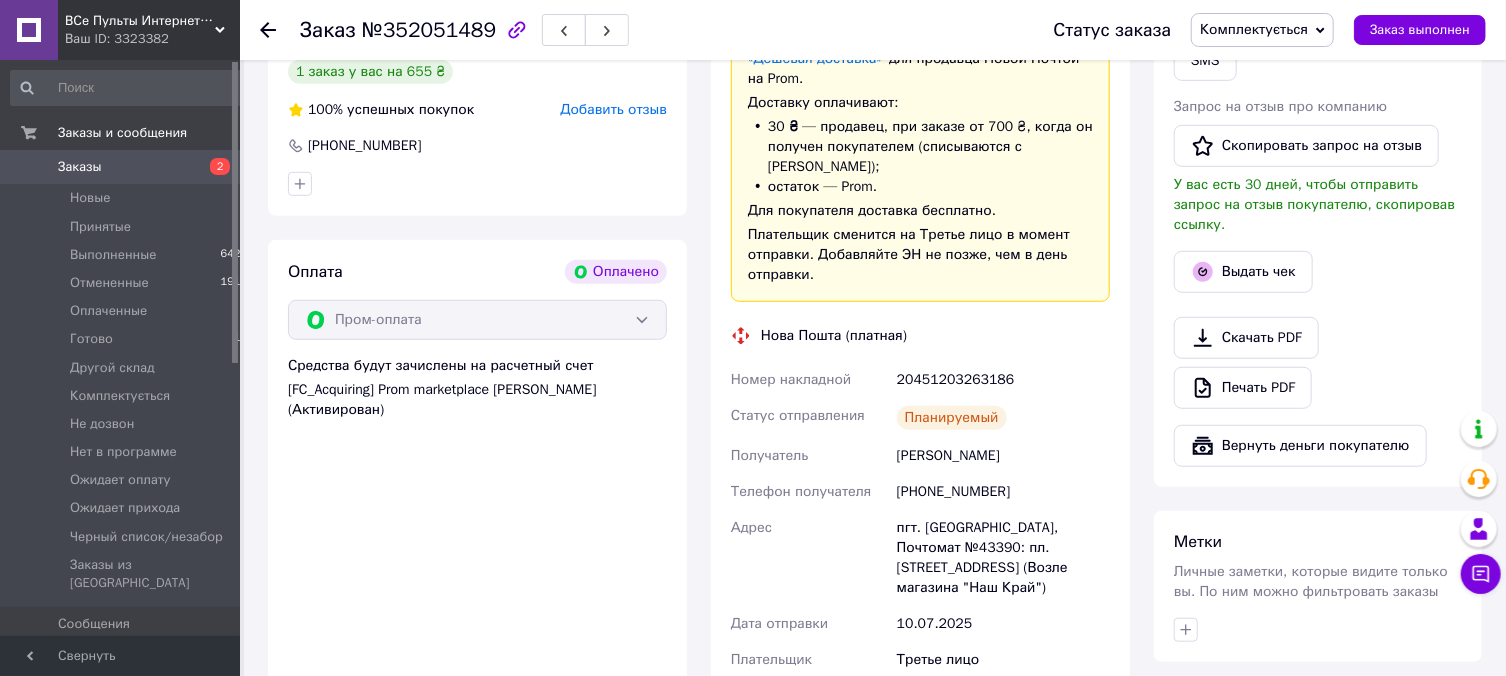 scroll, scrollTop: 0, scrollLeft: 0, axis: both 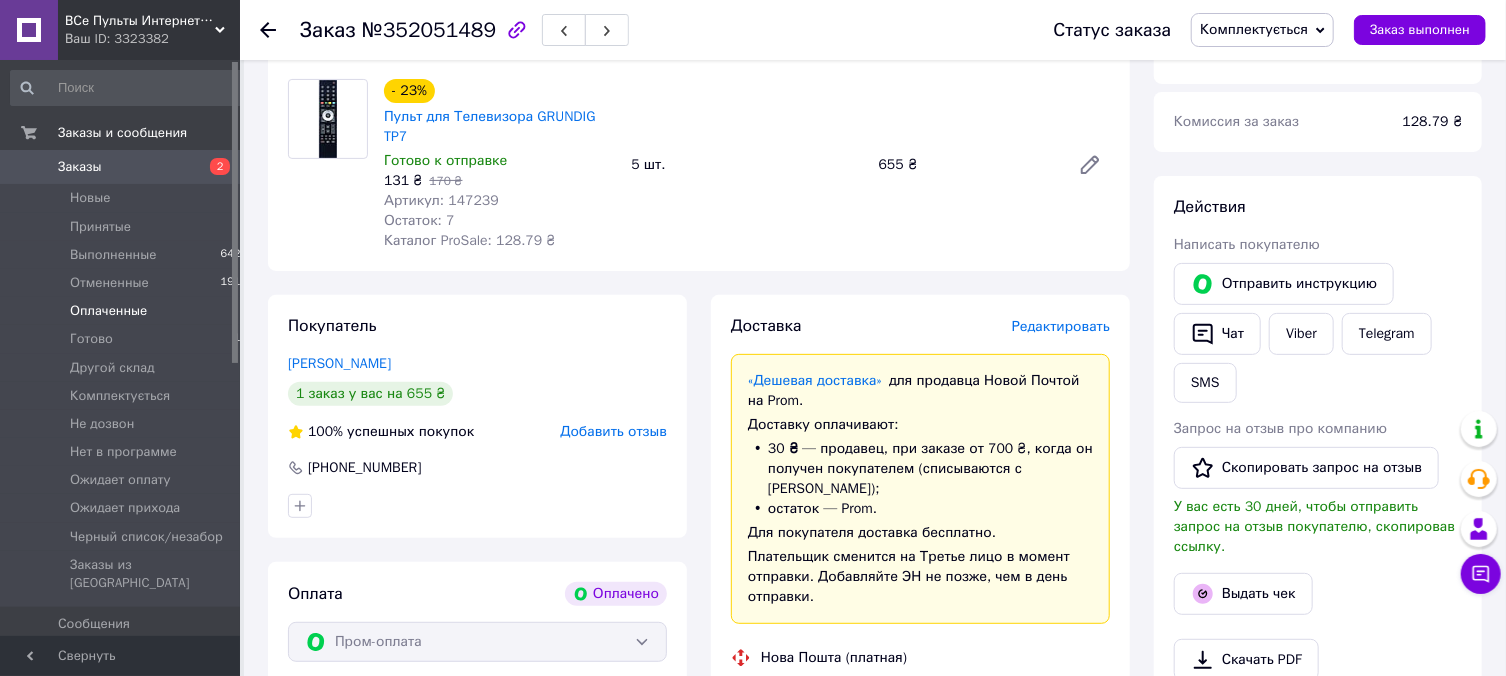 click on "Оплаченные" at bounding box center (108, 311) 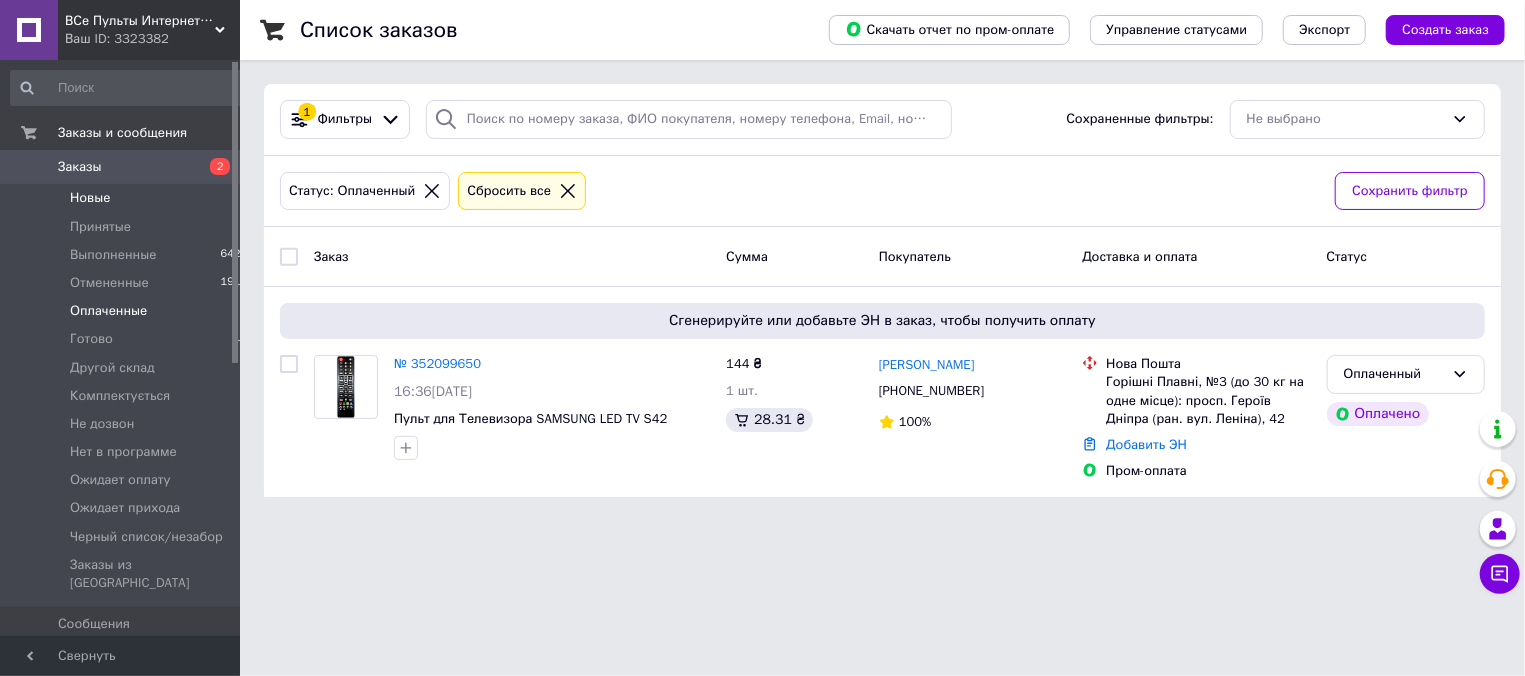 click on "Новые 1" at bounding box center (129, 198) 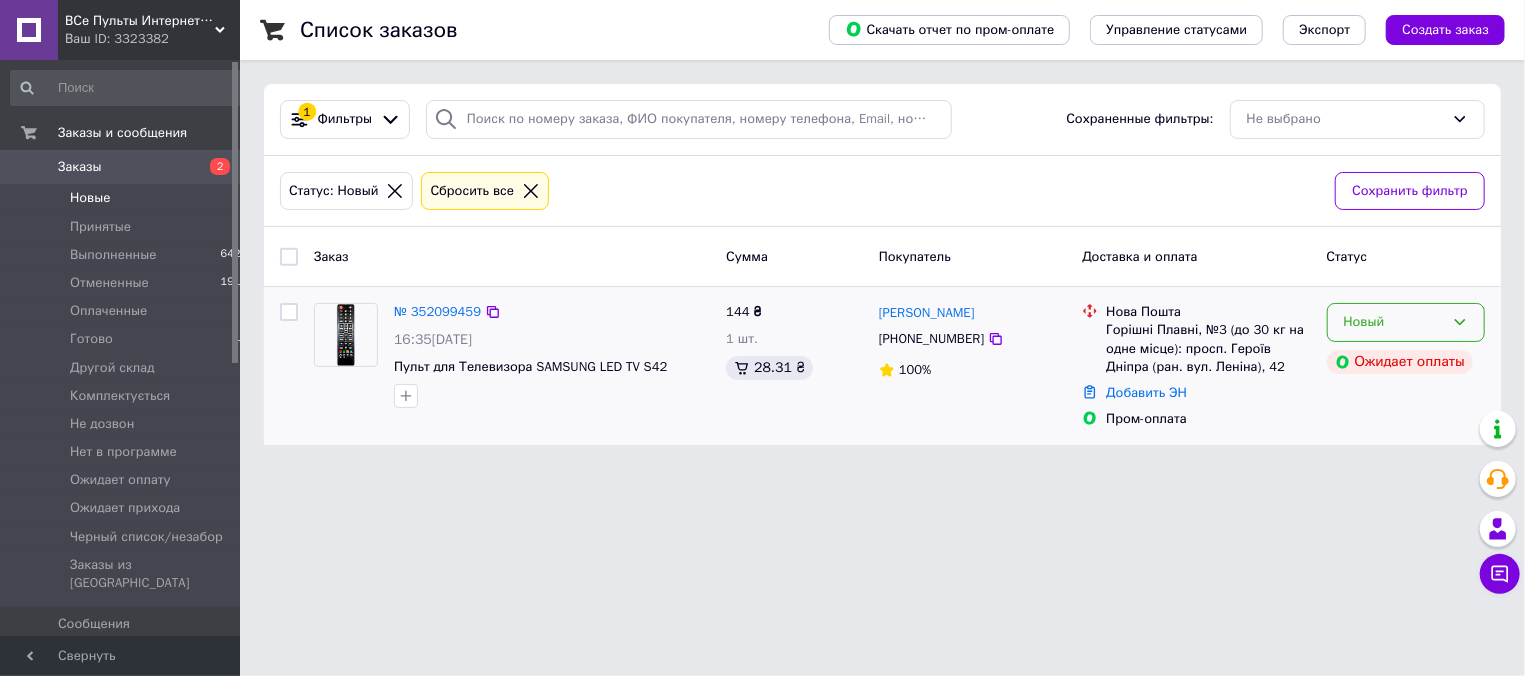 click on "Новый" at bounding box center [1406, 322] 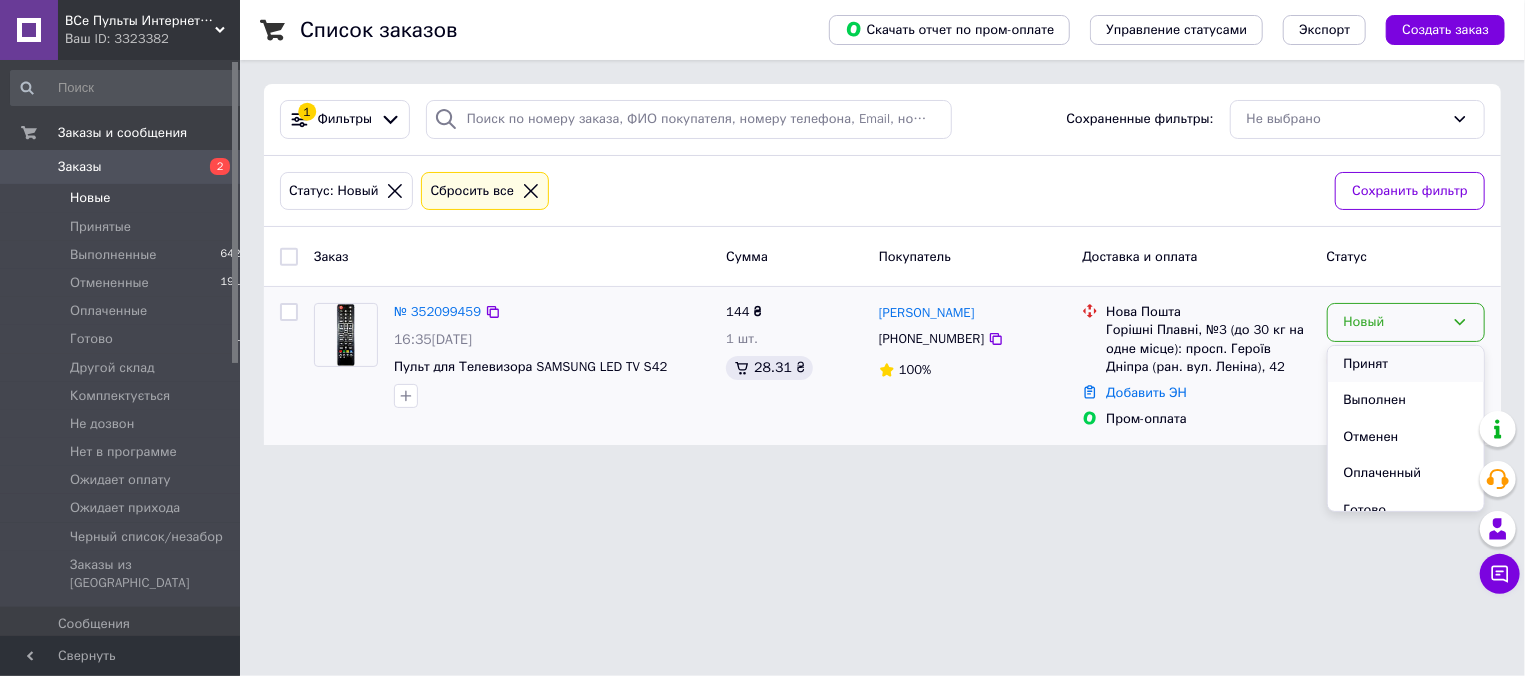 click on "Принят" at bounding box center [1406, 364] 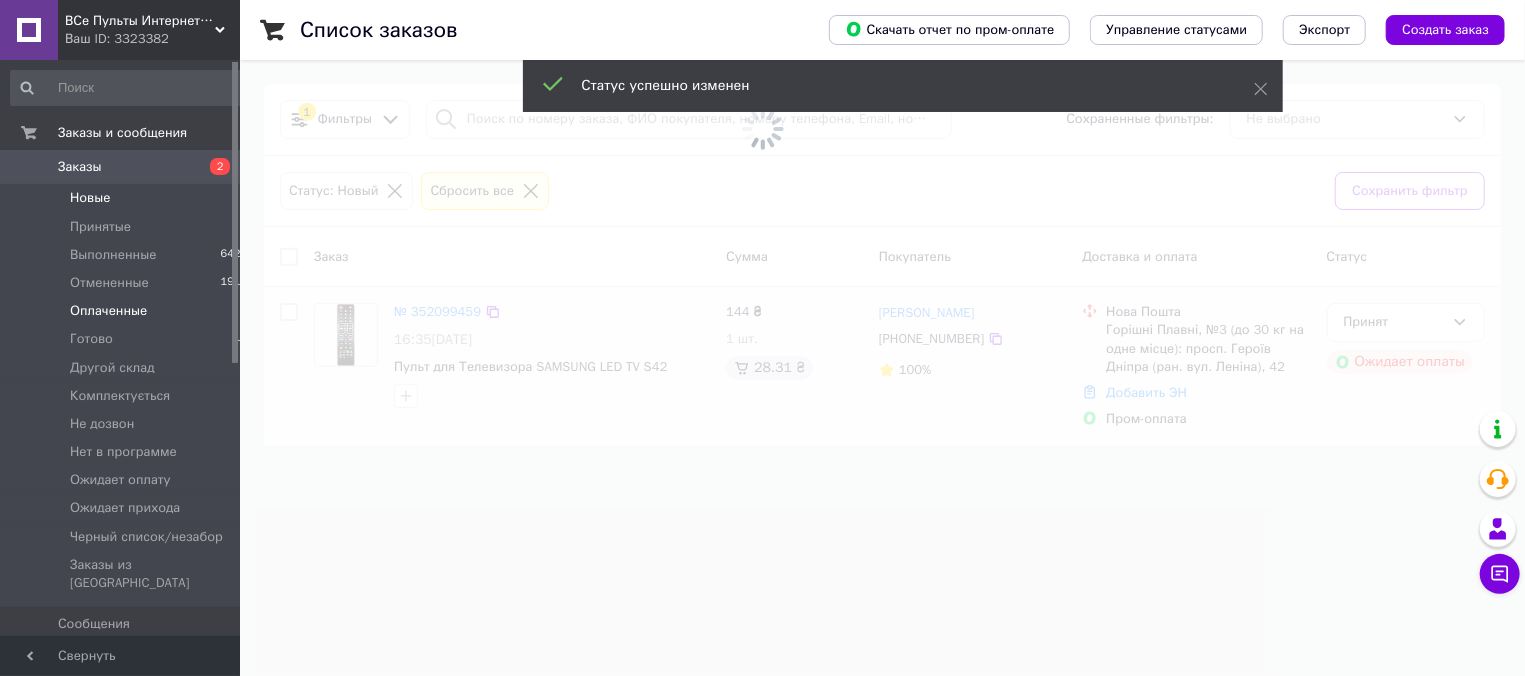 click on "Оплаченные" at bounding box center (108, 311) 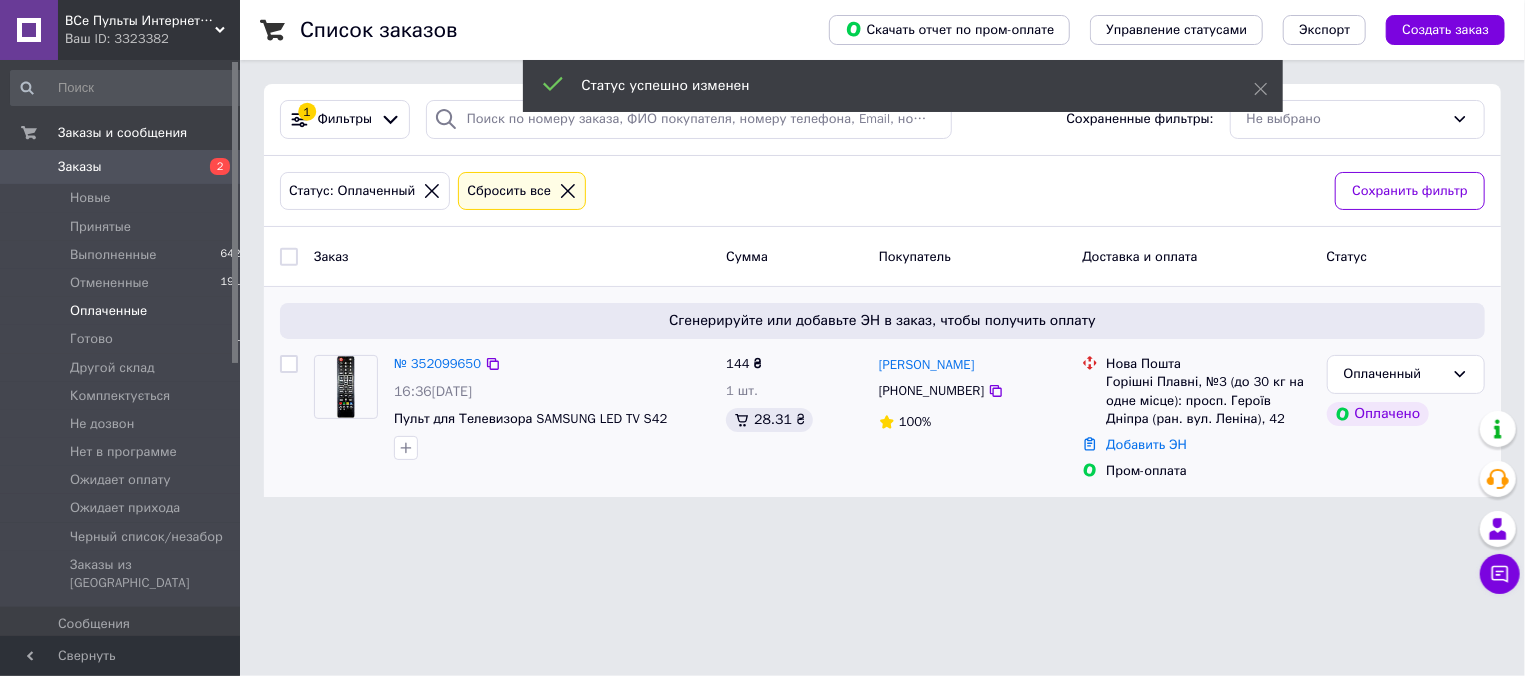 click on "№ 352099650" at bounding box center (437, 364) 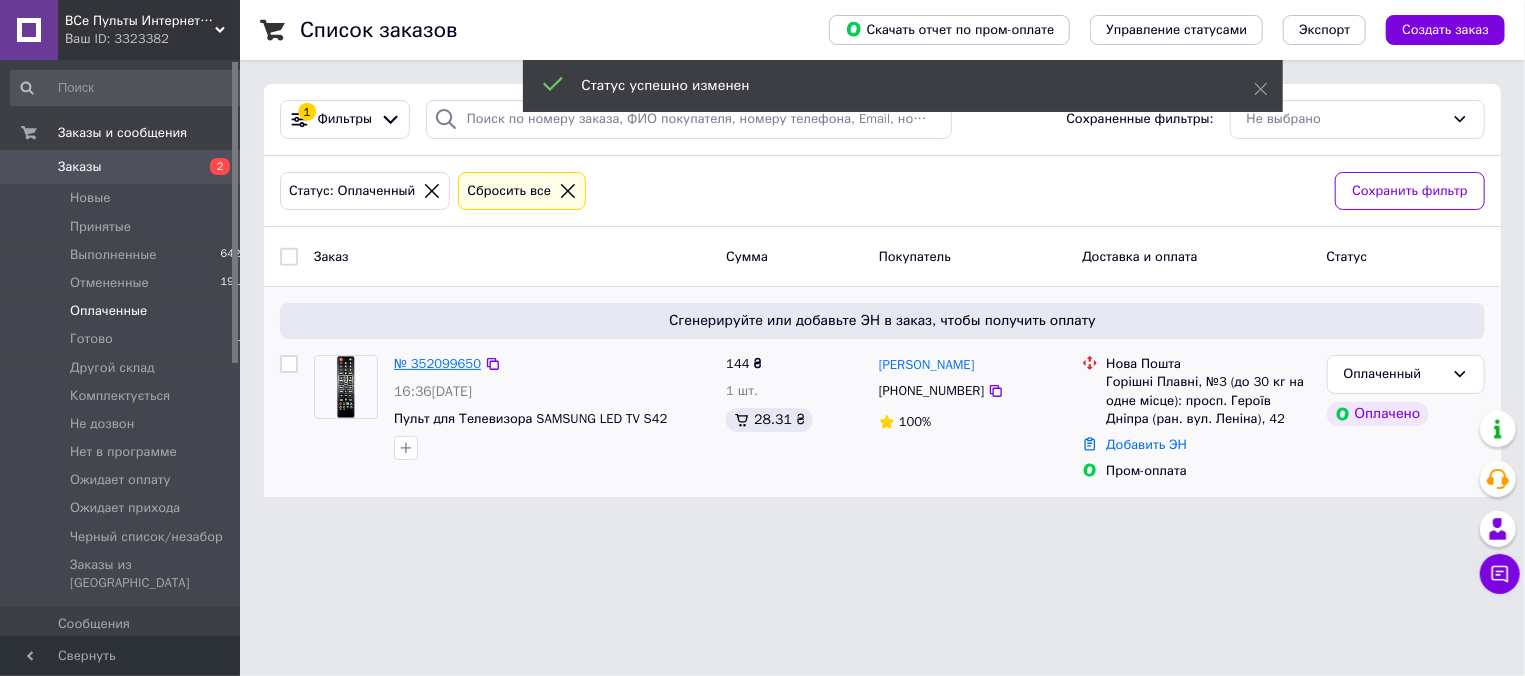click on "№ 352099650" at bounding box center [437, 363] 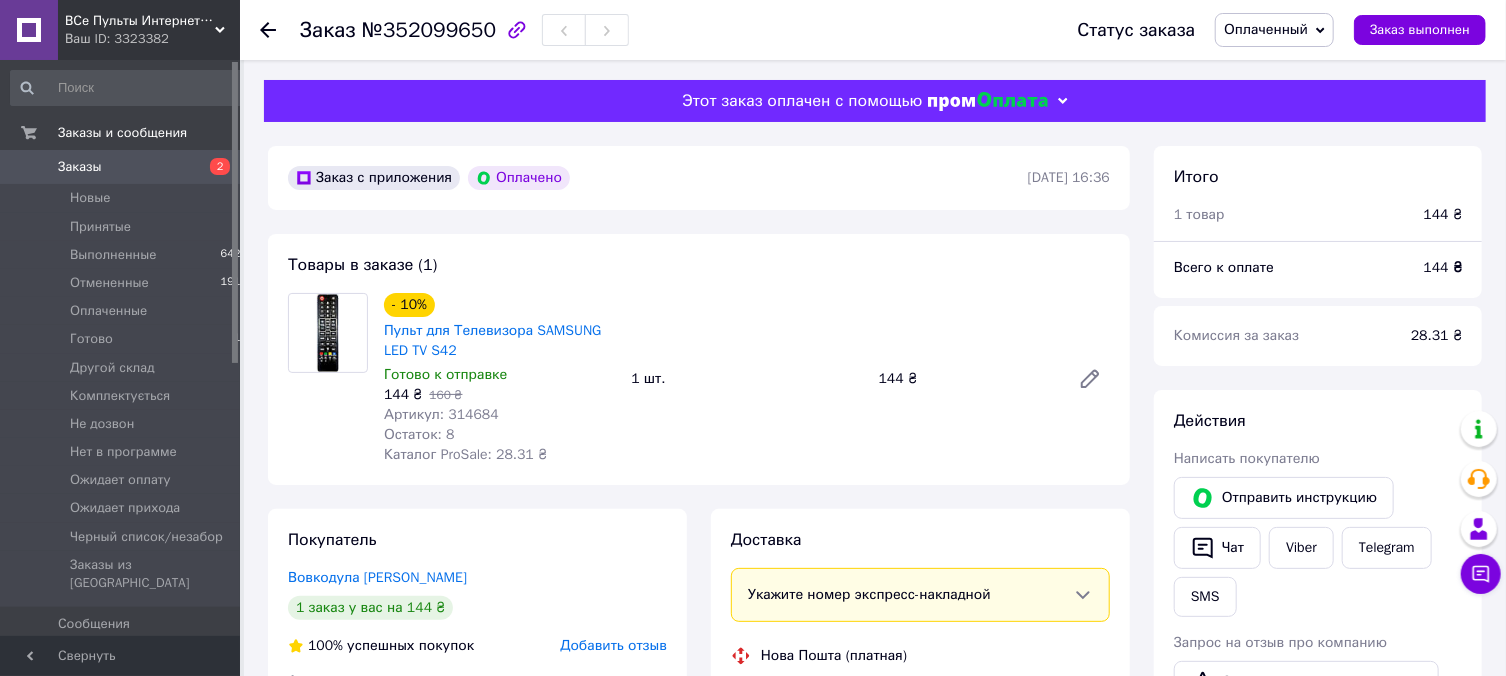 click on "Артикул: 314684" at bounding box center [499, 415] 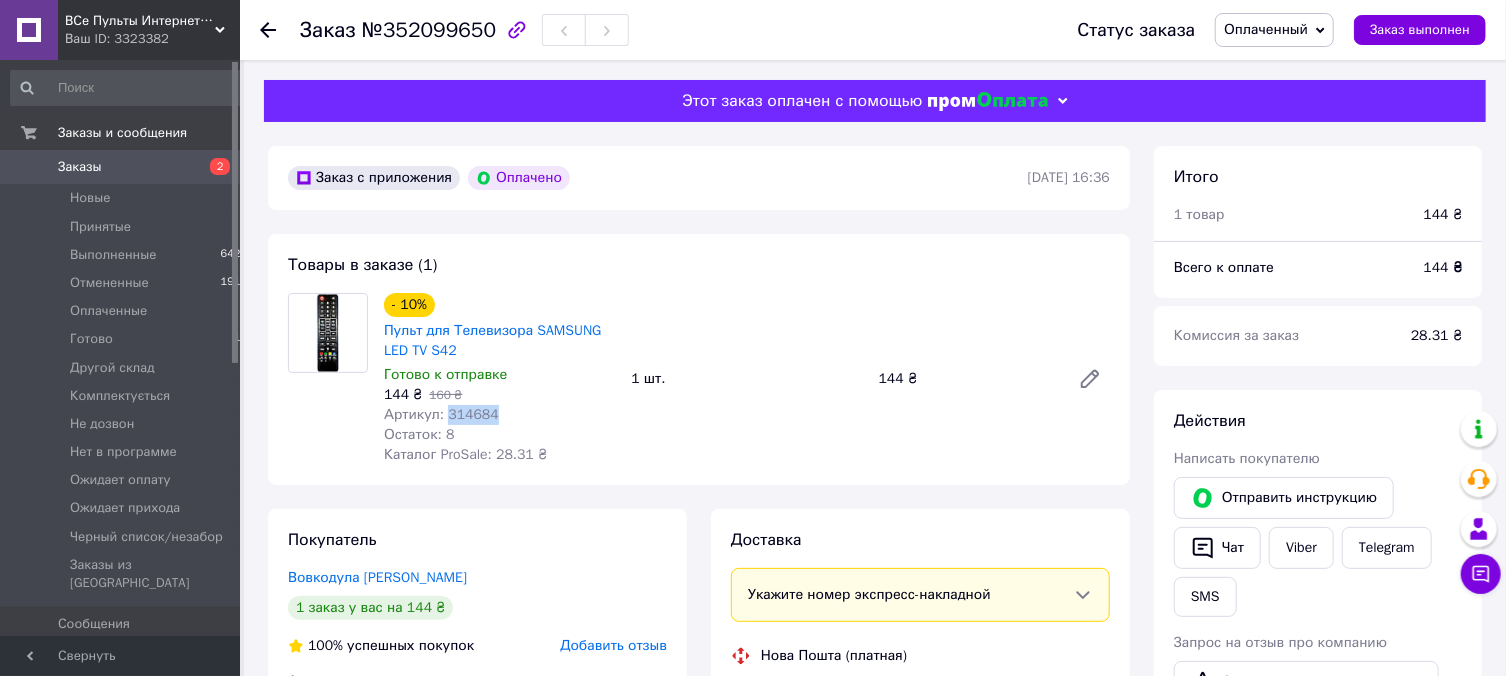 click on "Артикул: 314684" at bounding box center (499, 415) 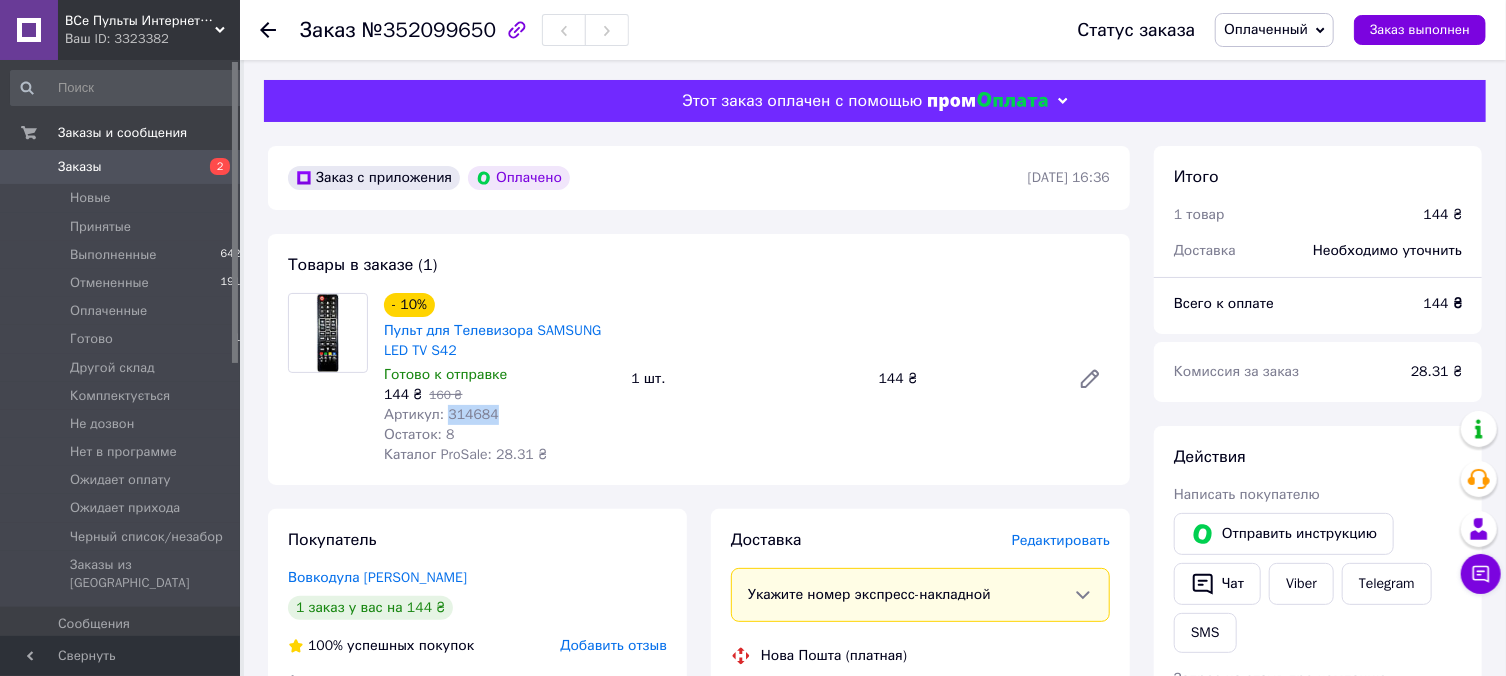 copy on "314684" 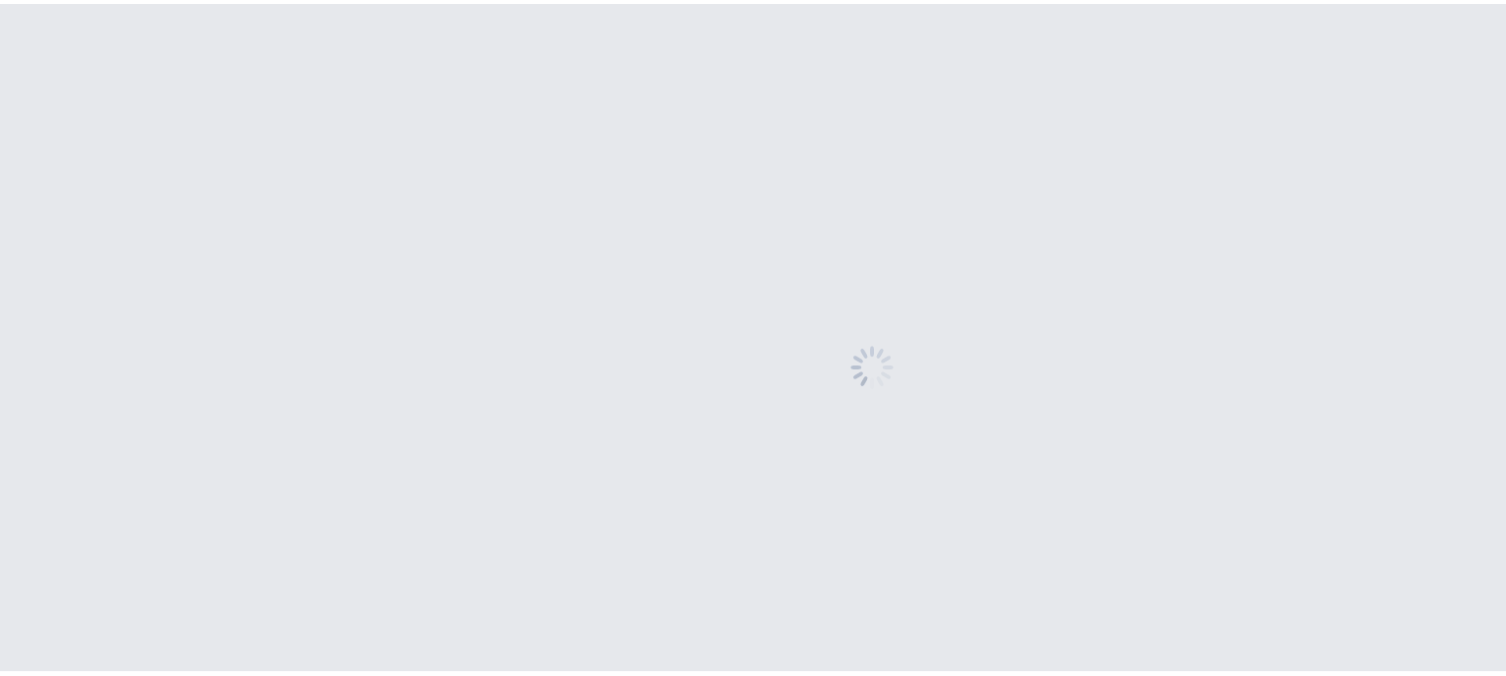 scroll, scrollTop: 0, scrollLeft: 0, axis: both 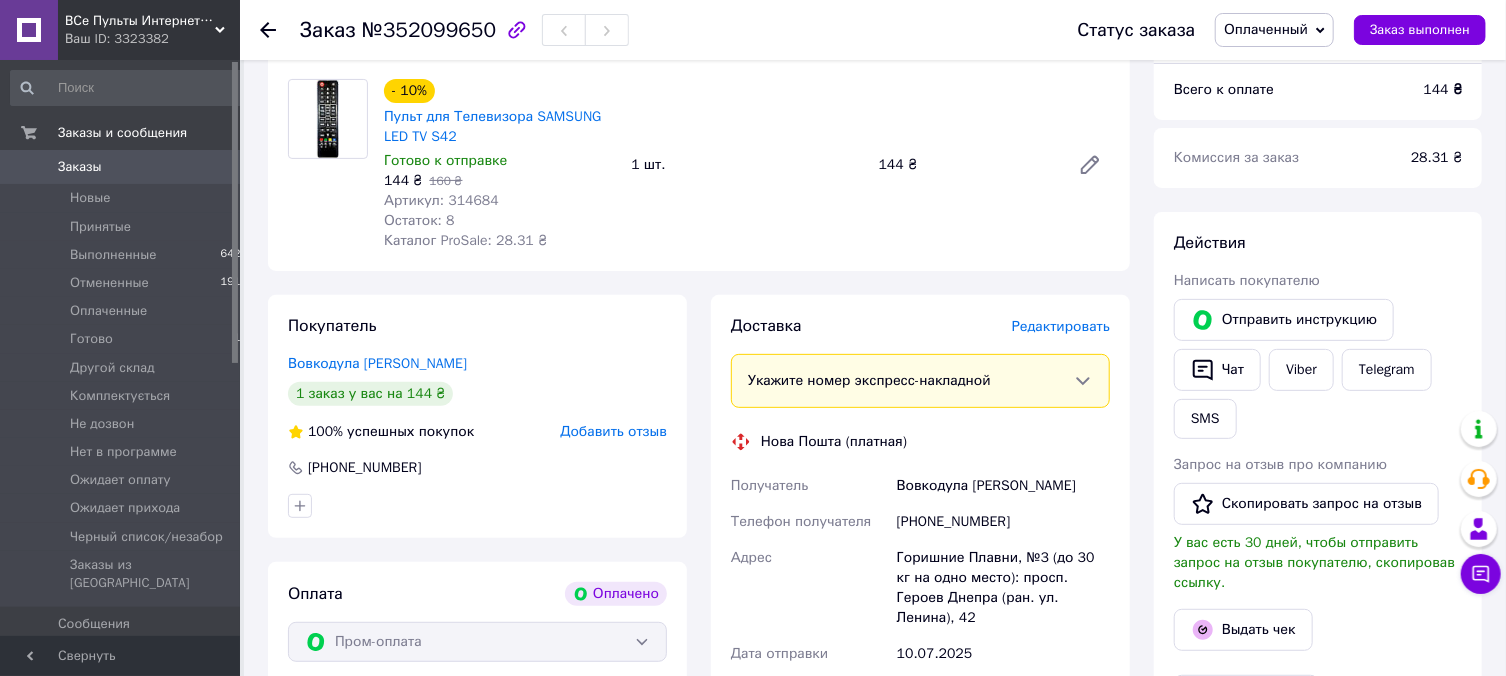 click on "Заказы 0" at bounding box center (129, 167) 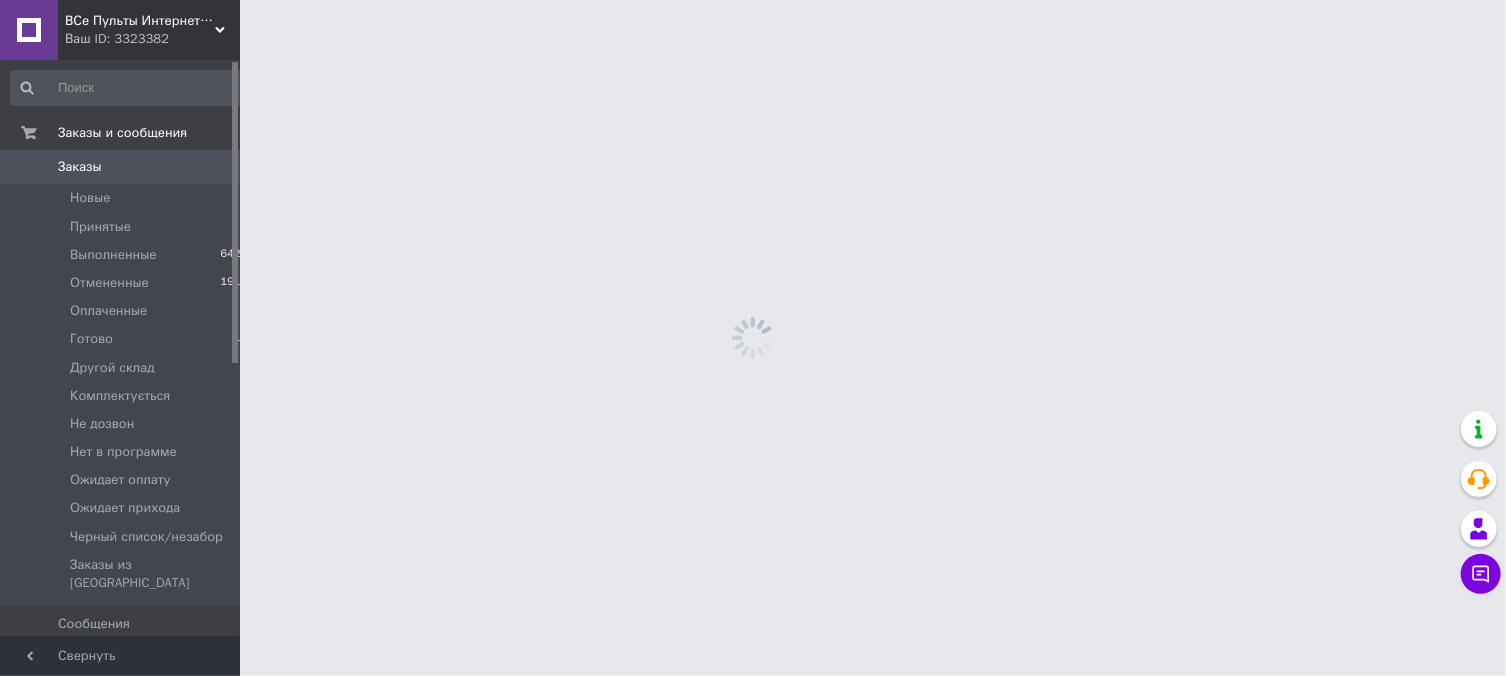 scroll, scrollTop: 0, scrollLeft: 0, axis: both 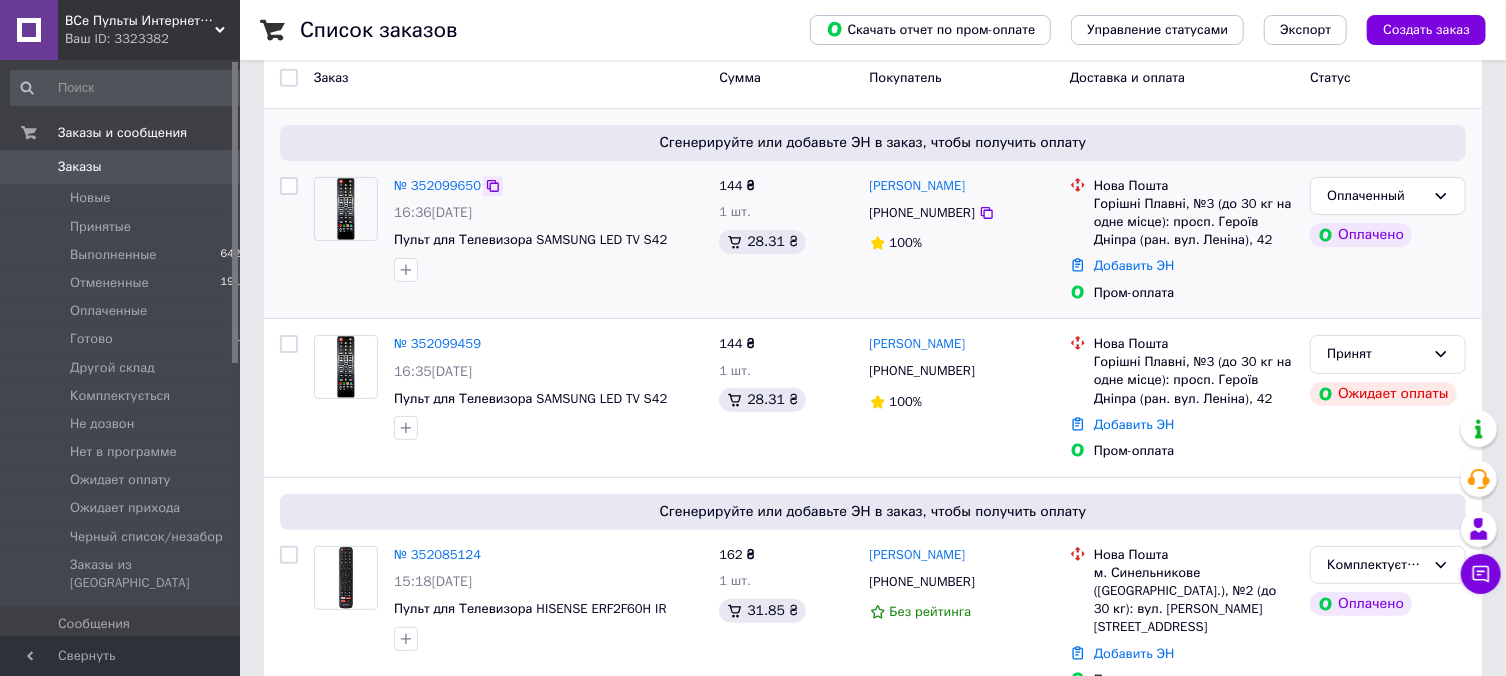 click 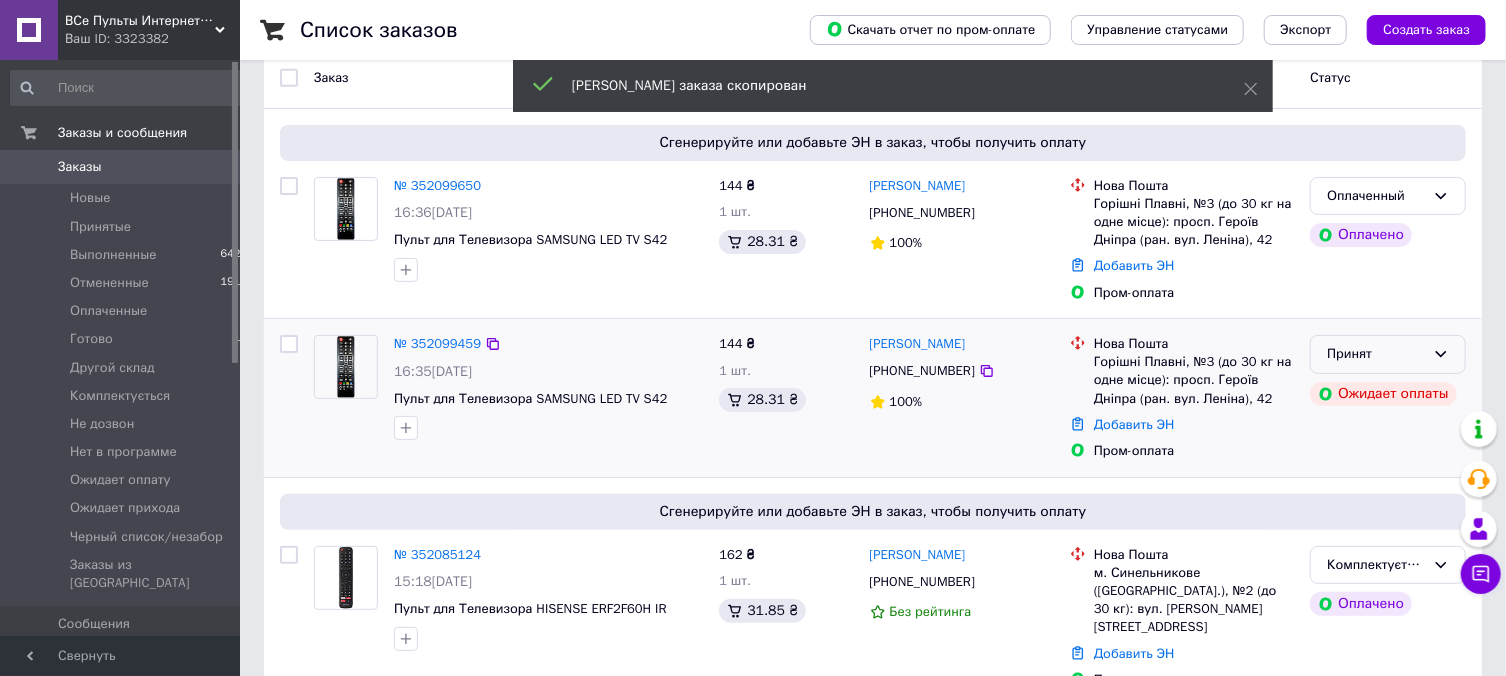 click on "Принят" at bounding box center (1376, 354) 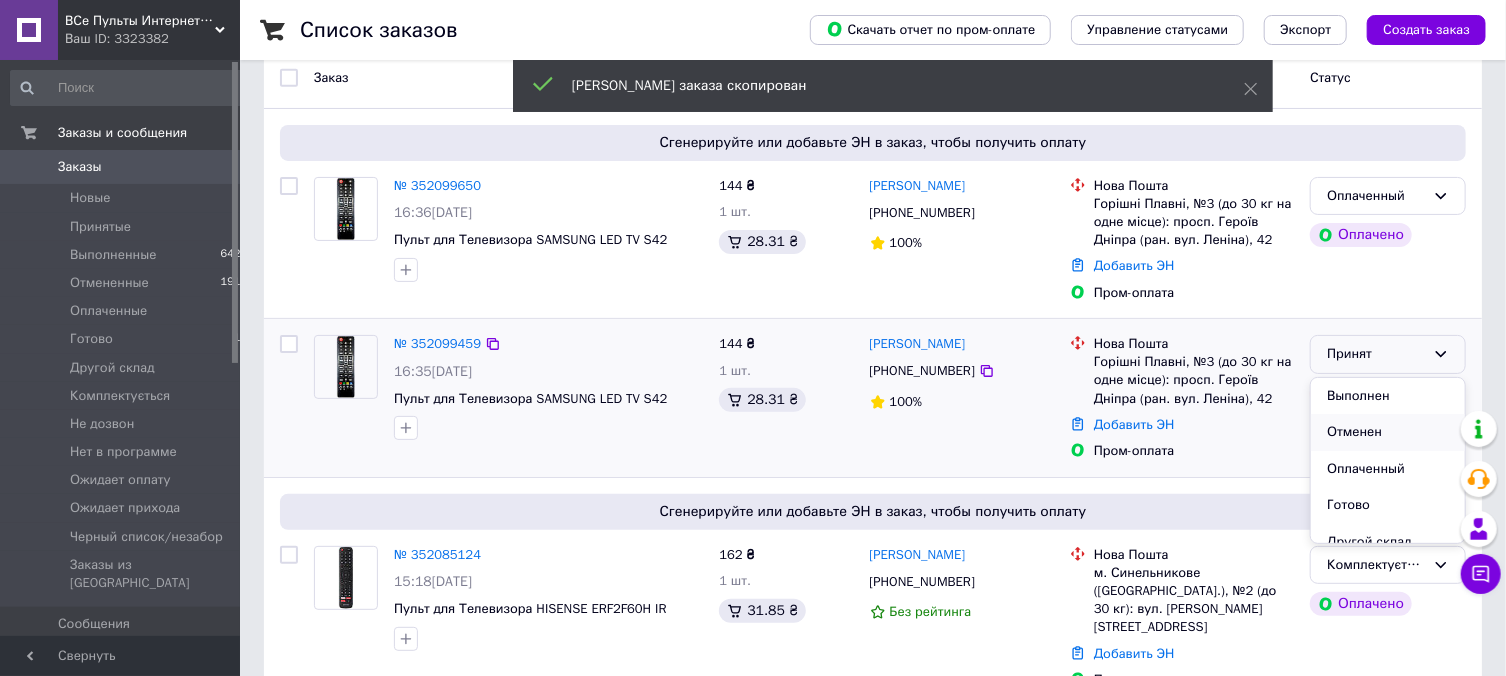 click on "Отменен" at bounding box center [1388, 432] 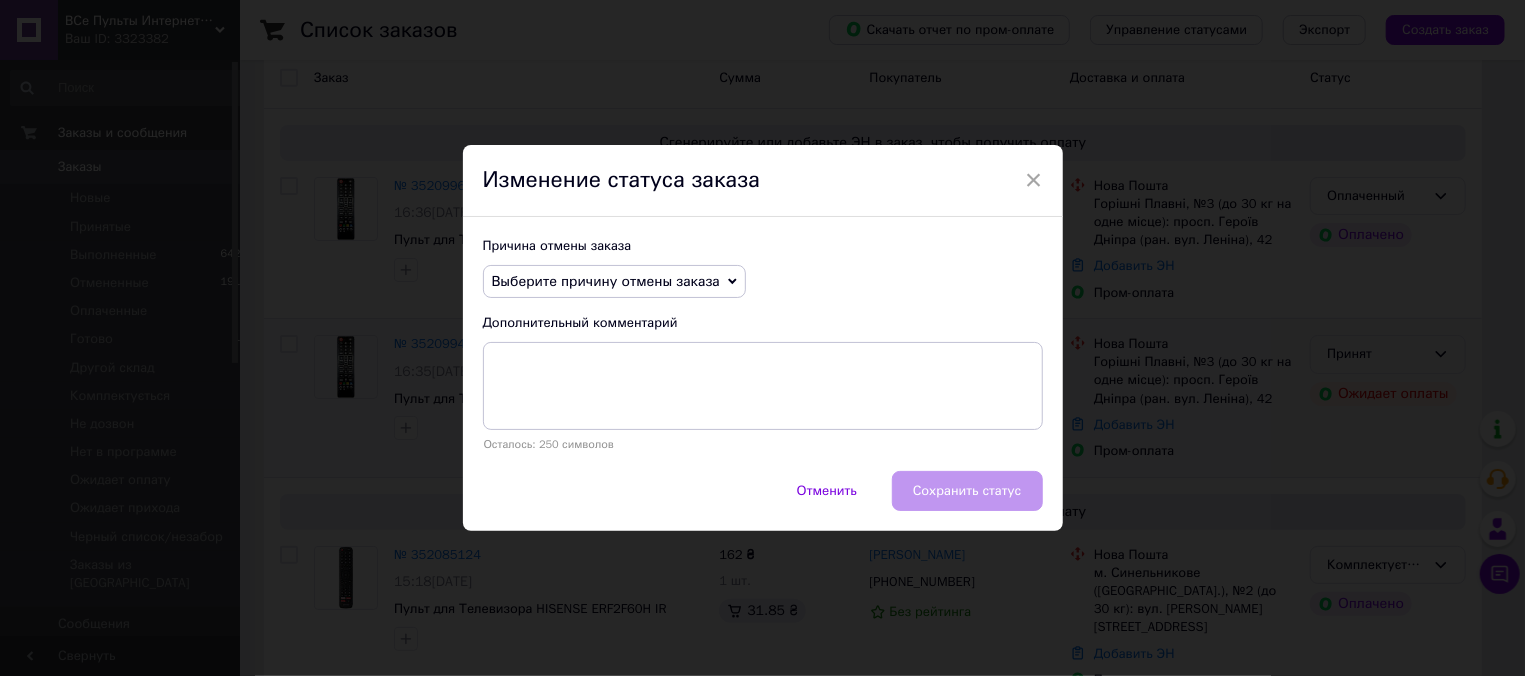 click on "Причина отмены заказа Выберите причину отмены заказа Нет в наличии Нет разновидности товара Оплата не поступила По просьбе покупателя Заказ-дубликат Не получается дозвониться Другое Дополнительный комментарий Осталось: 250 символов" at bounding box center [763, 344] 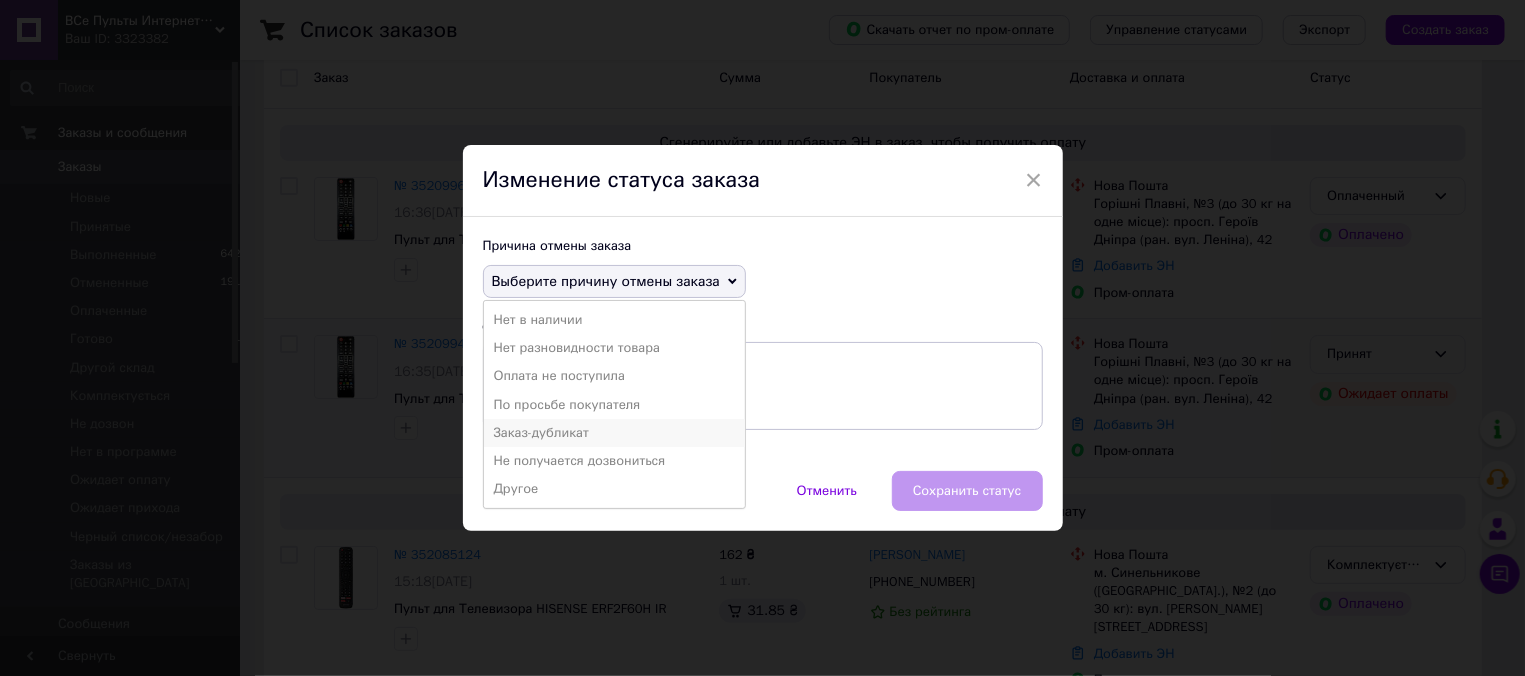 click on "Заказ-дубликат" at bounding box center (614, 433) 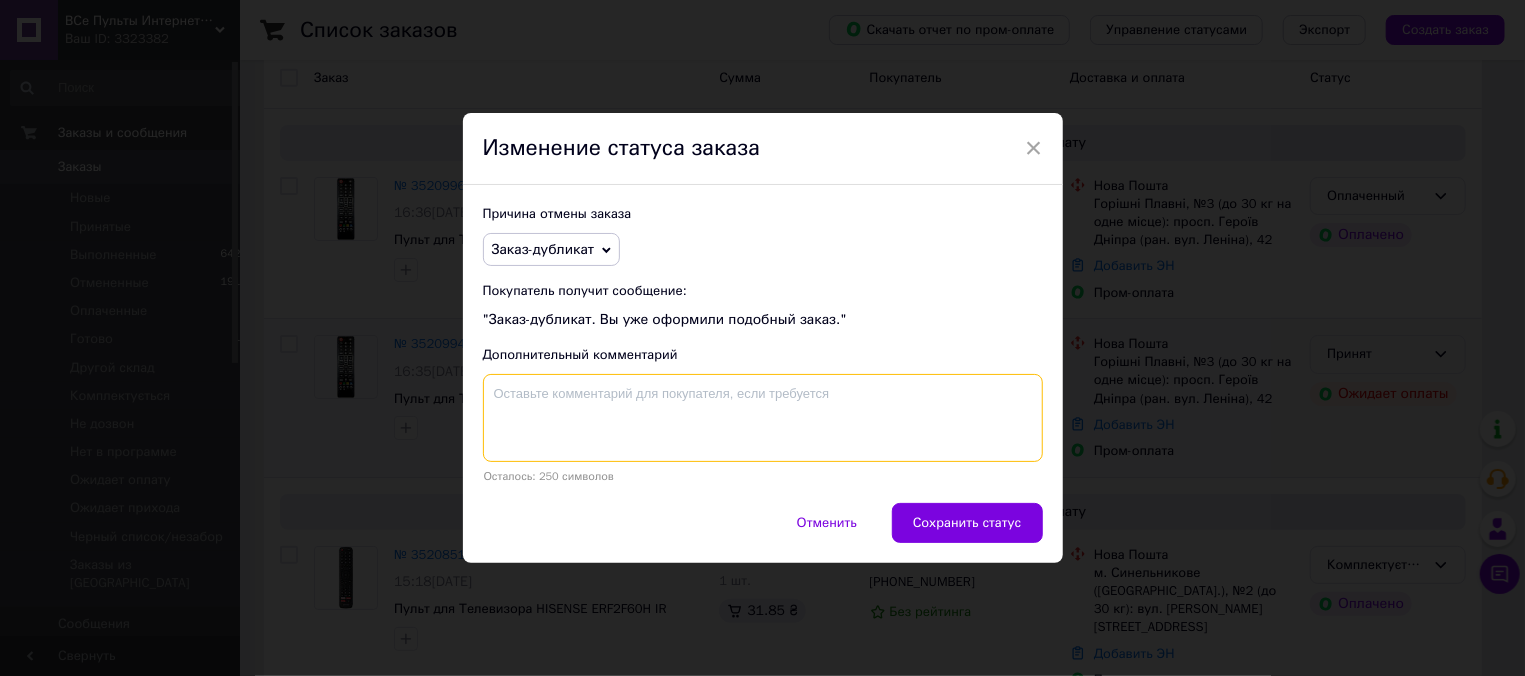 click at bounding box center [763, 418] 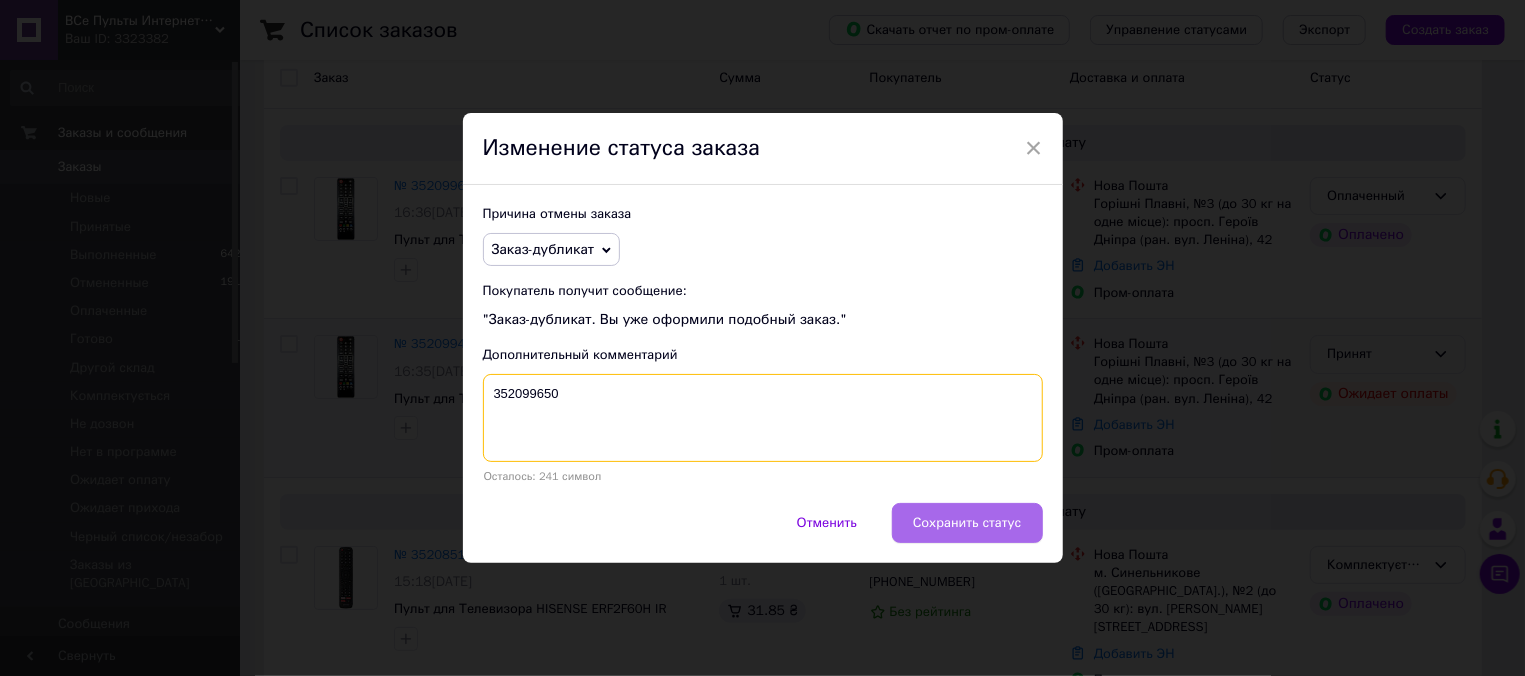 type on "352099650" 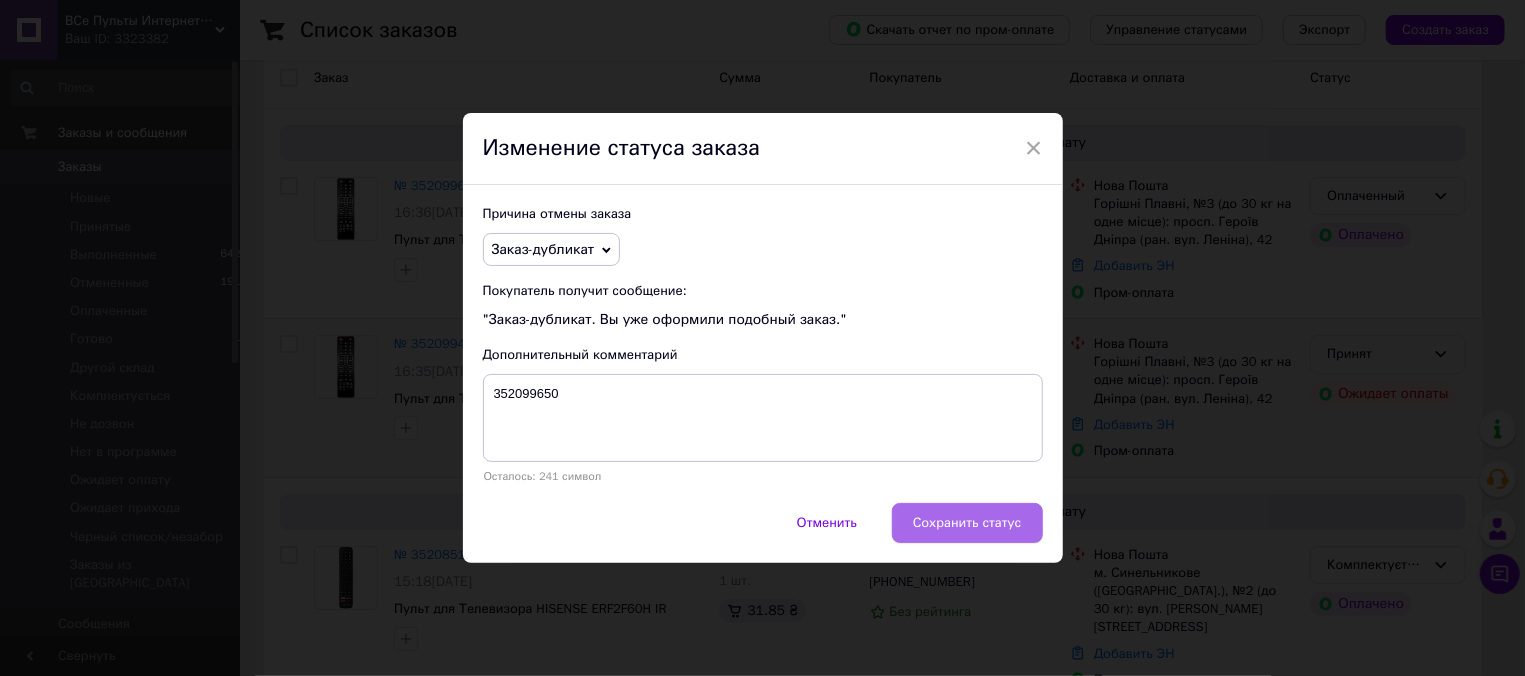 click on "Сохранить статус" at bounding box center (967, 523) 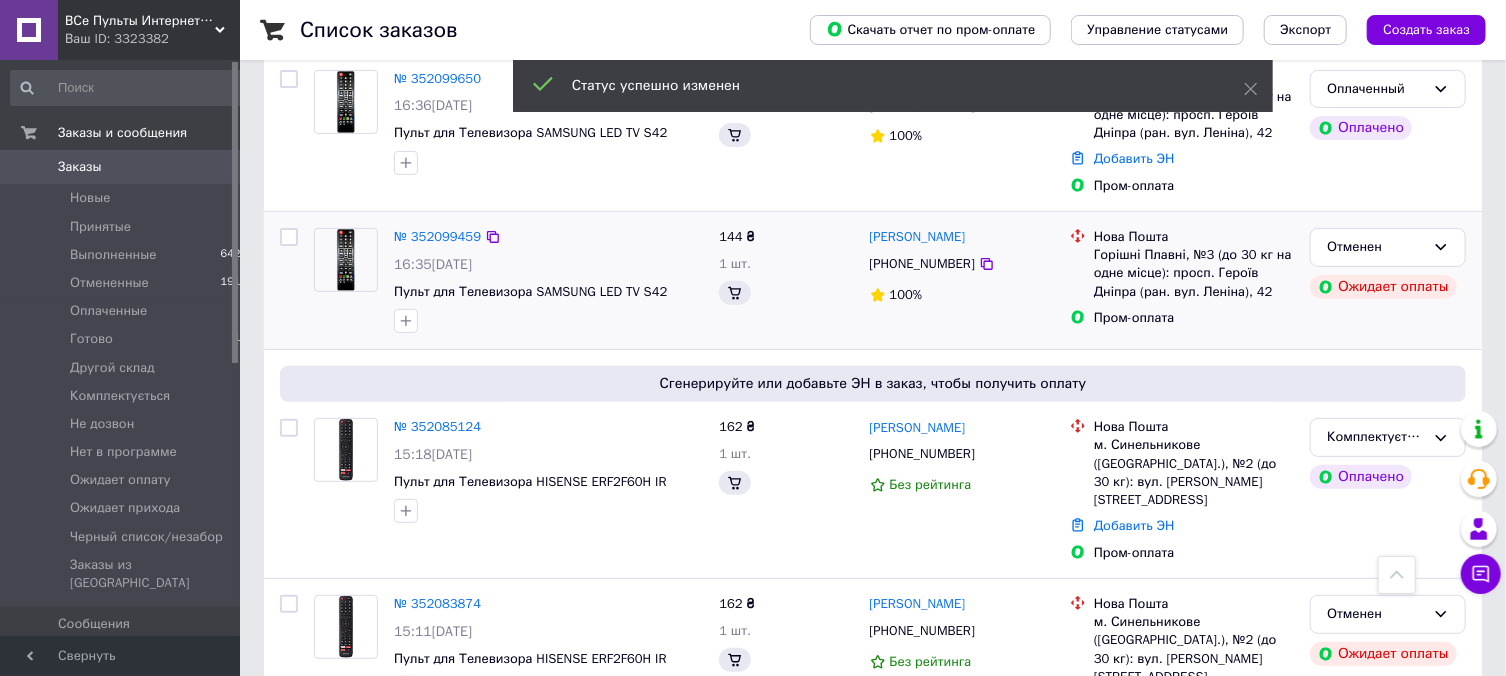 scroll, scrollTop: 622, scrollLeft: 0, axis: vertical 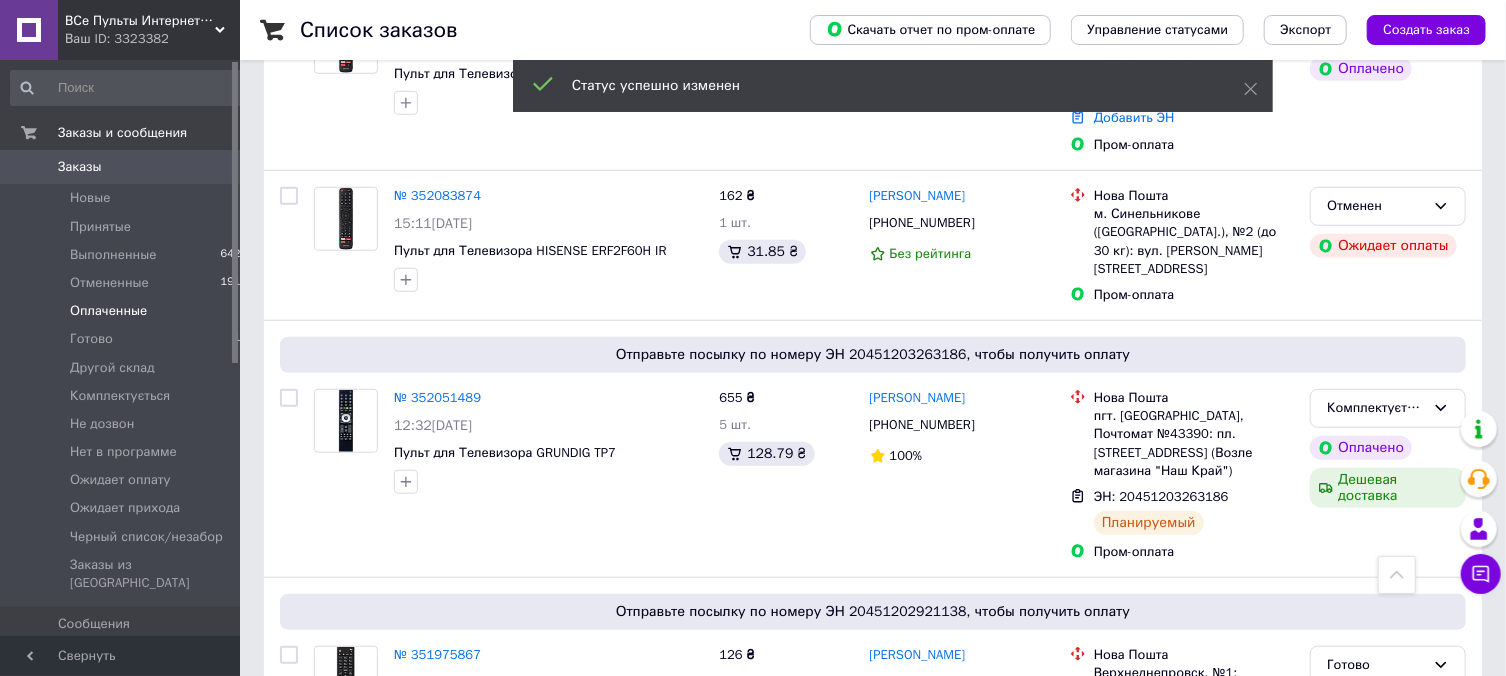 click on "Оплаченные 1" at bounding box center (129, 311) 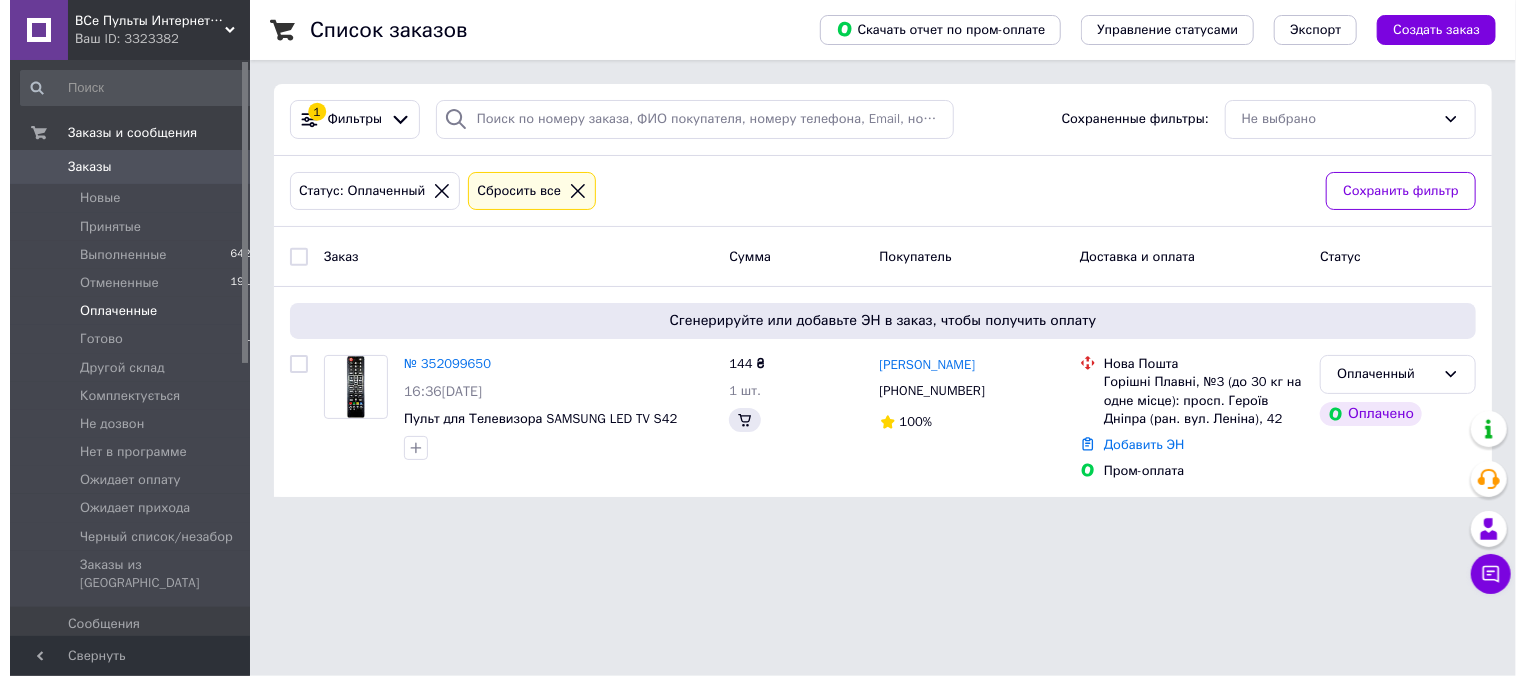 scroll, scrollTop: 0, scrollLeft: 0, axis: both 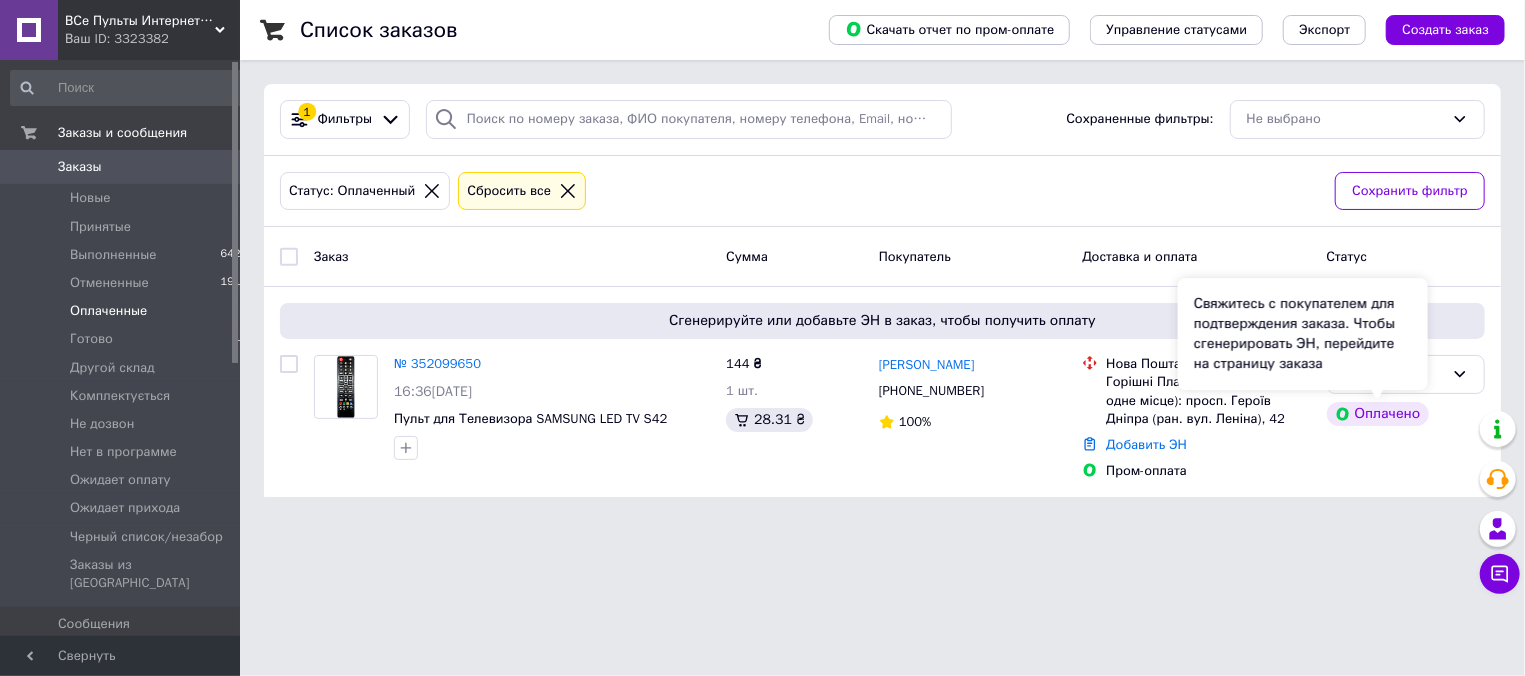 click on "Свяжитесь с покупателем для подтверждения заказа.
Чтобы сгенерировать ЭН, перейдите на страницу заказа" at bounding box center [1303, 334] 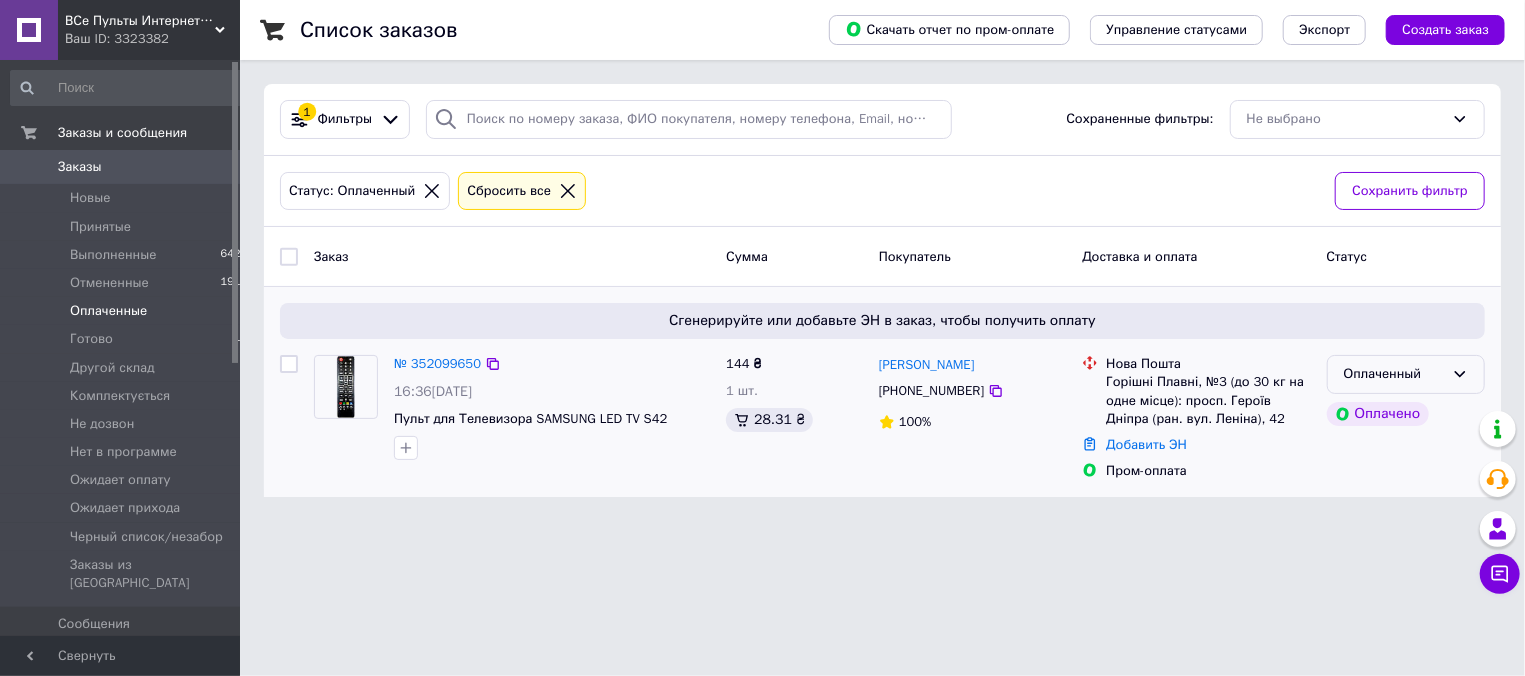 click on "Оплаченный" at bounding box center (1406, 374) 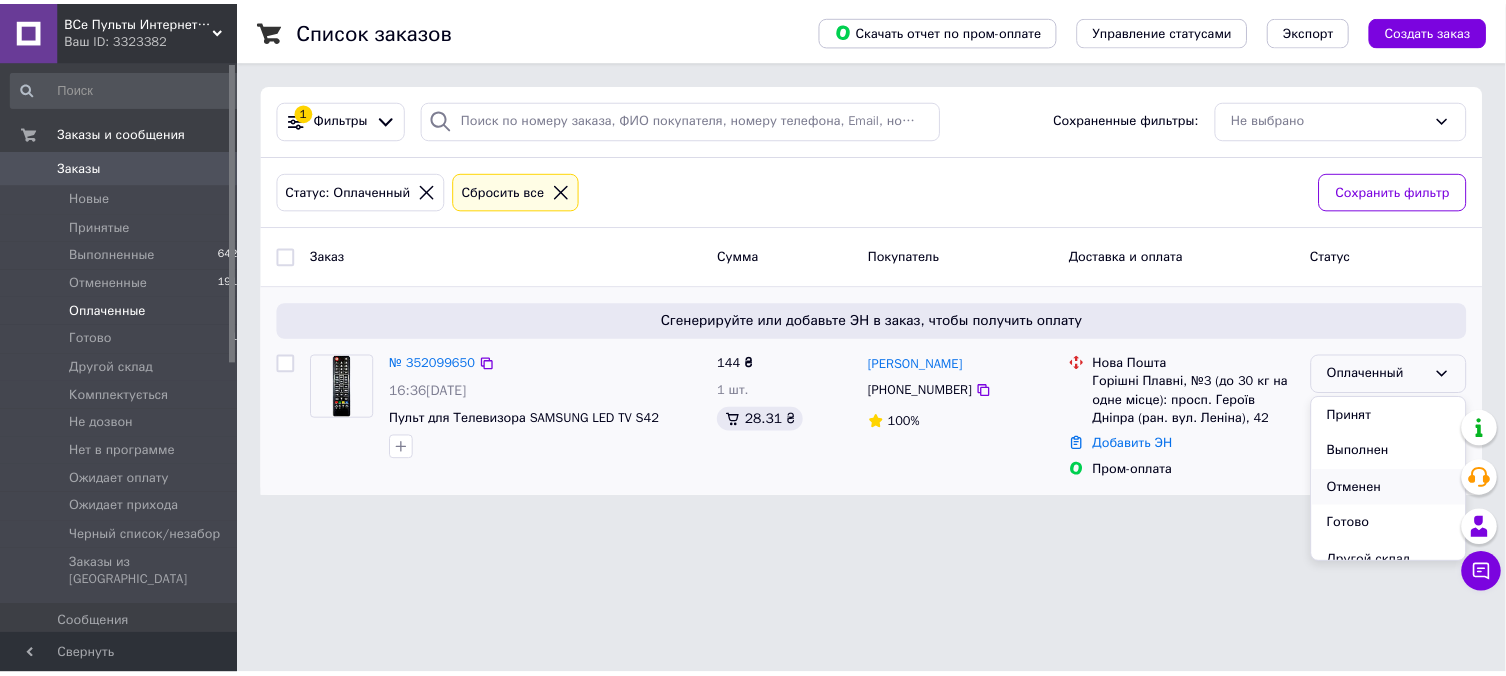 scroll, scrollTop: 107, scrollLeft: 0, axis: vertical 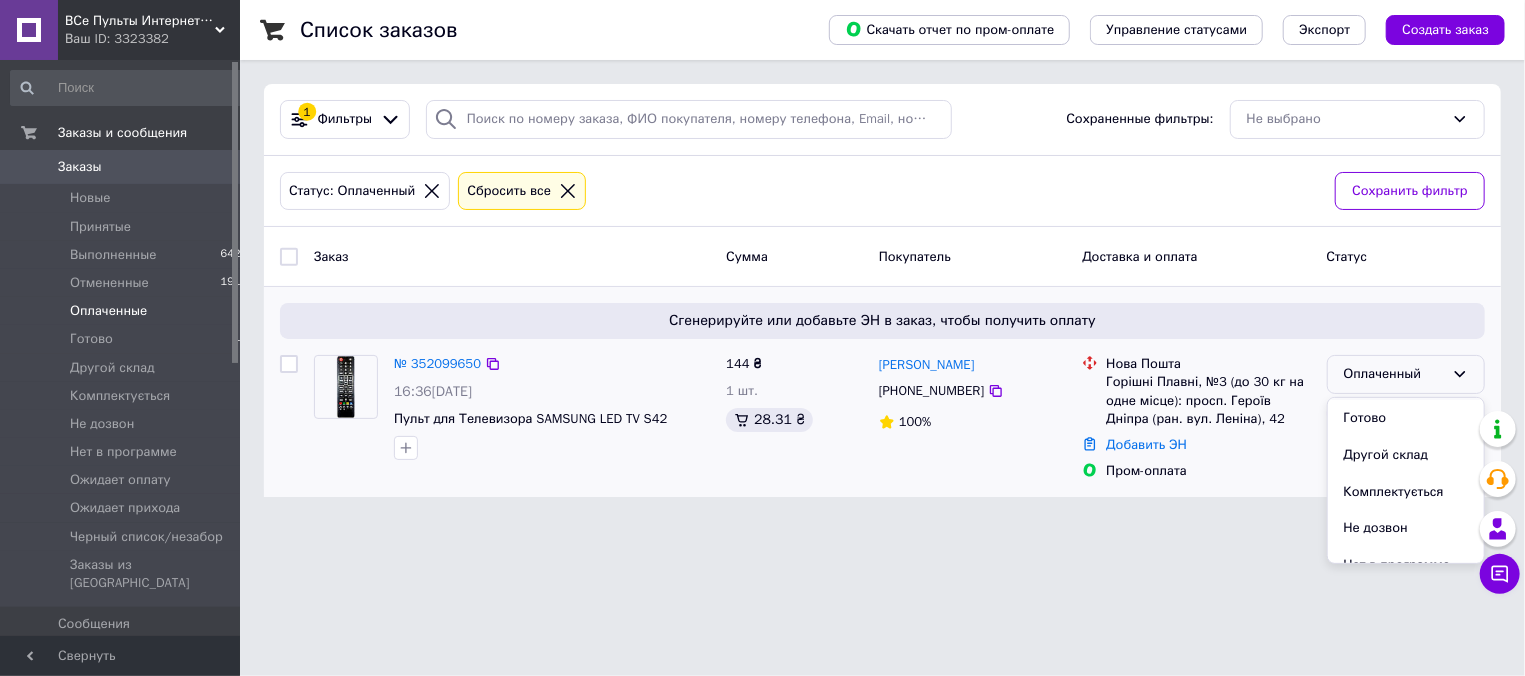 click on "Комплектується" at bounding box center (1406, 492) 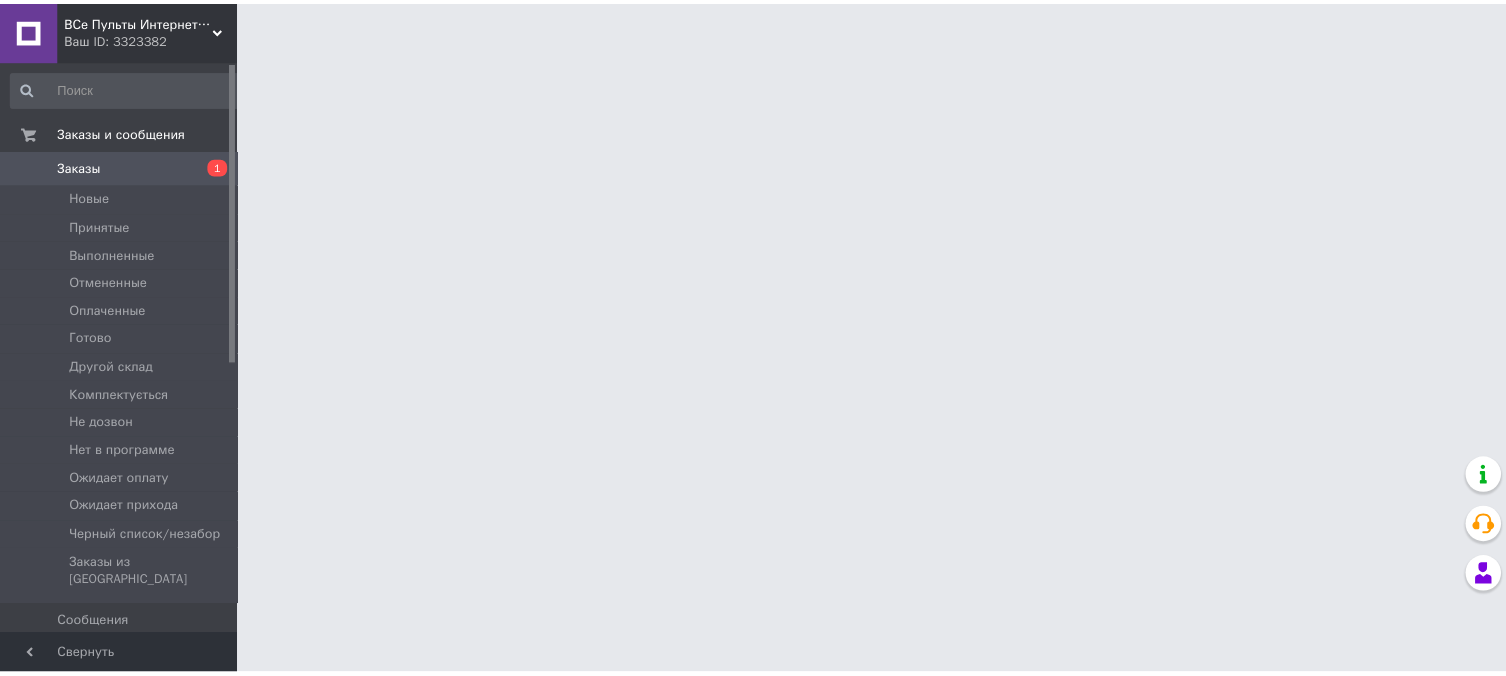 scroll, scrollTop: 0, scrollLeft: 0, axis: both 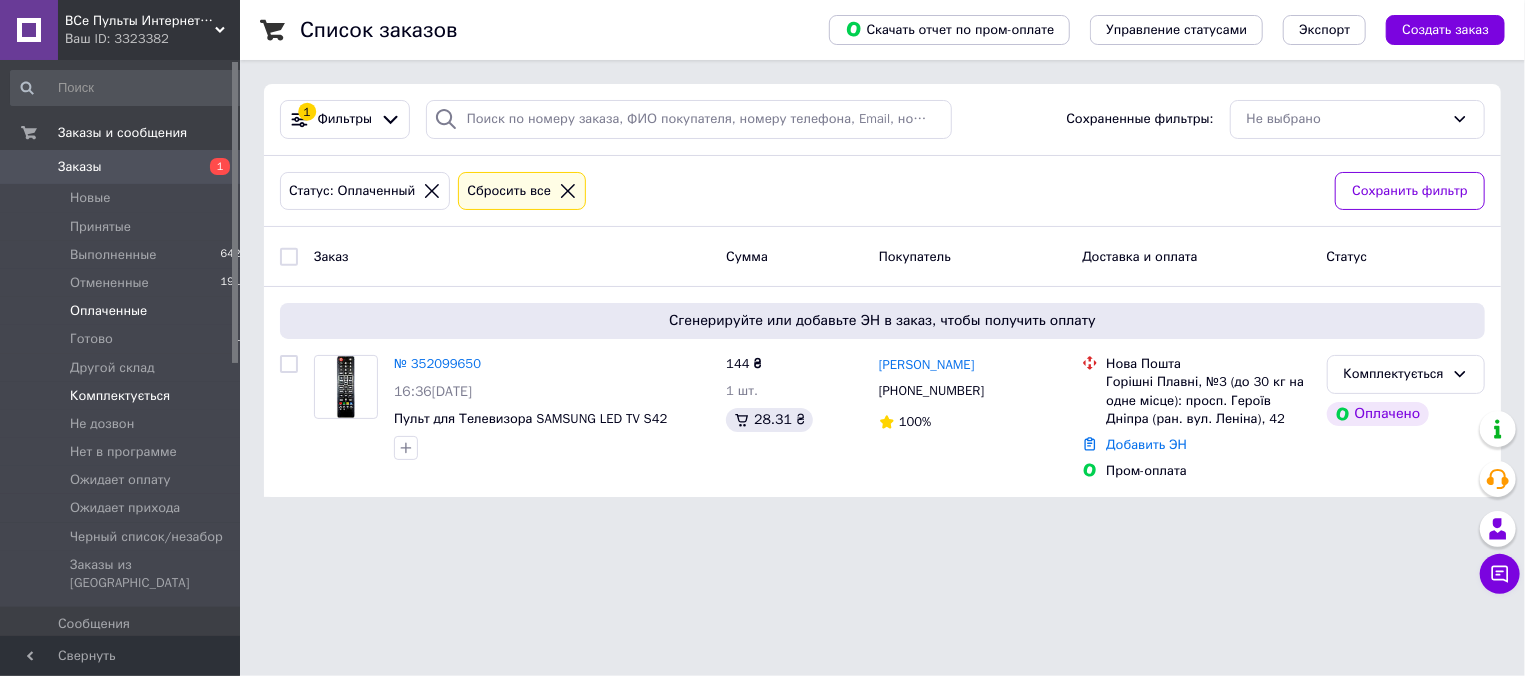 click on "Комплектується 4" at bounding box center (129, 396) 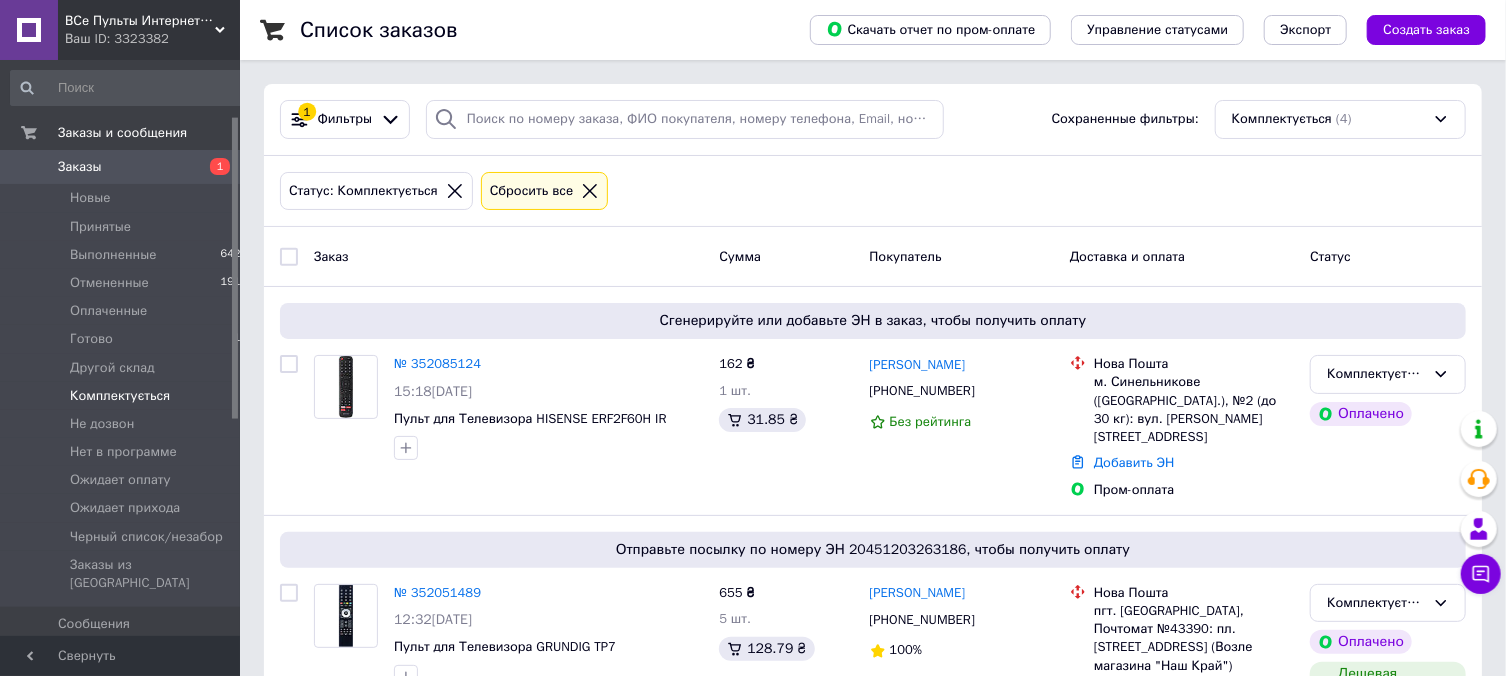 scroll, scrollTop: 107, scrollLeft: 0, axis: vertical 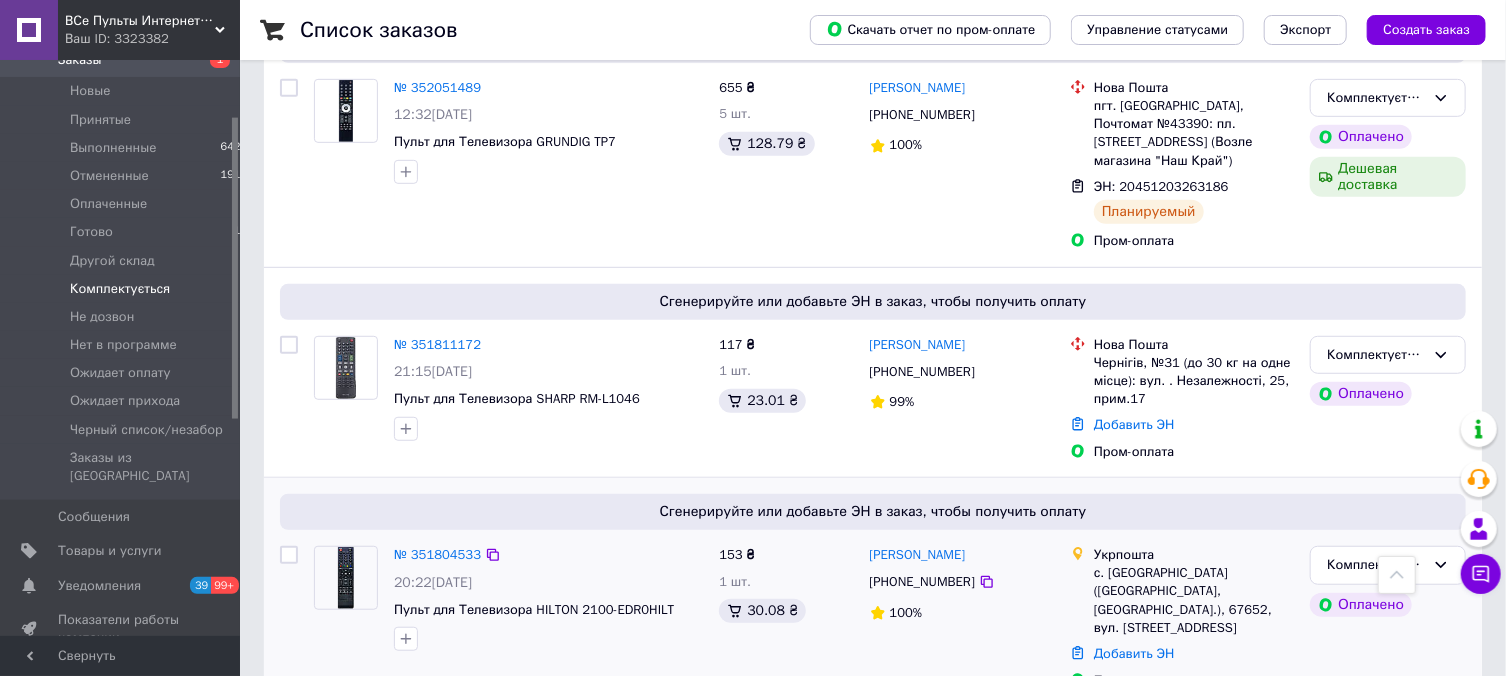 click on "№ 351804533" at bounding box center [437, 555] 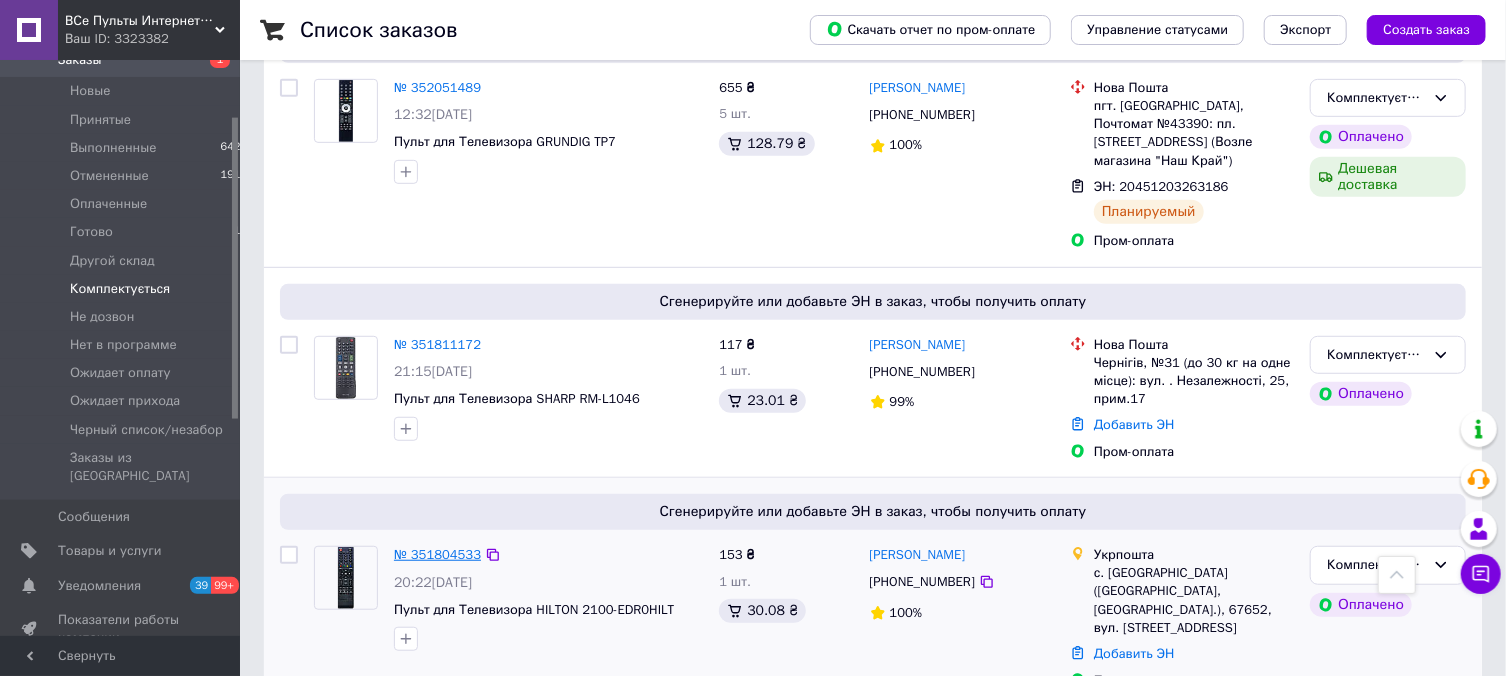 click on "№ 351804533" at bounding box center [437, 554] 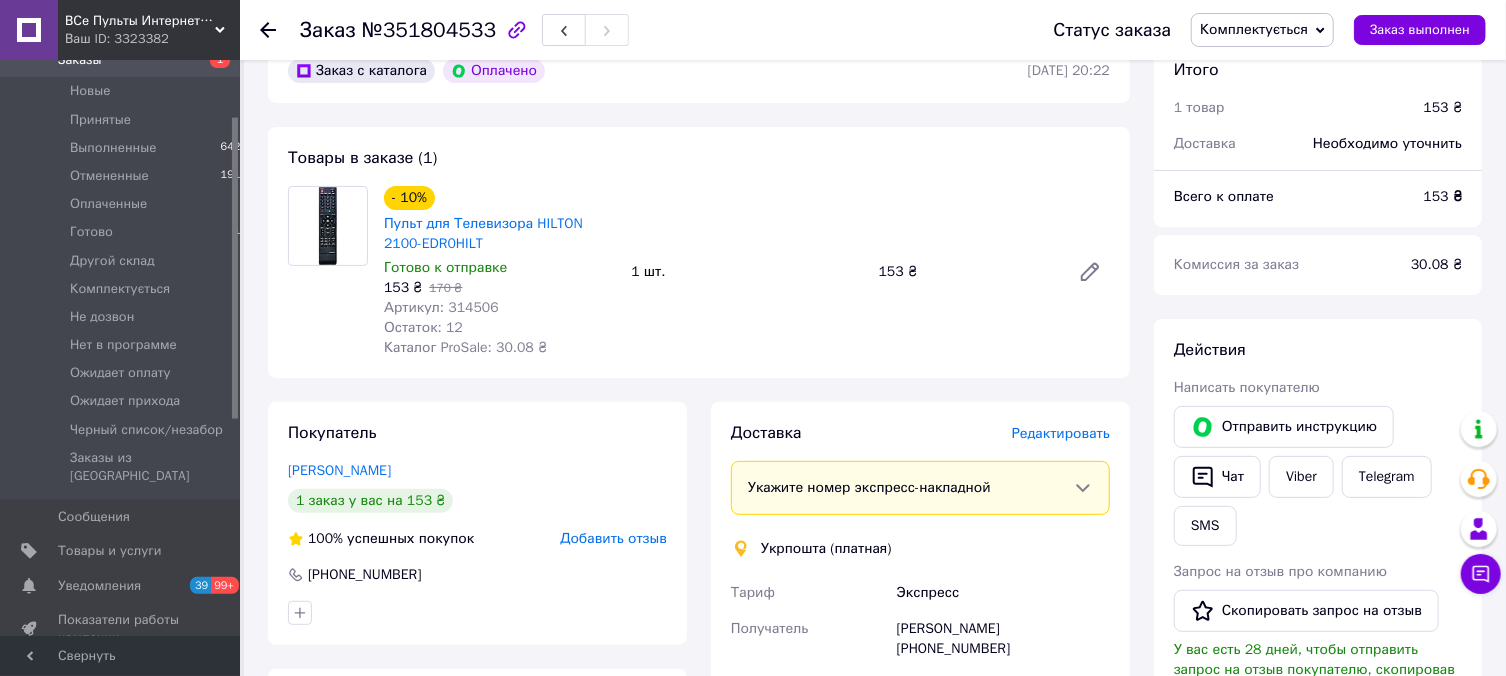 scroll, scrollTop: 536, scrollLeft: 0, axis: vertical 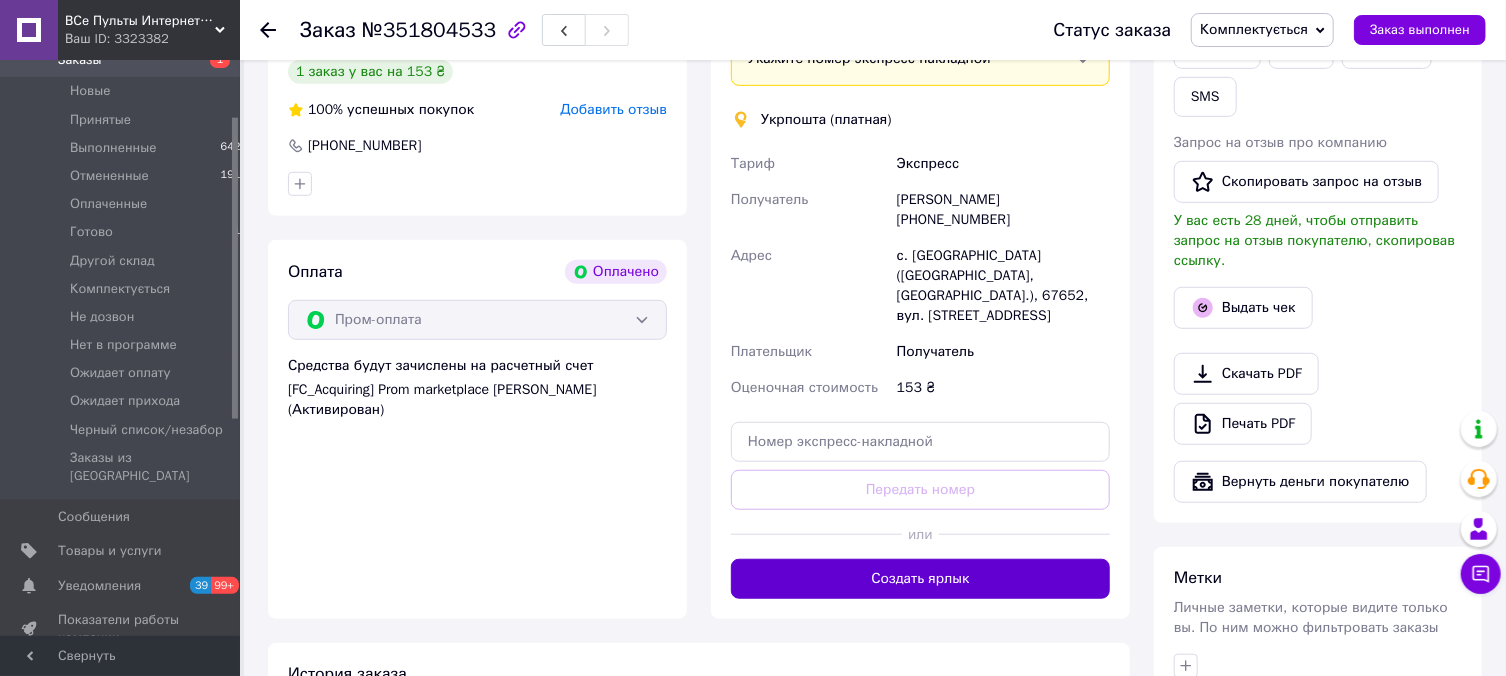 click on "Создать ярлык" at bounding box center [920, 579] 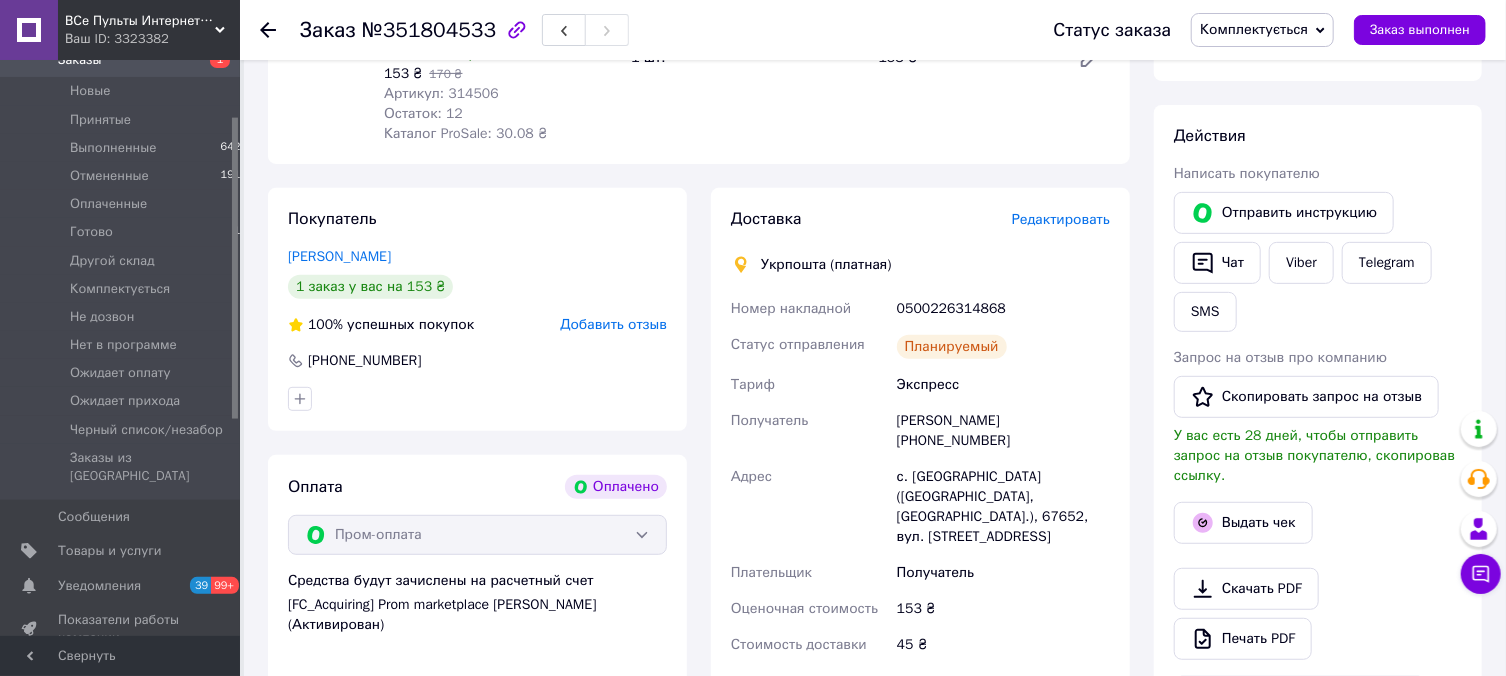 scroll, scrollTop: 536, scrollLeft: 0, axis: vertical 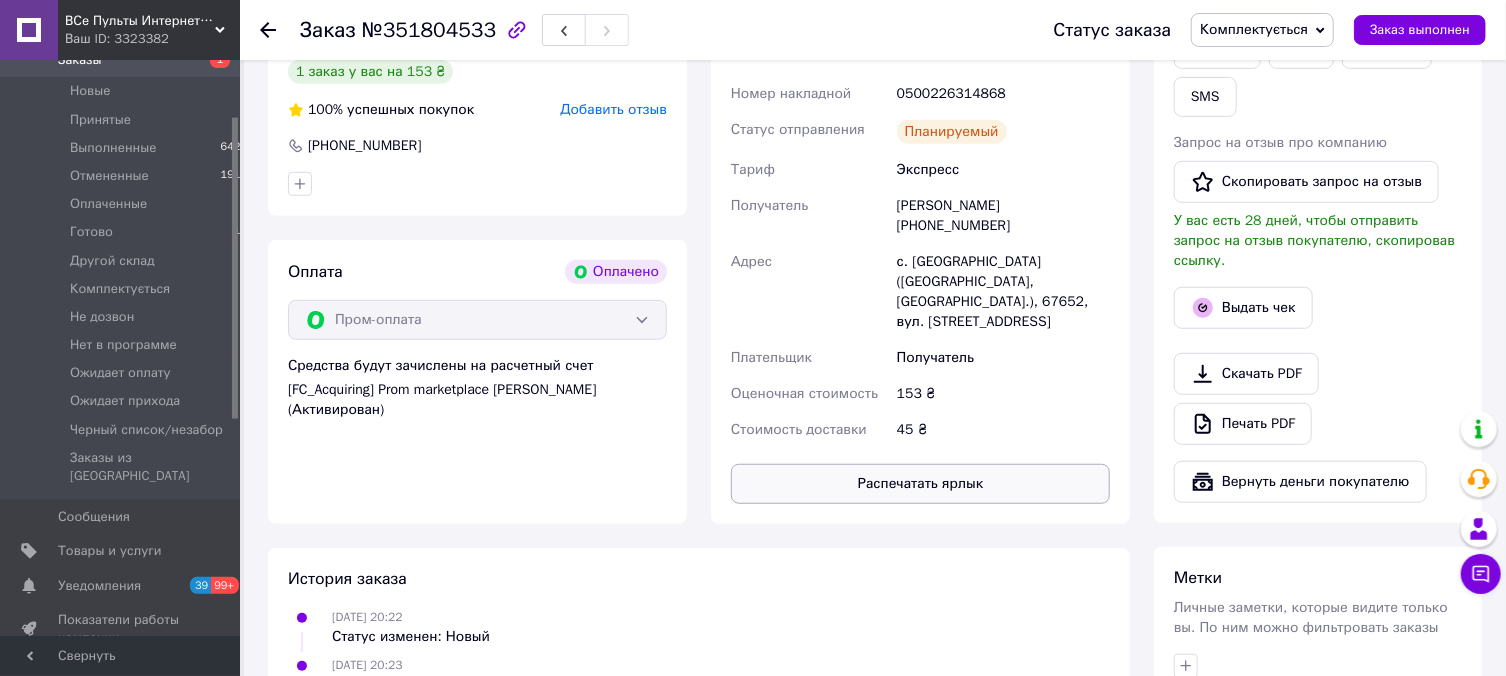 click on "Распечатать ярлык" at bounding box center (920, 484) 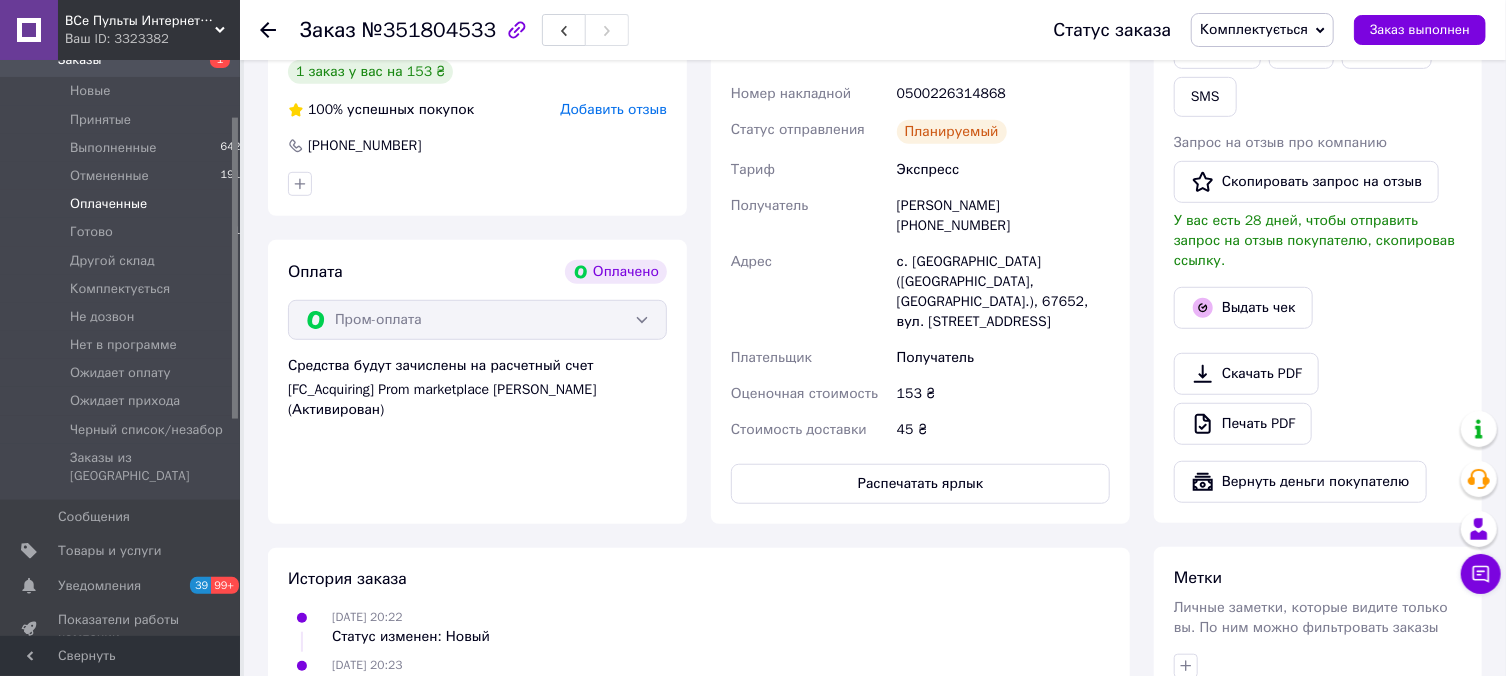 click on "Оплаченные 1" at bounding box center (129, 204) 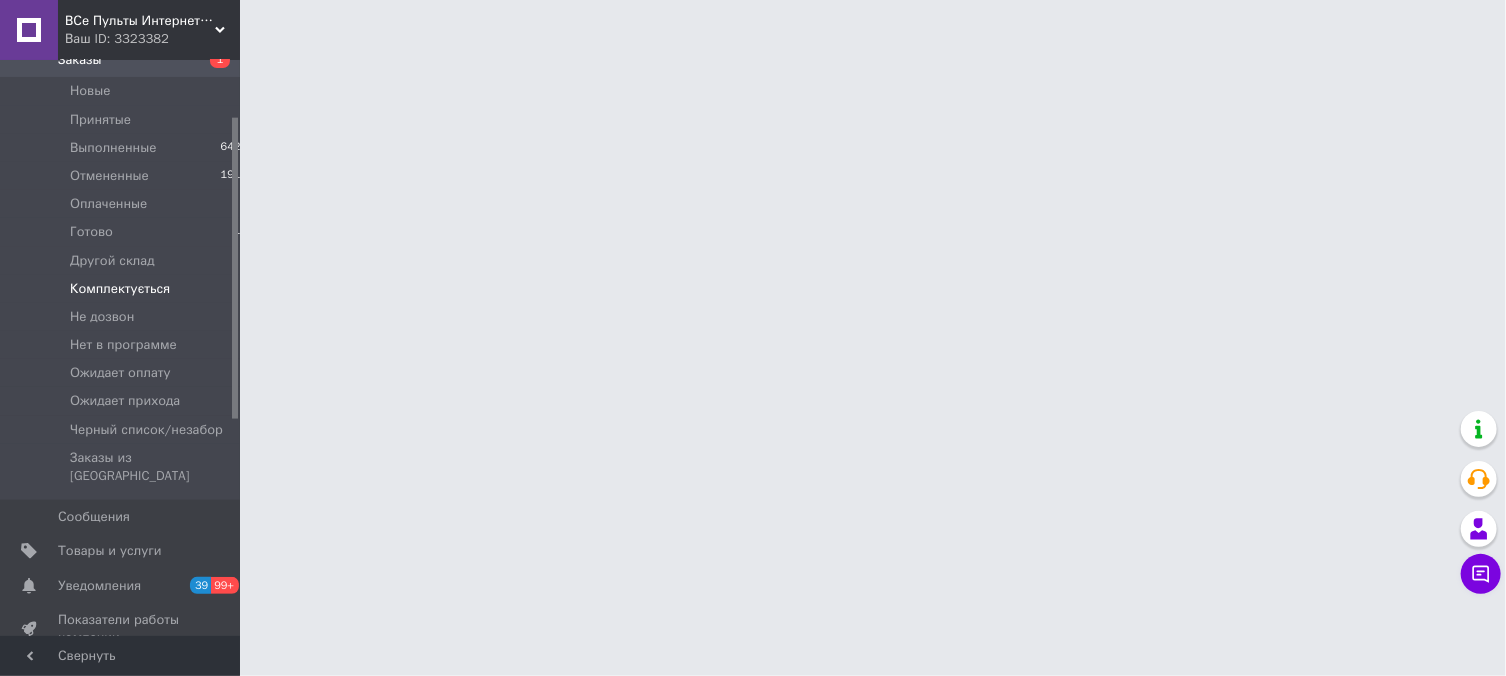 scroll, scrollTop: 0, scrollLeft: 0, axis: both 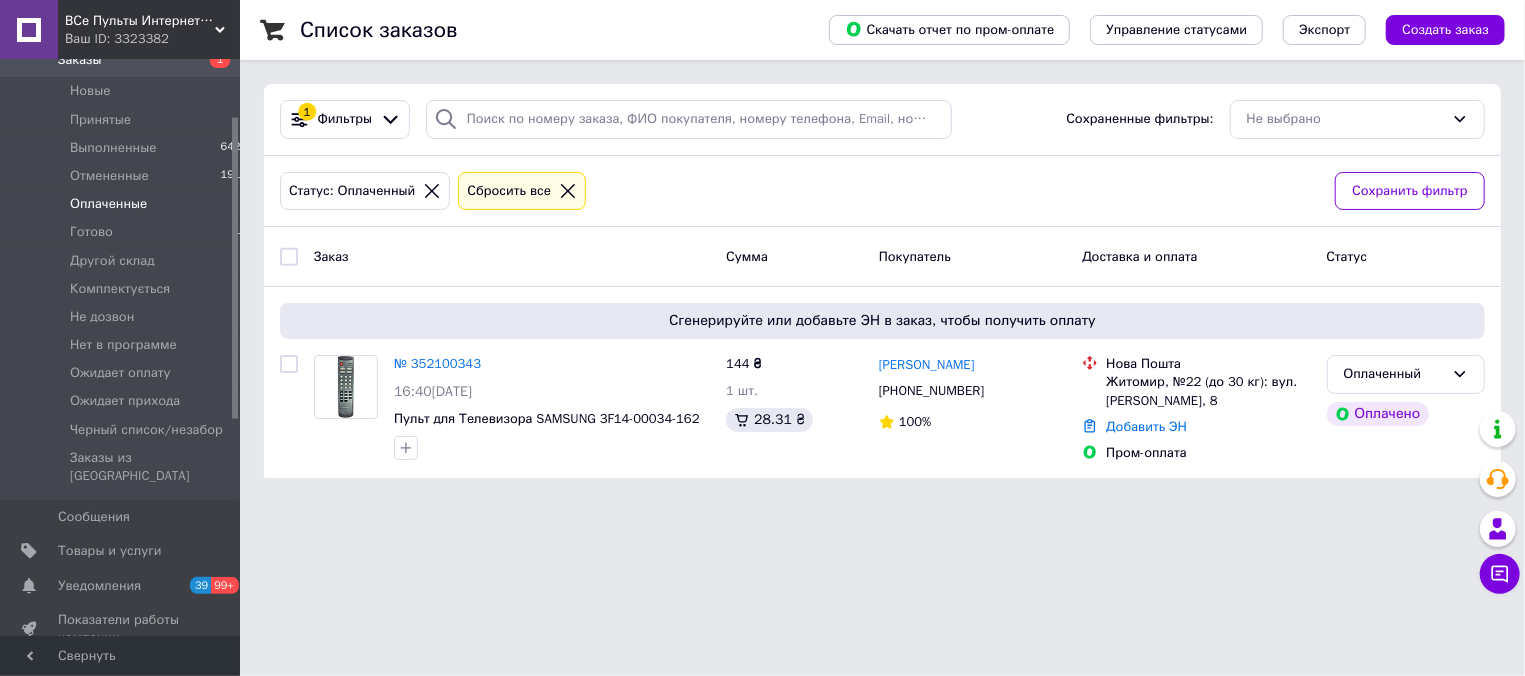 click on "Оплаченные" at bounding box center (108, 204) 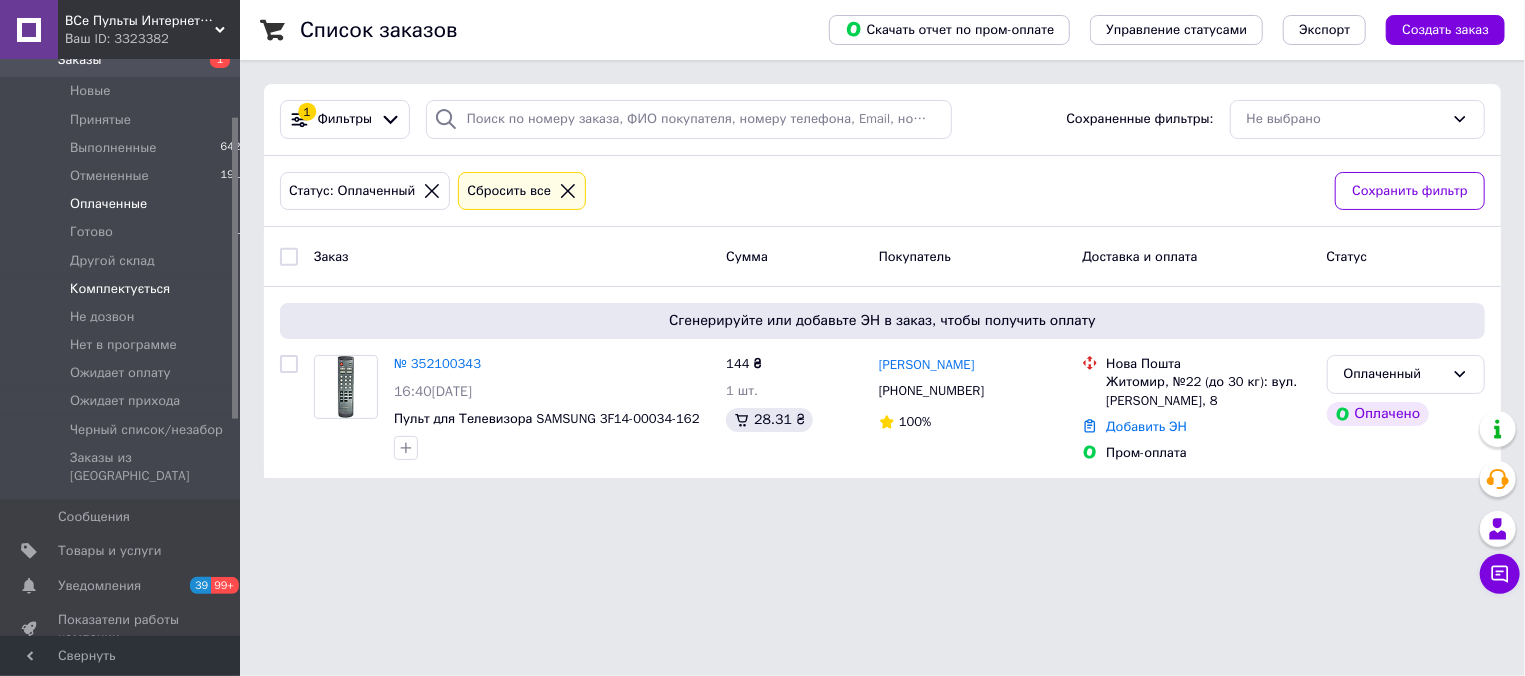 click on "Комплектується 5" at bounding box center (129, 289) 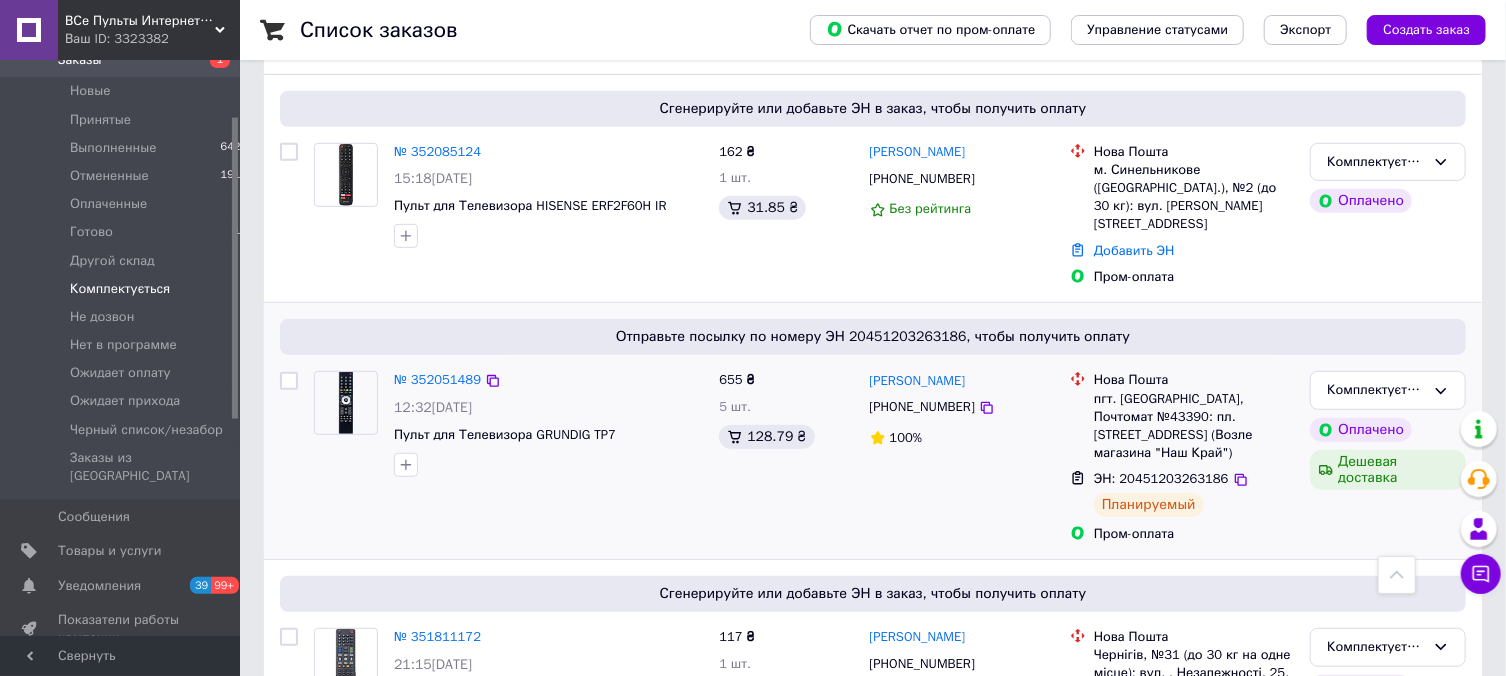 scroll, scrollTop: 530, scrollLeft: 0, axis: vertical 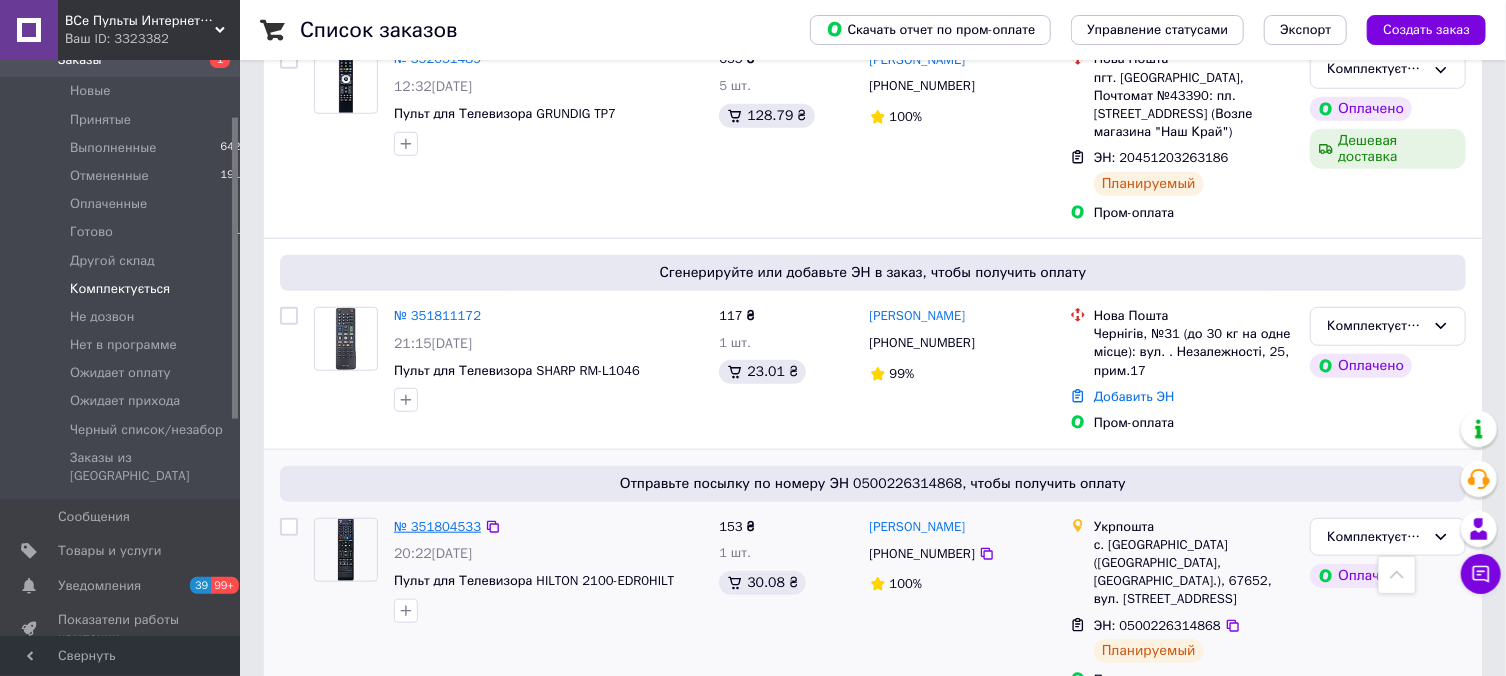 click on "№ 351804533" at bounding box center [437, 526] 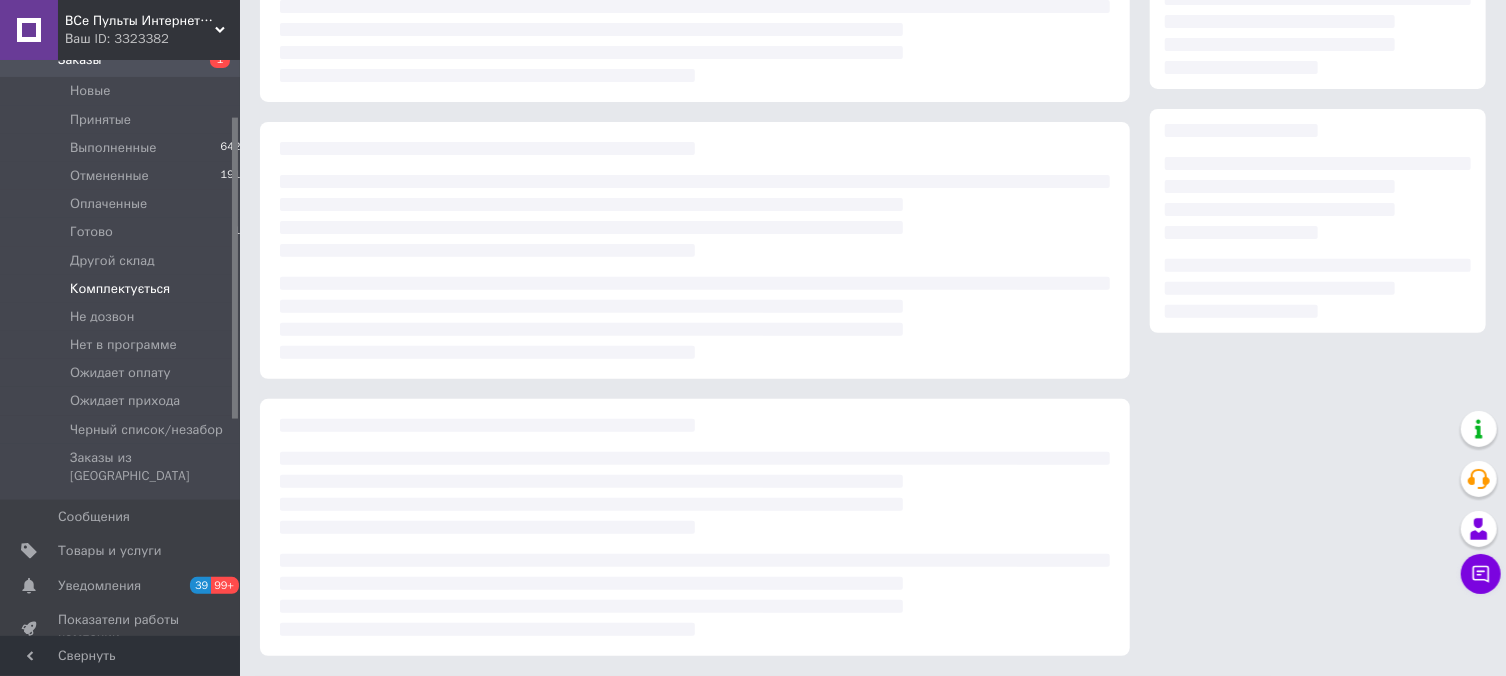scroll, scrollTop: 238, scrollLeft: 0, axis: vertical 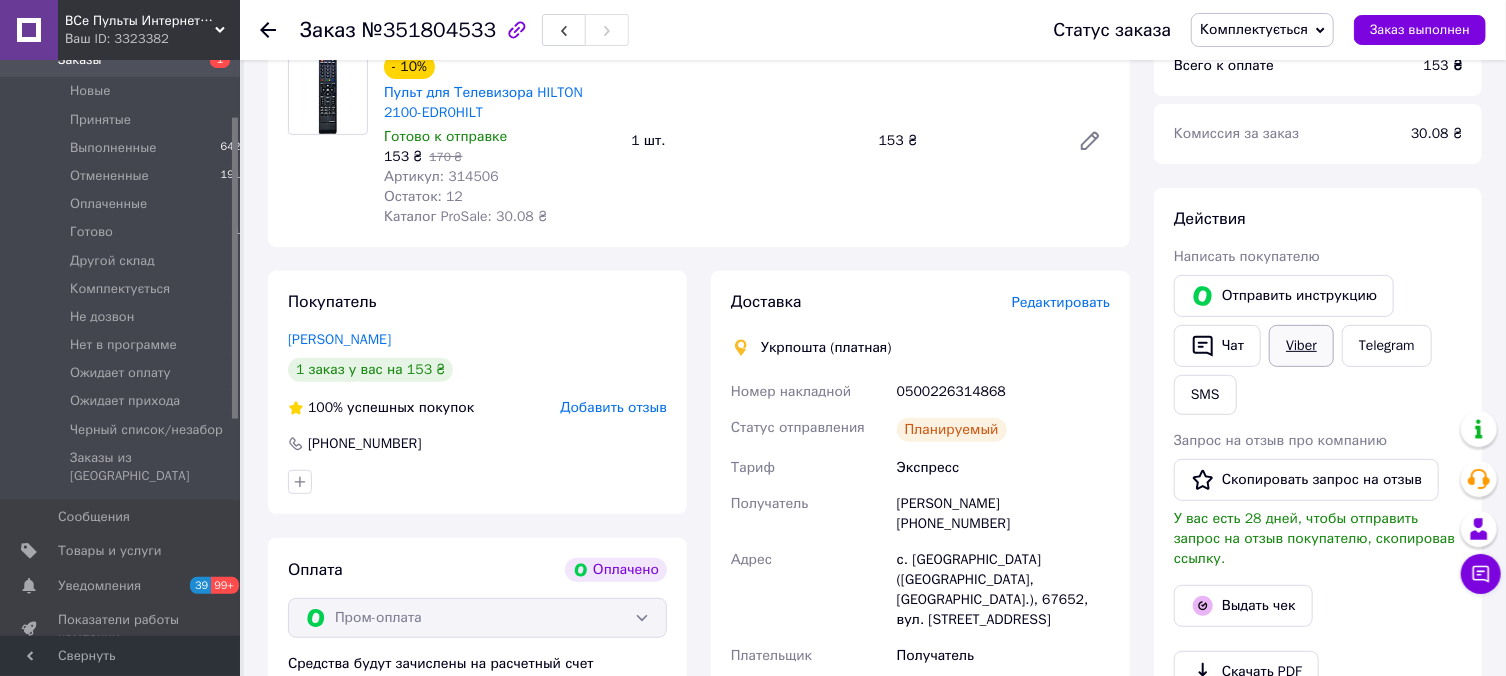 click on "Viber" at bounding box center (1301, 346) 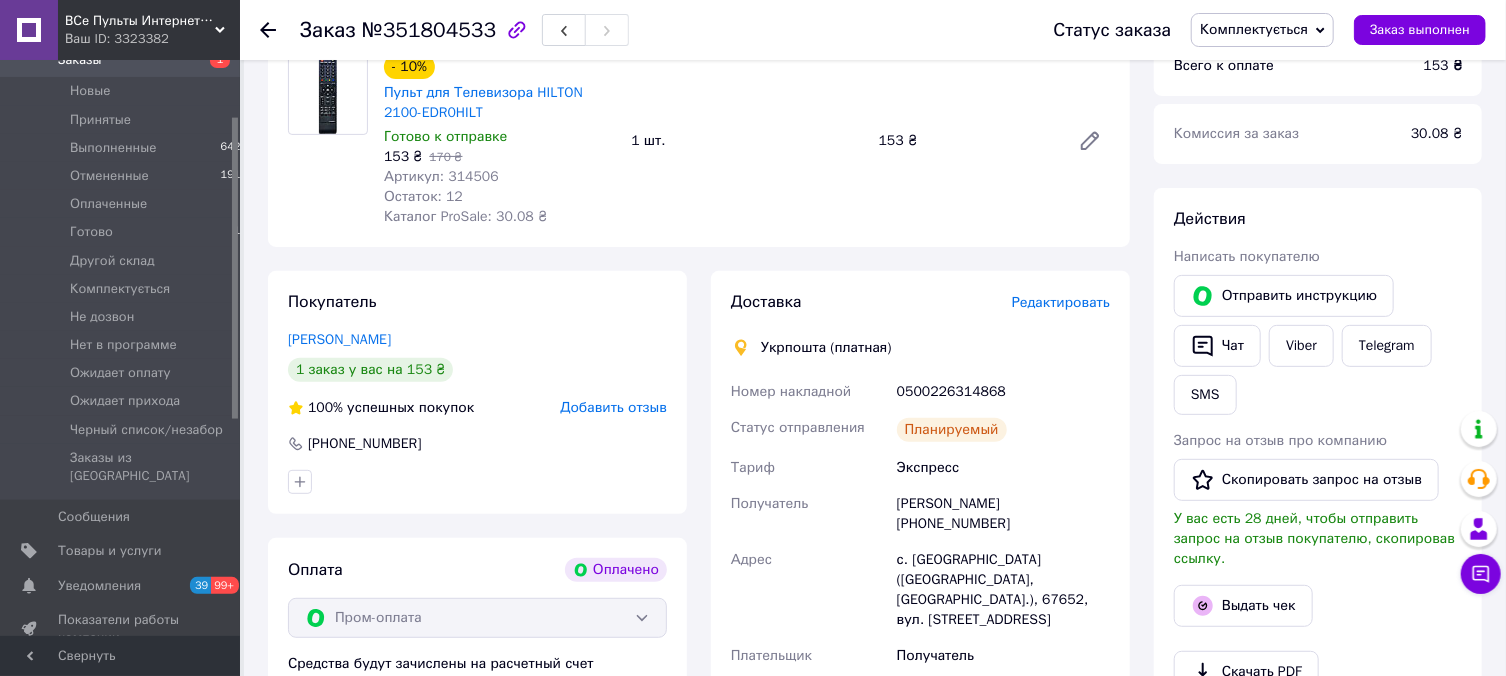 click on "№351804533" at bounding box center (429, 30) 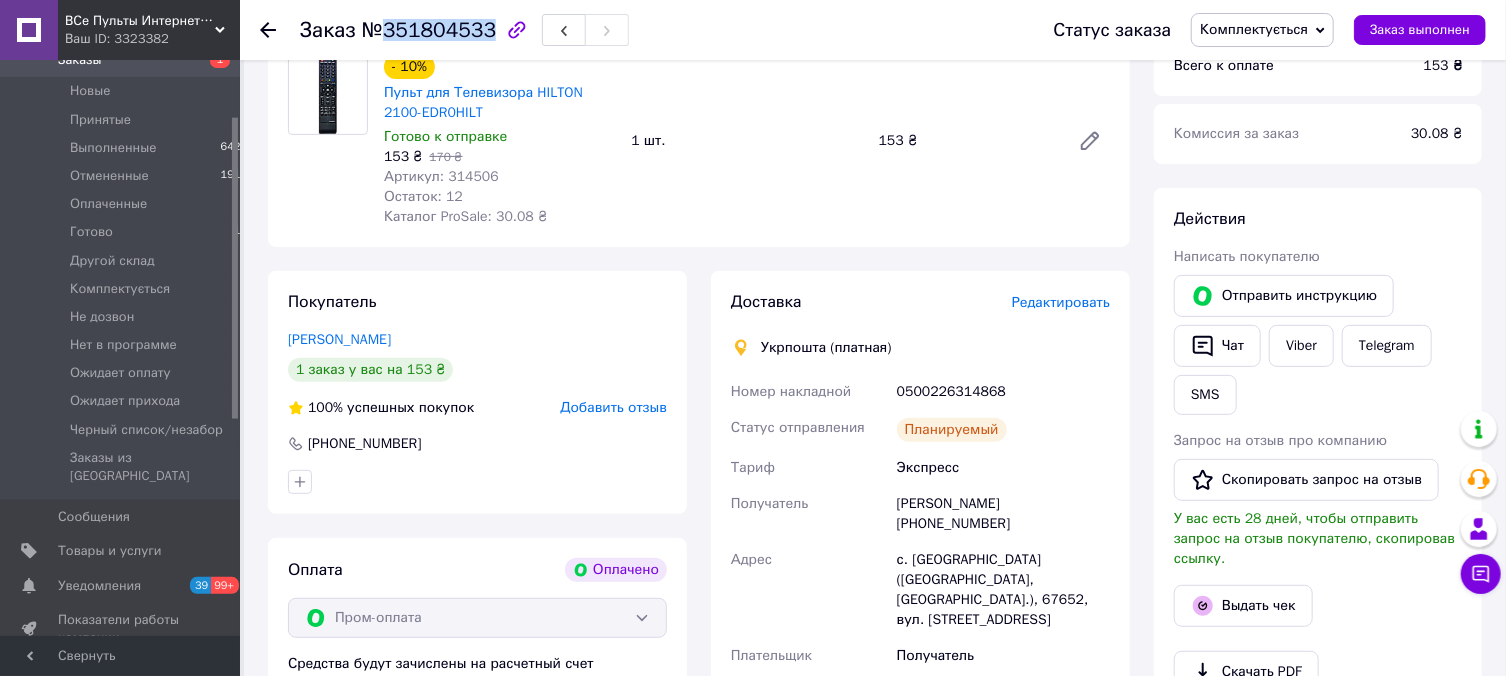 click on "№351804533" at bounding box center [429, 30] 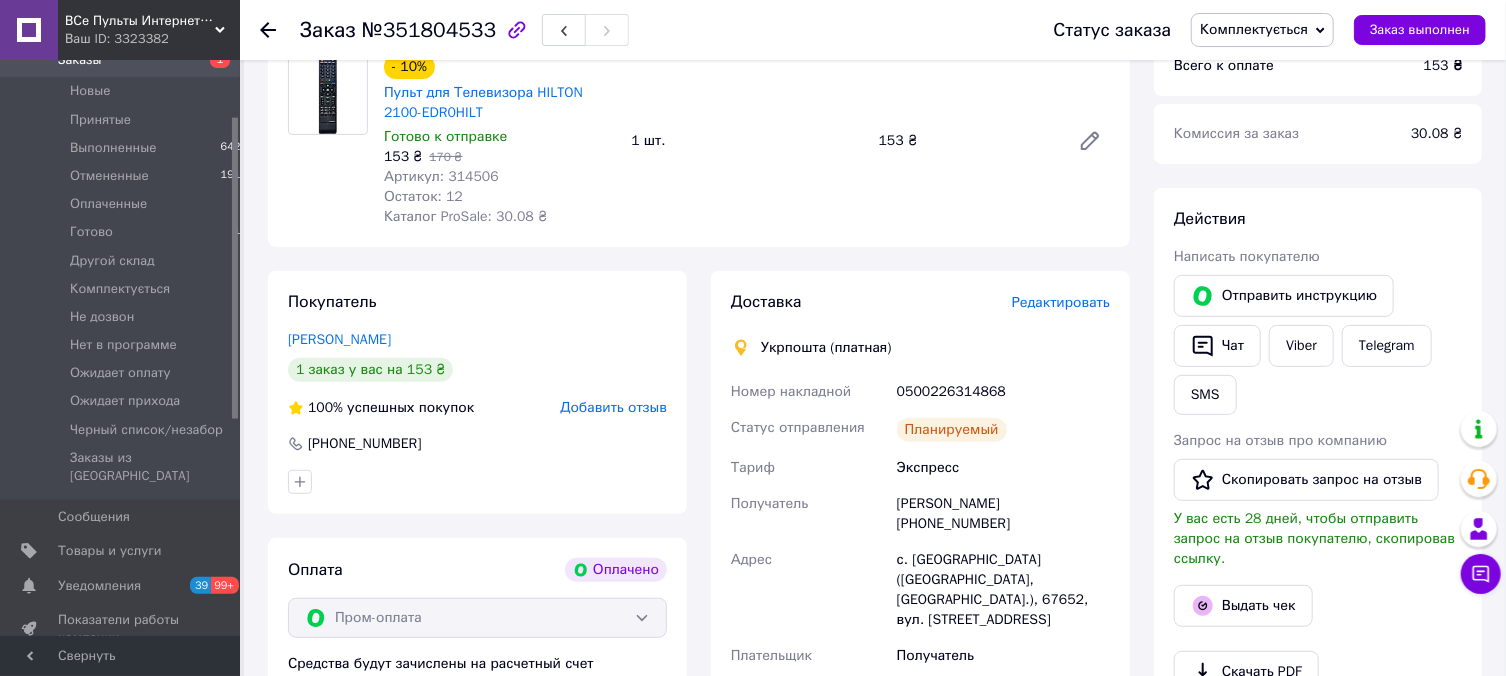 click on "Отправить инструкцию   Чат Viber Telegram SMS" at bounding box center (1318, 345) 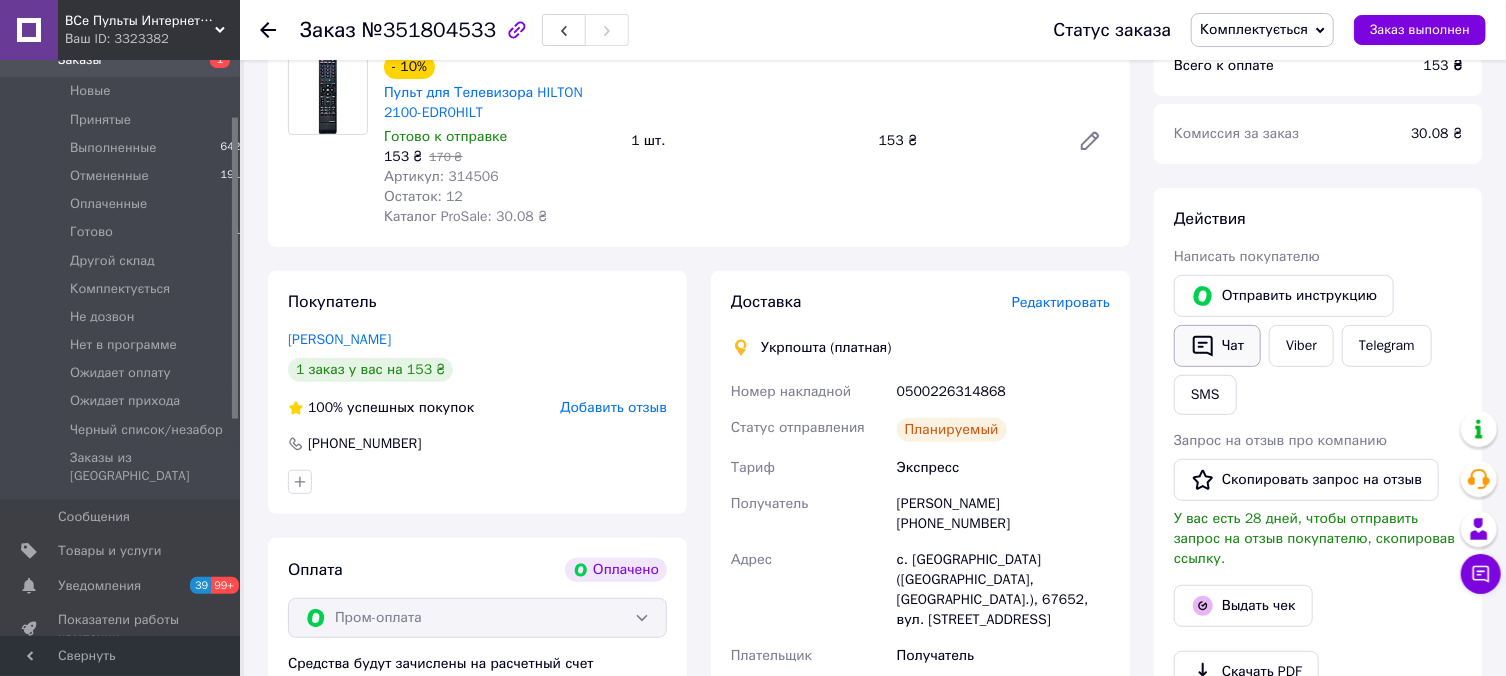 click on "Чат" at bounding box center (1217, 346) 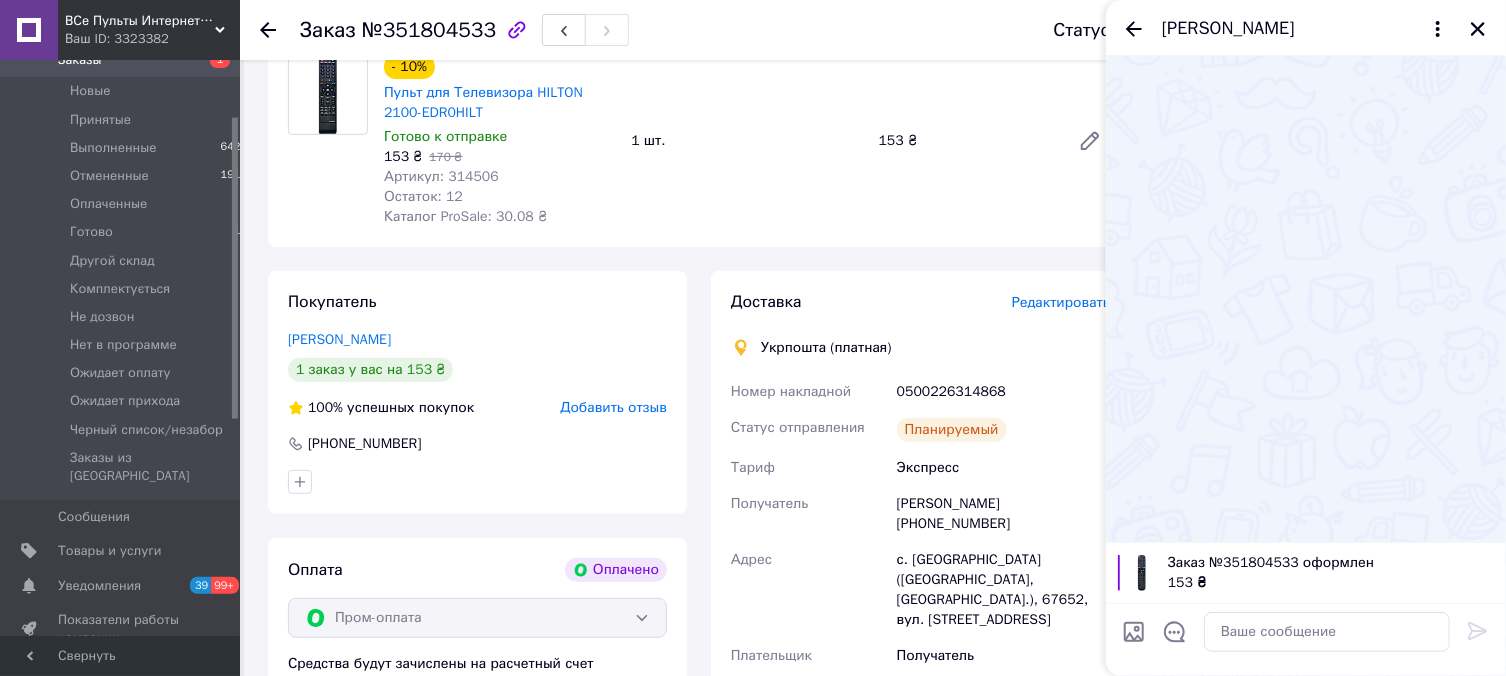click at bounding box center [1306, 299] 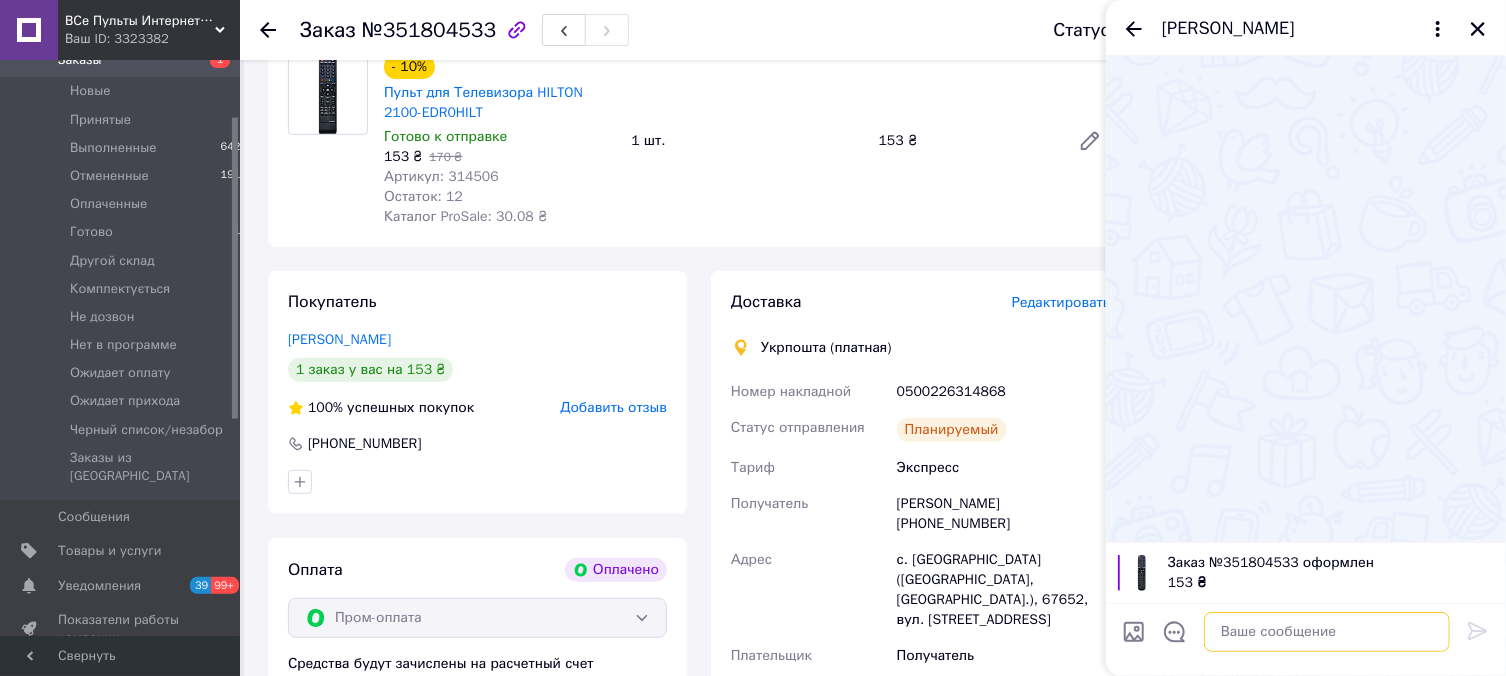 click at bounding box center (1327, 632) 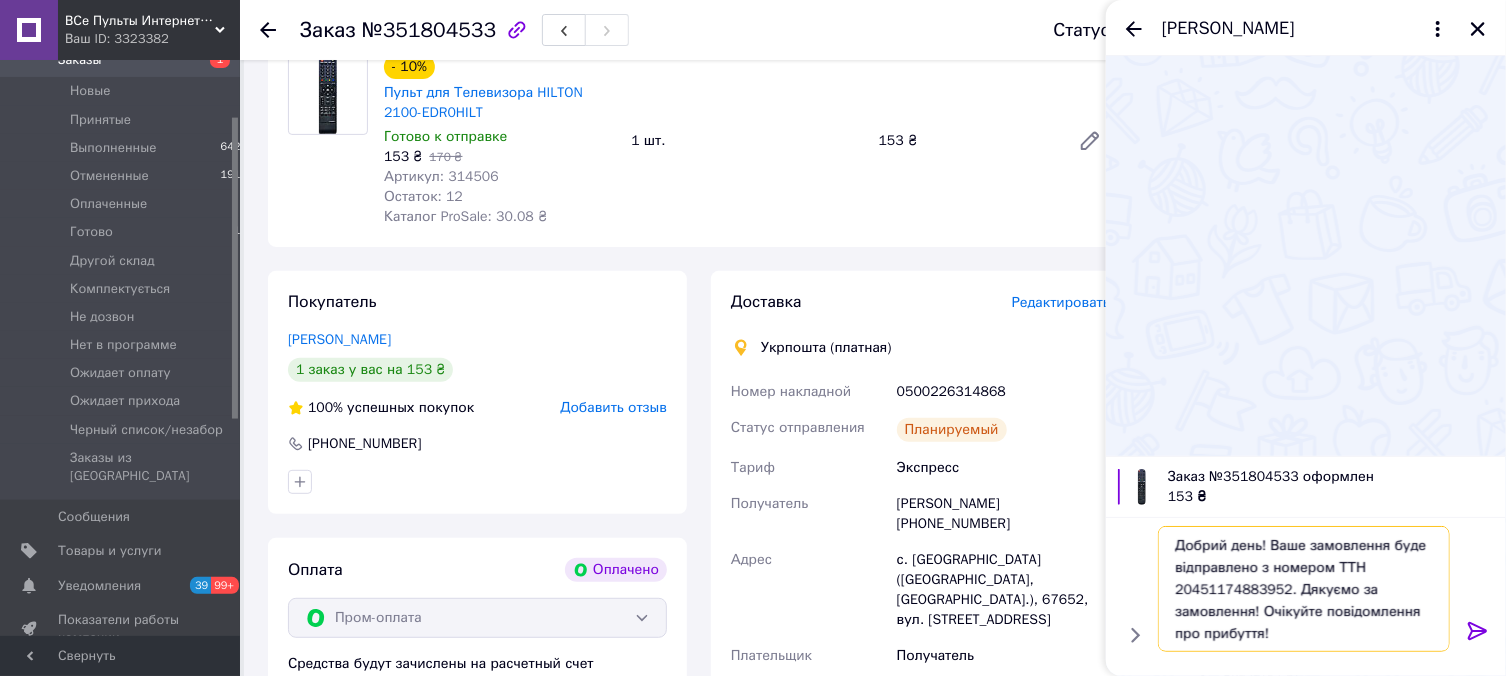 scroll, scrollTop: 23, scrollLeft: 0, axis: vertical 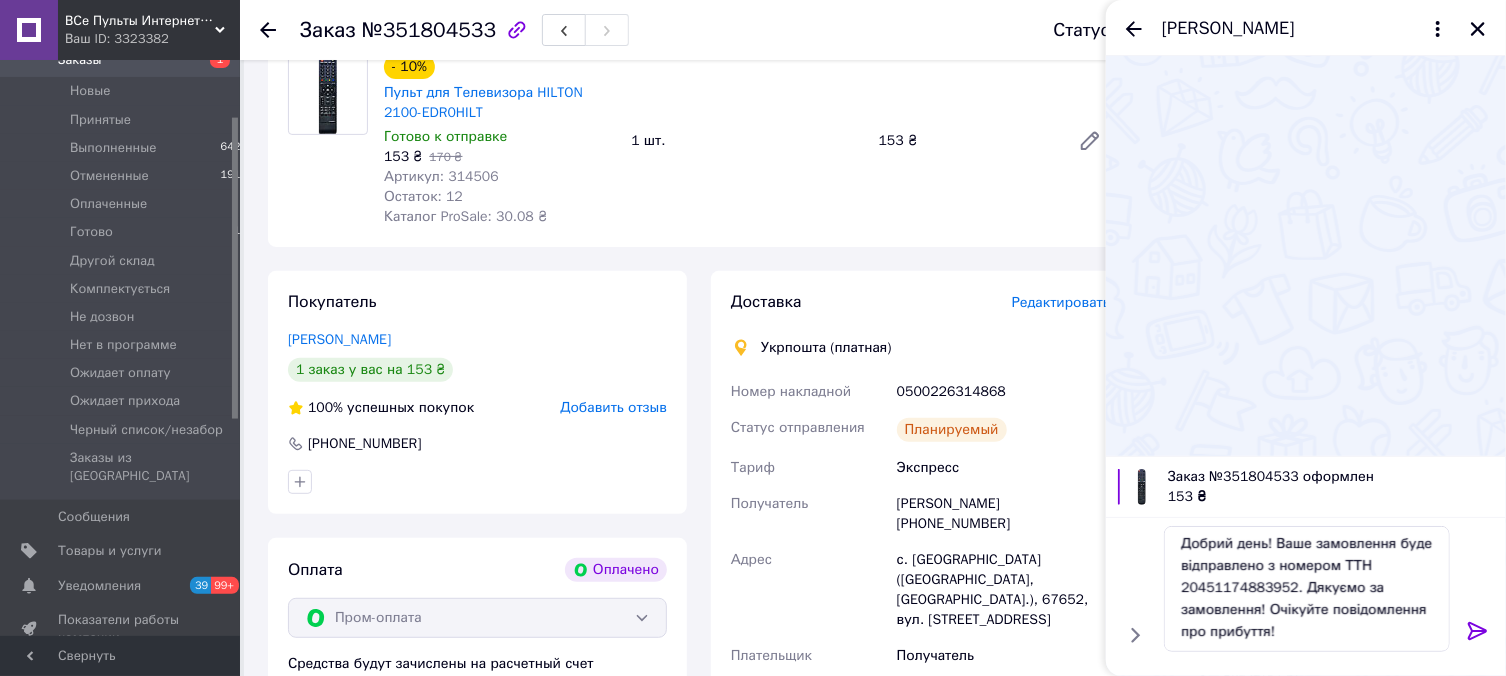 click on "0500226314868" at bounding box center (1003, 392) 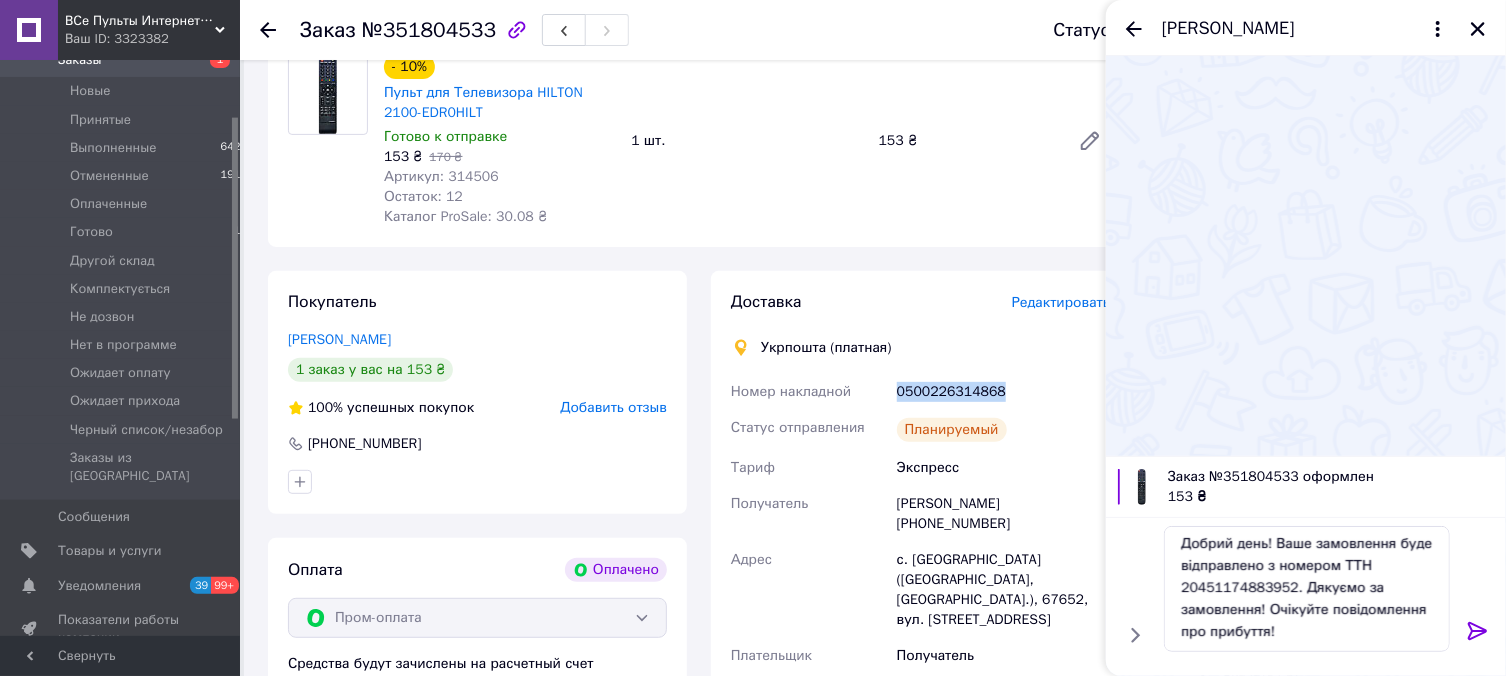 click on "0500226314868" at bounding box center [1003, 392] 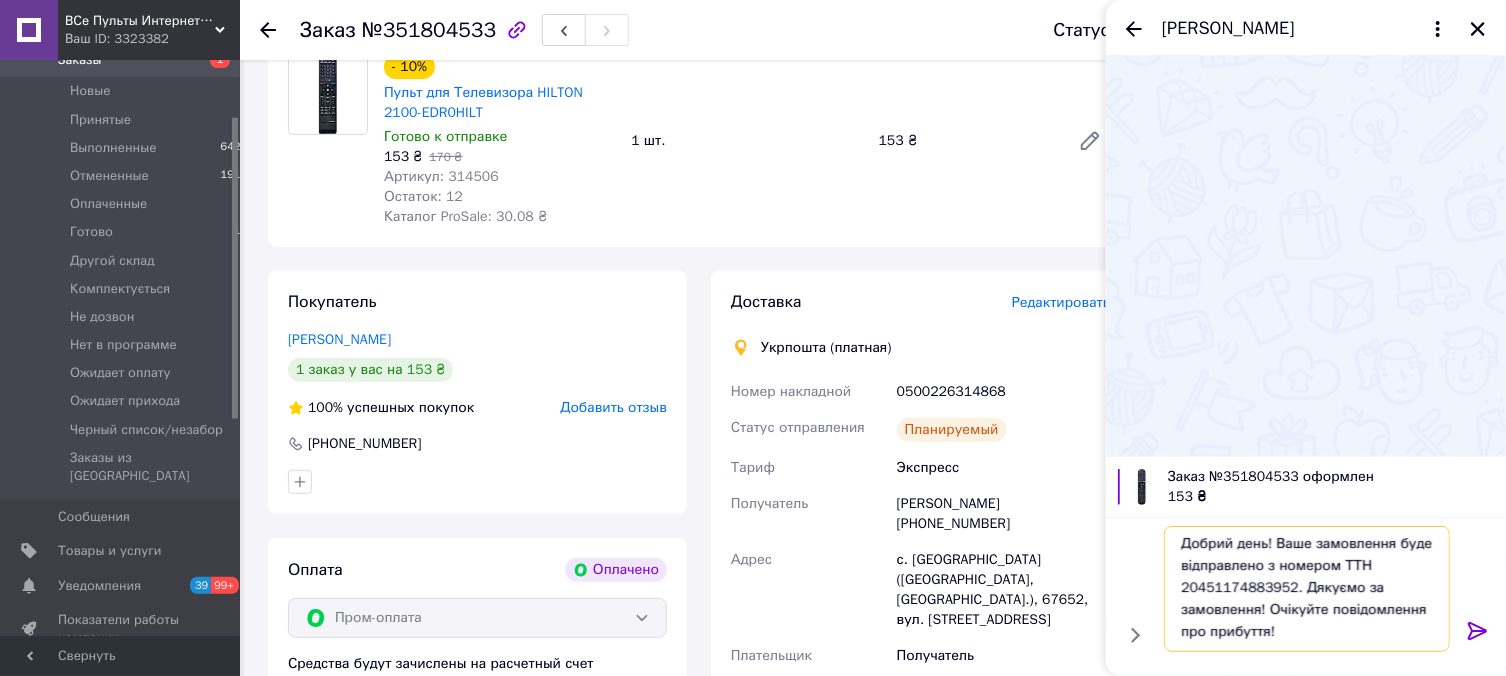 click on "Добрий день! Ваше замовлення буде відправлено з номером ТТН 20451174883952. Дякуємо за замовлення! Очікуйте повідомлення про прибуття!" at bounding box center [1307, 589] 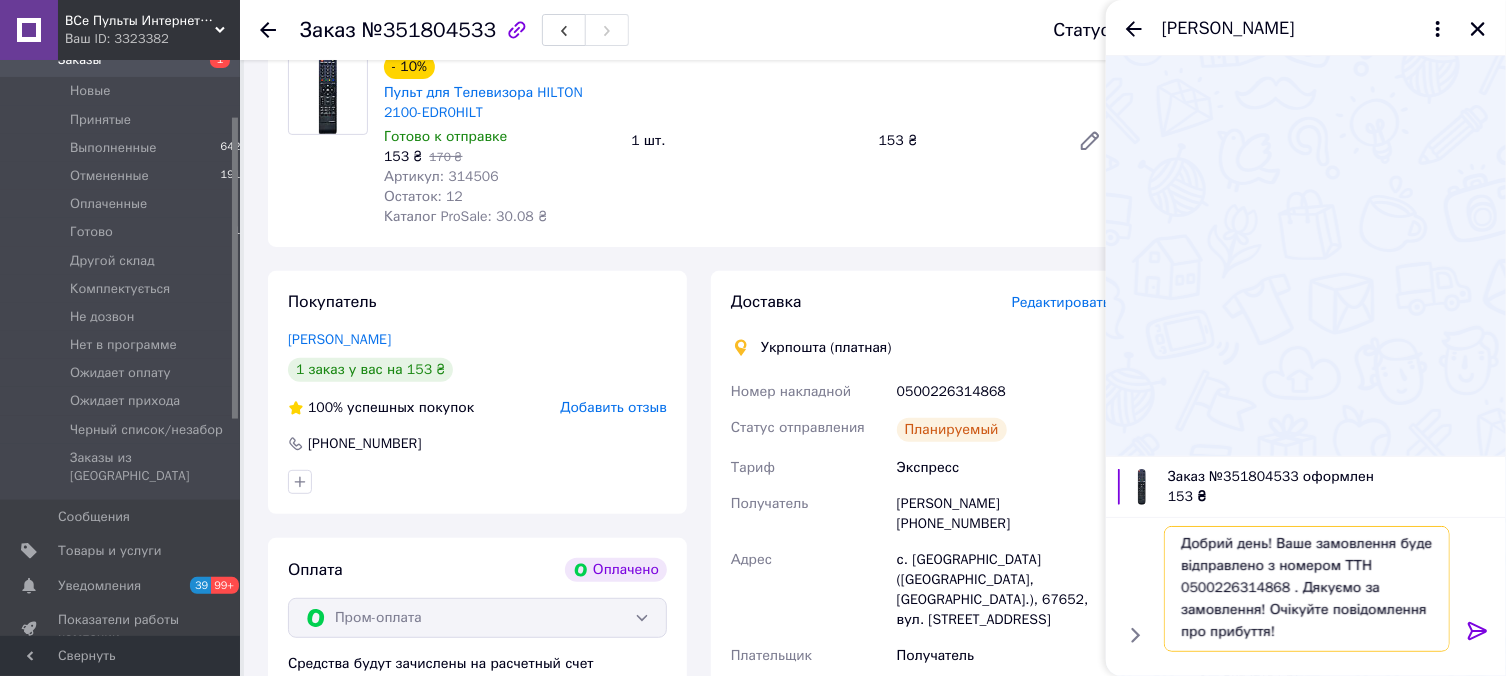 type on "Добрий день! Ваше замовлення буде відправлено з номером ТТН 0500226314868 . Дякуємо за замовлення! Очікуйте повідомлення про прибуття!" 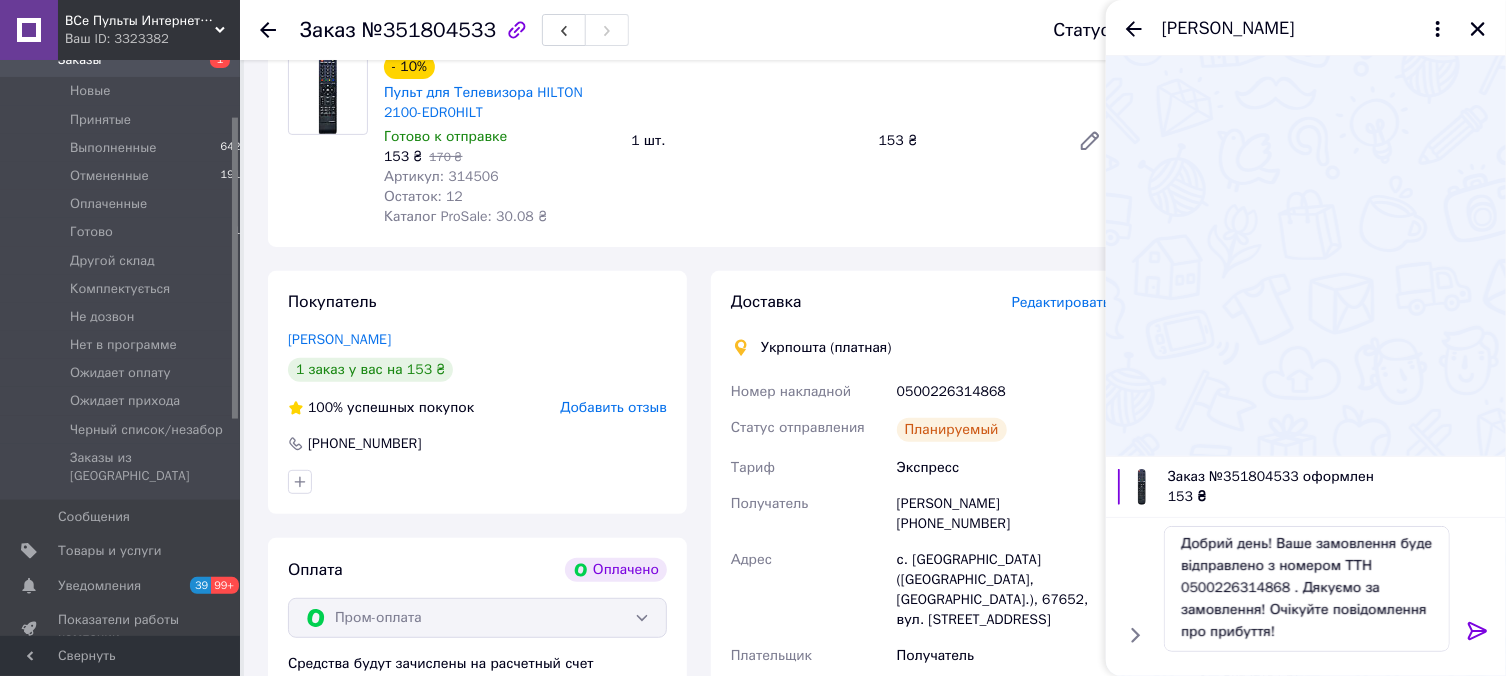 click 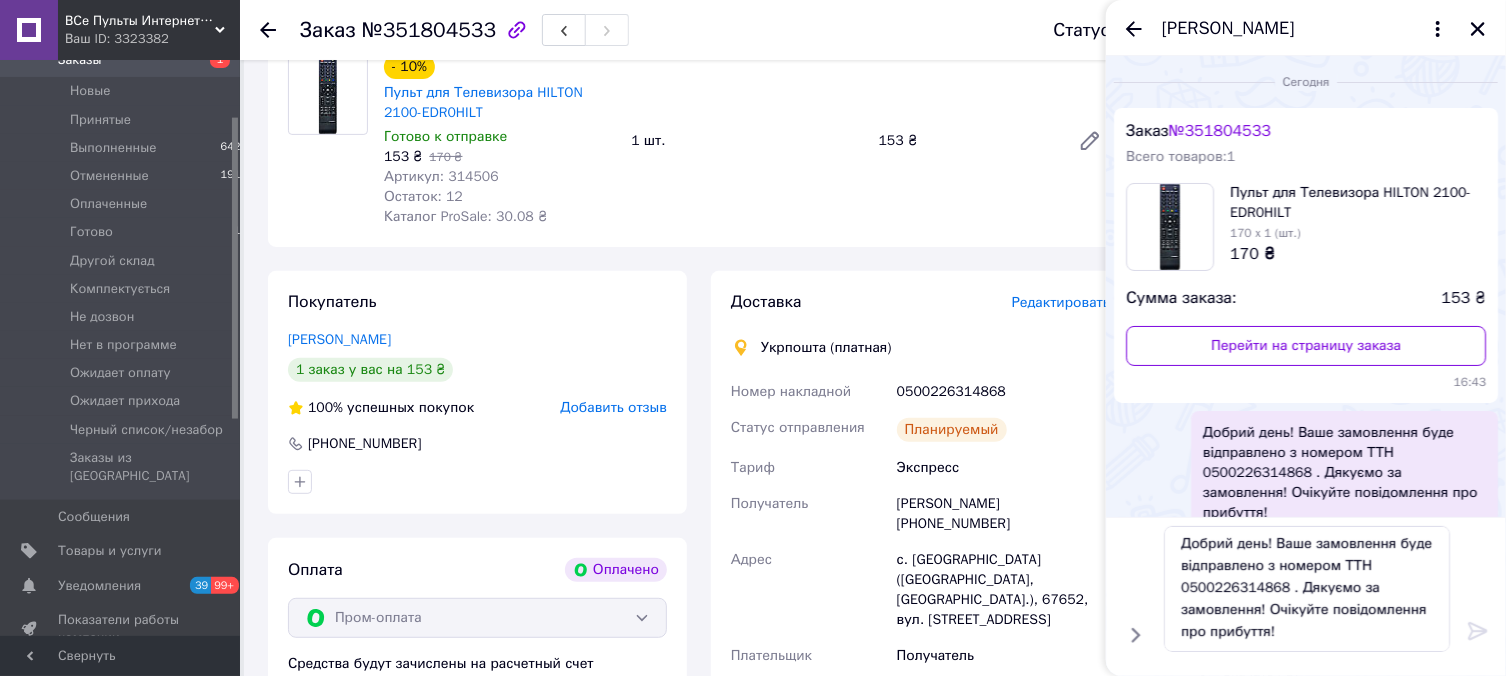 type 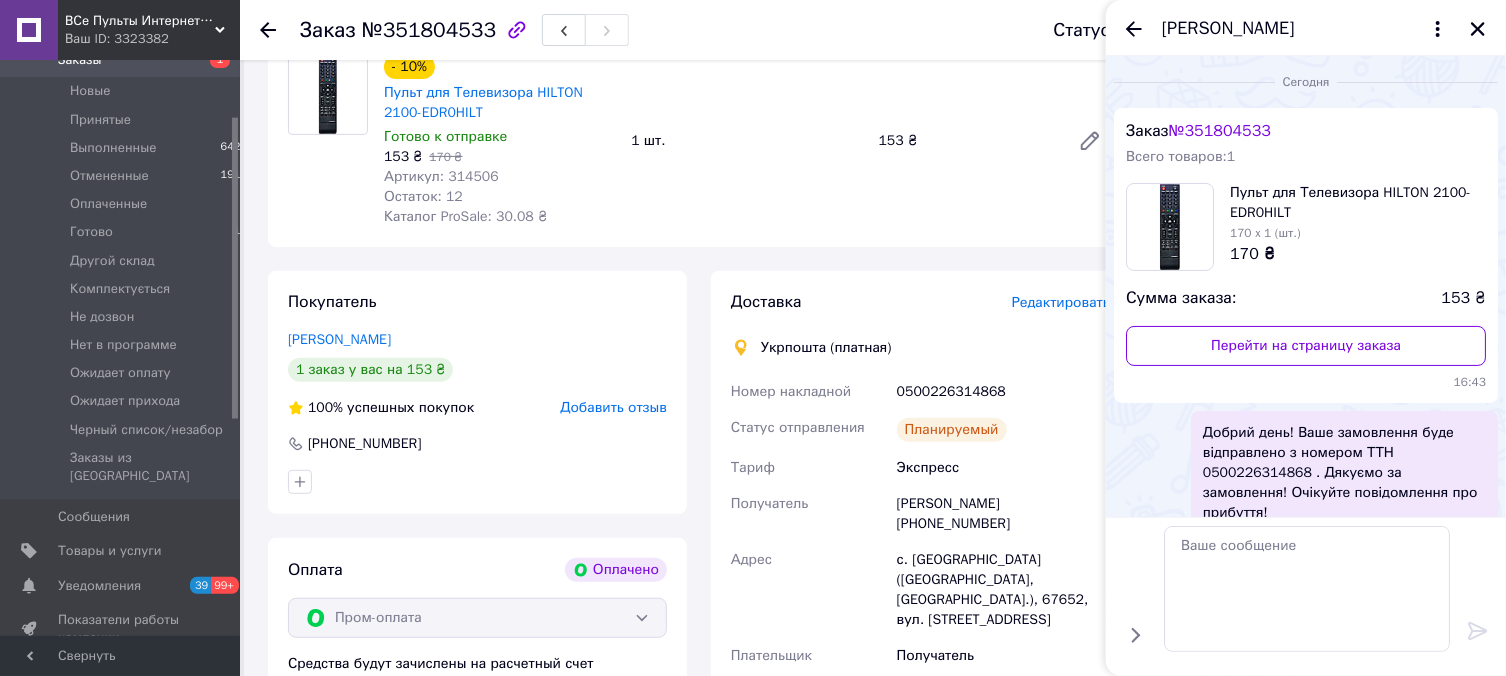 scroll, scrollTop: 0, scrollLeft: 0, axis: both 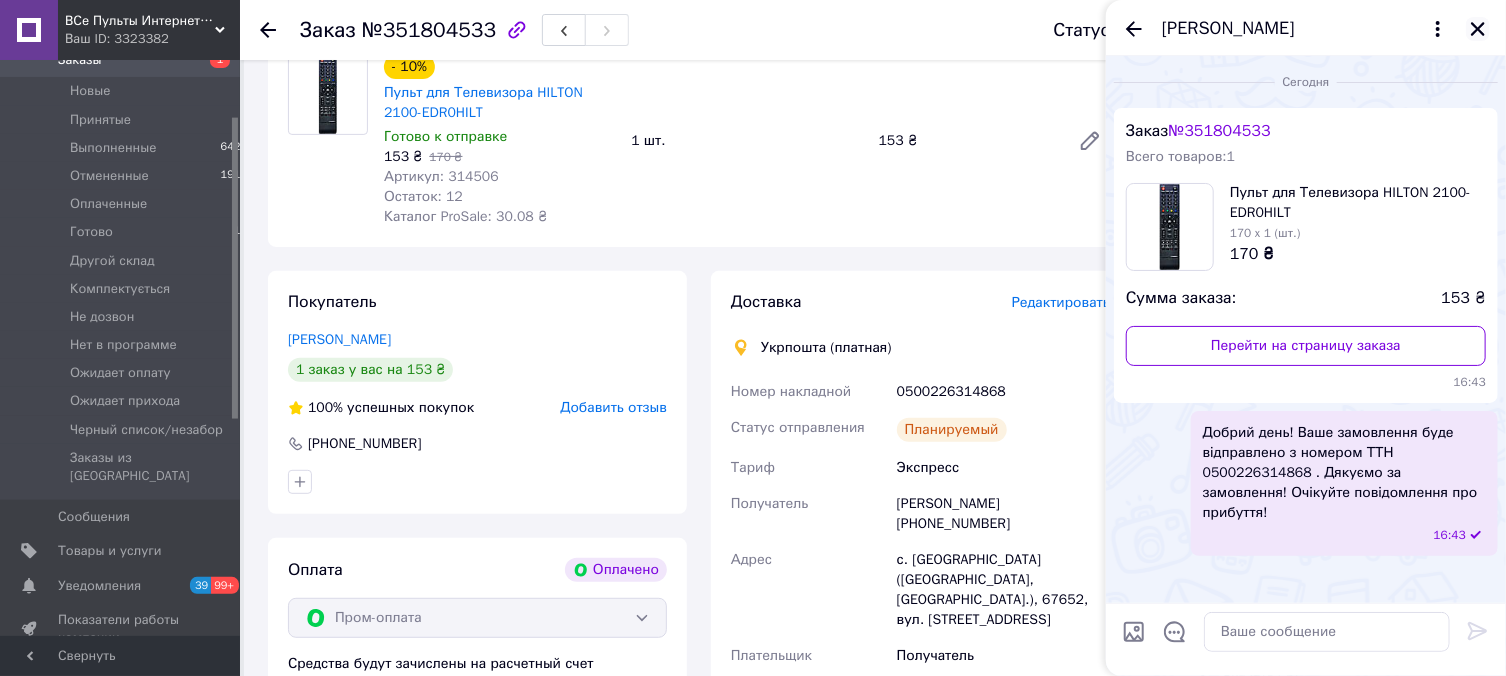 click 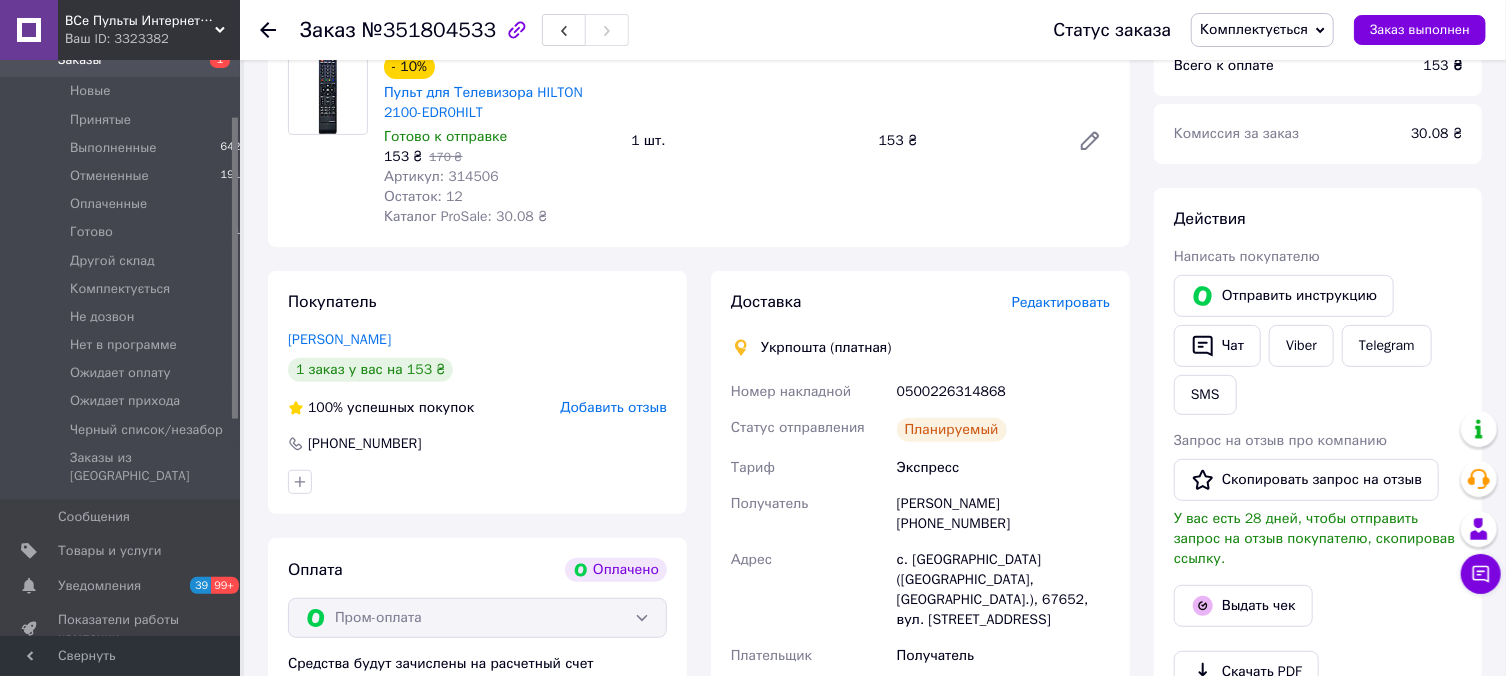 click on "Комплектується" at bounding box center [1262, 30] 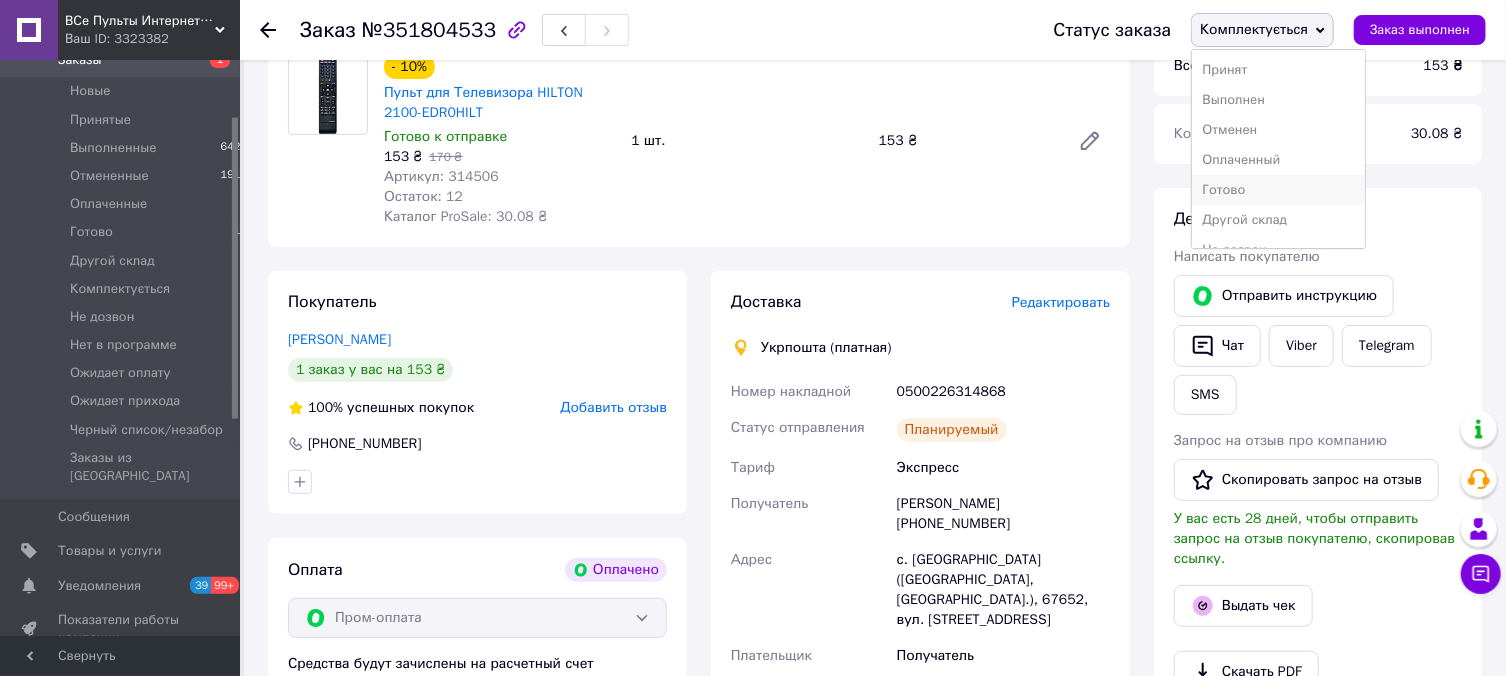 click on "Готово" at bounding box center [1278, 190] 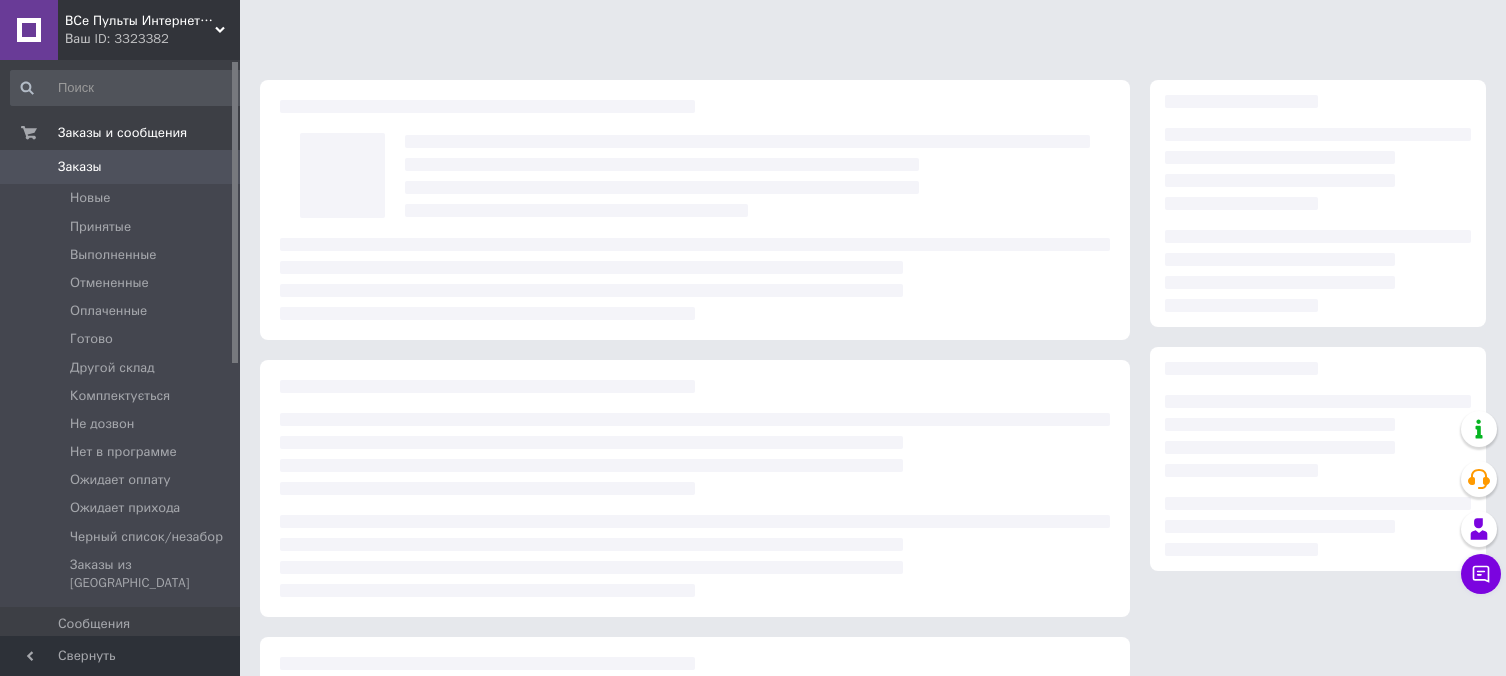 scroll, scrollTop: 0, scrollLeft: 0, axis: both 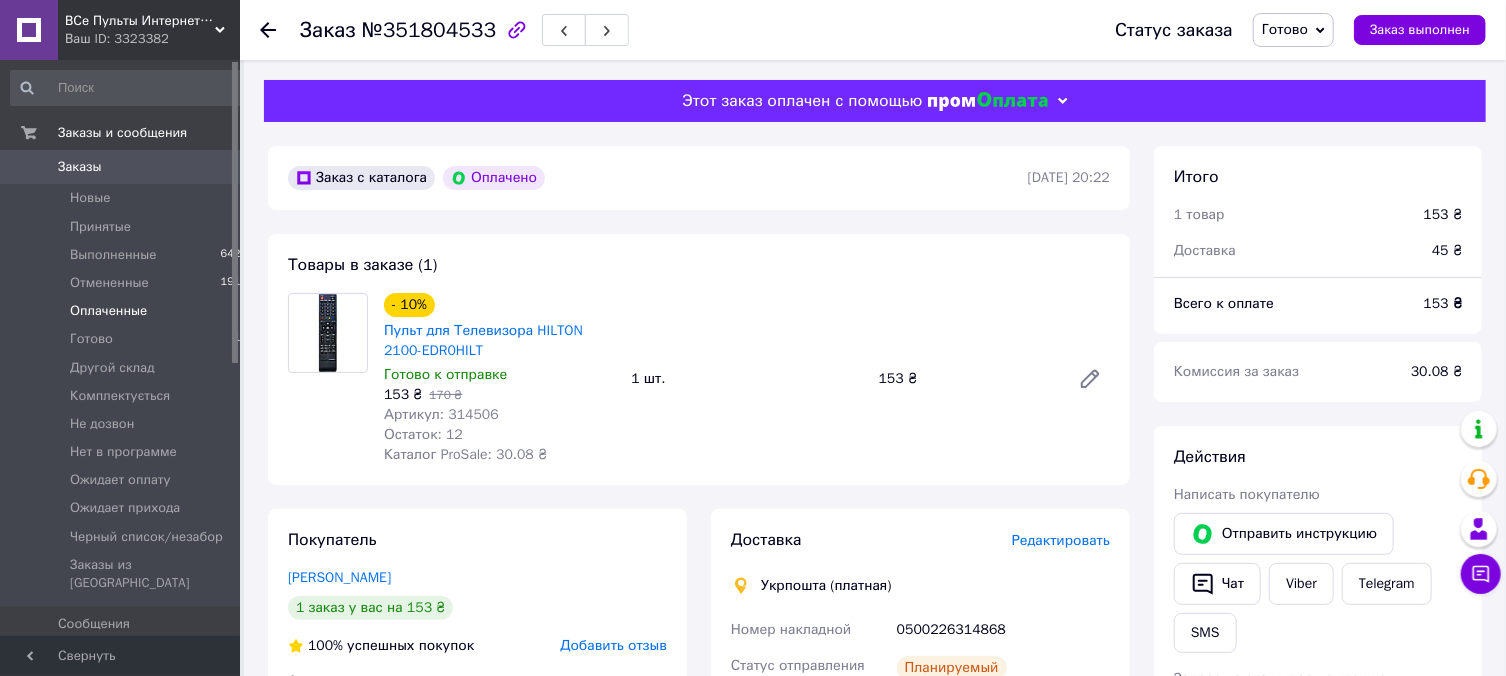 click on "Оплаченные 1" at bounding box center (129, 311) 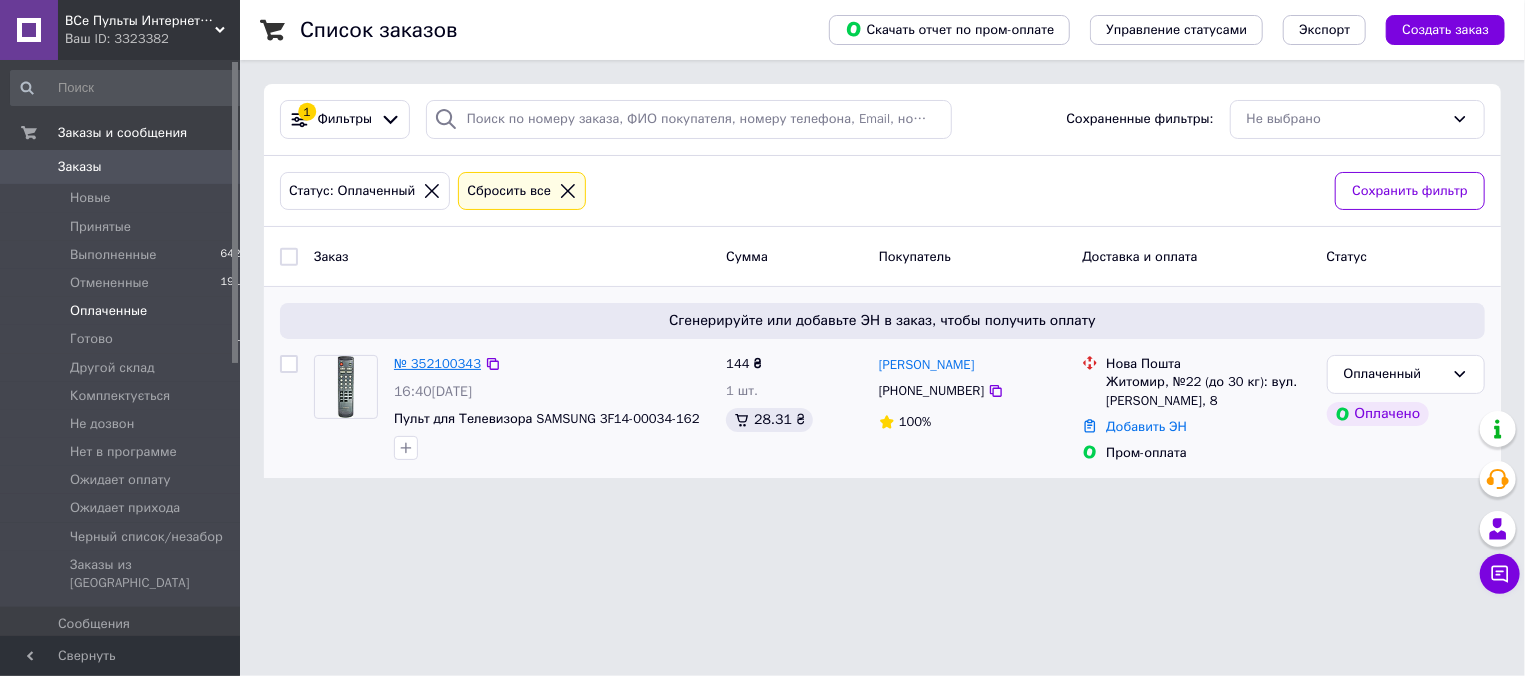 click on "№ 352100343" at bounding box center [437, 363] 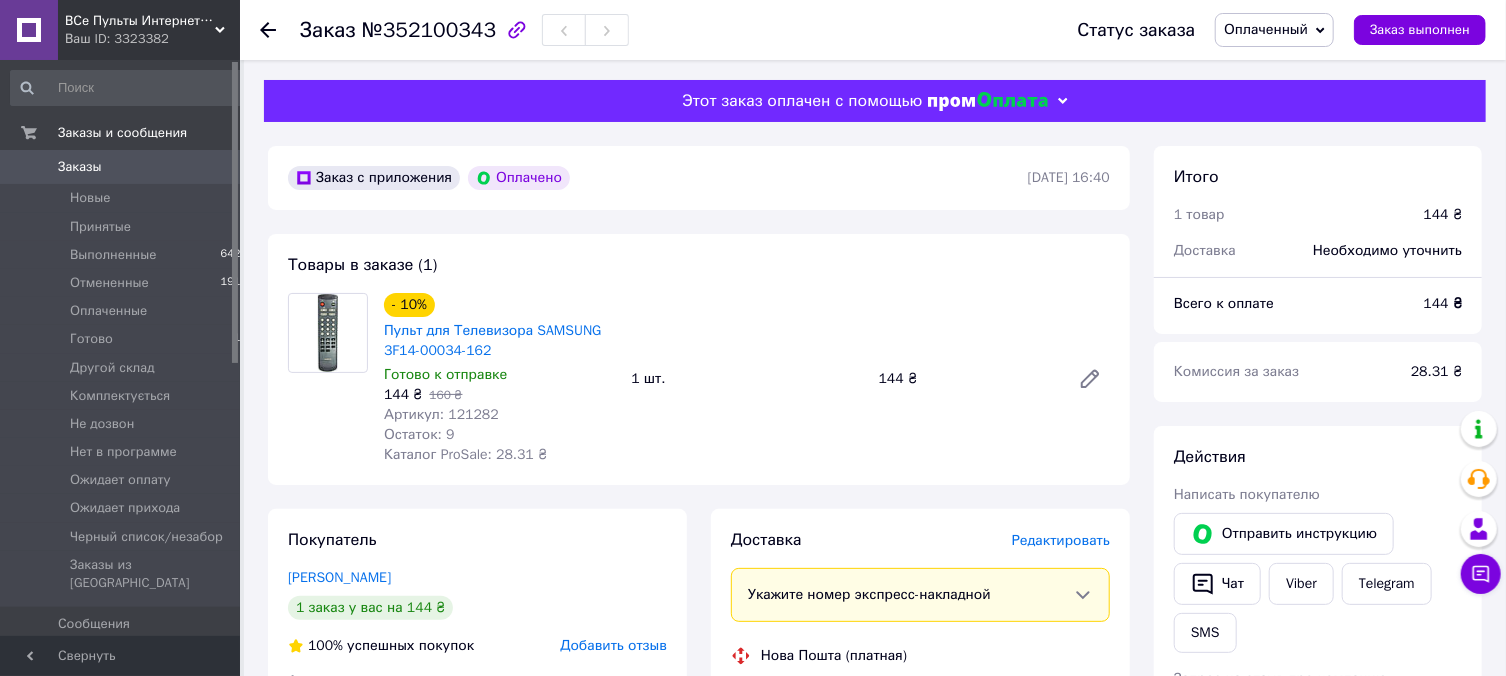 click on "Артикул: 121282" at bounding box center [441, 414] 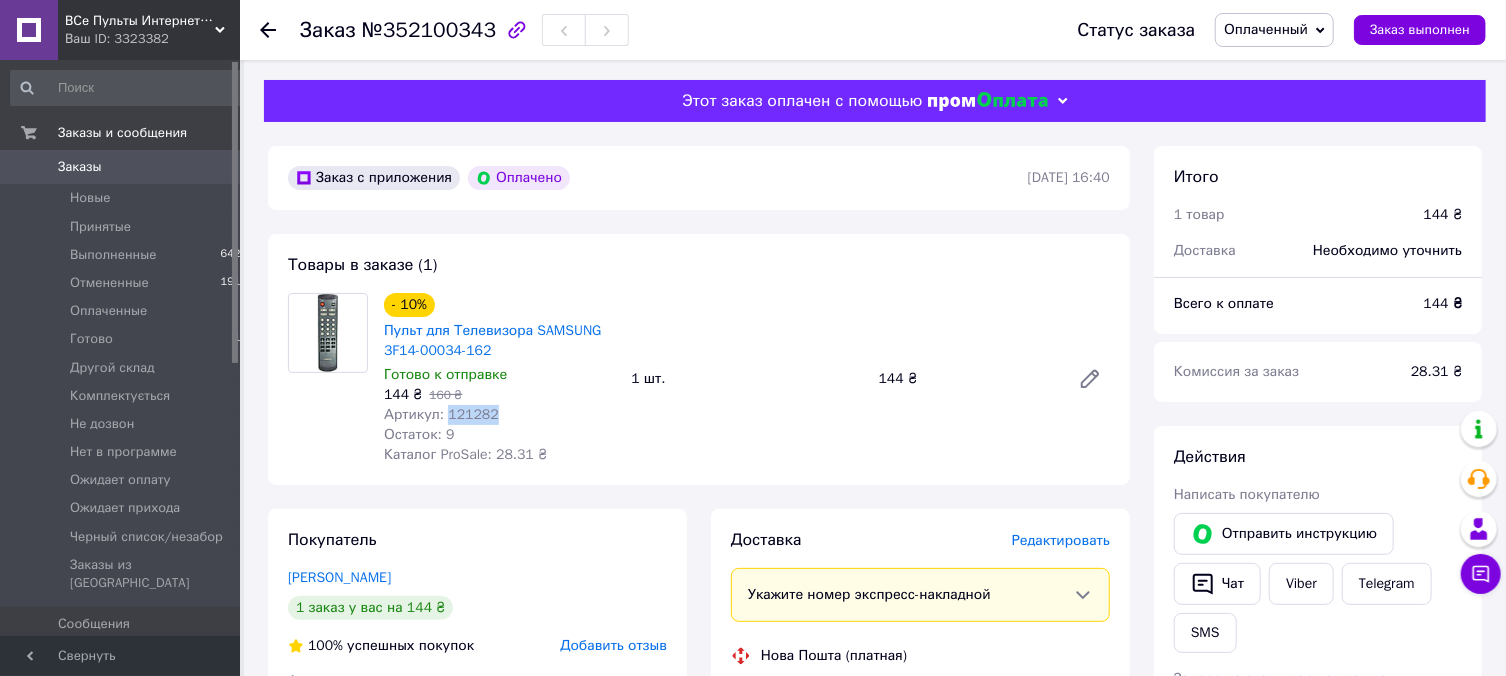 click on "Артикул: 121282" at bounding box center [441, 414] 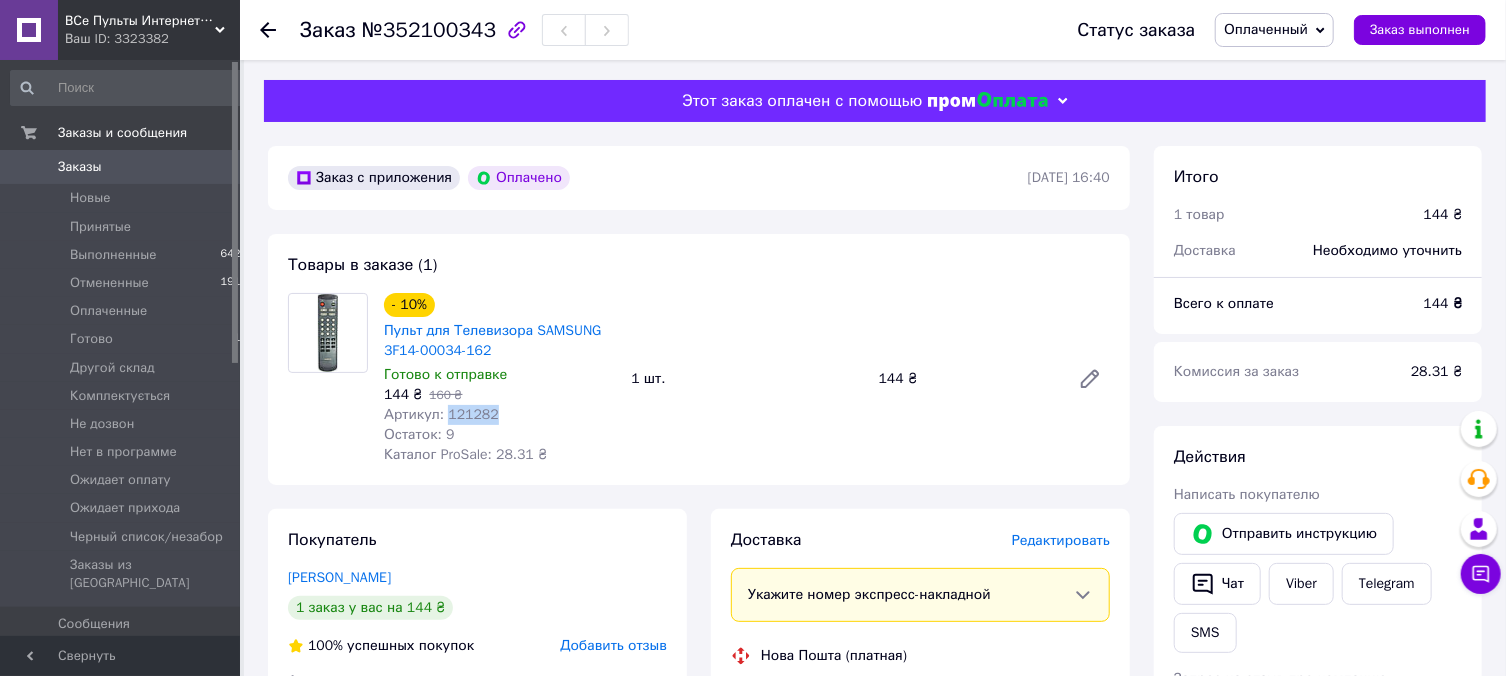 copy on "121282" 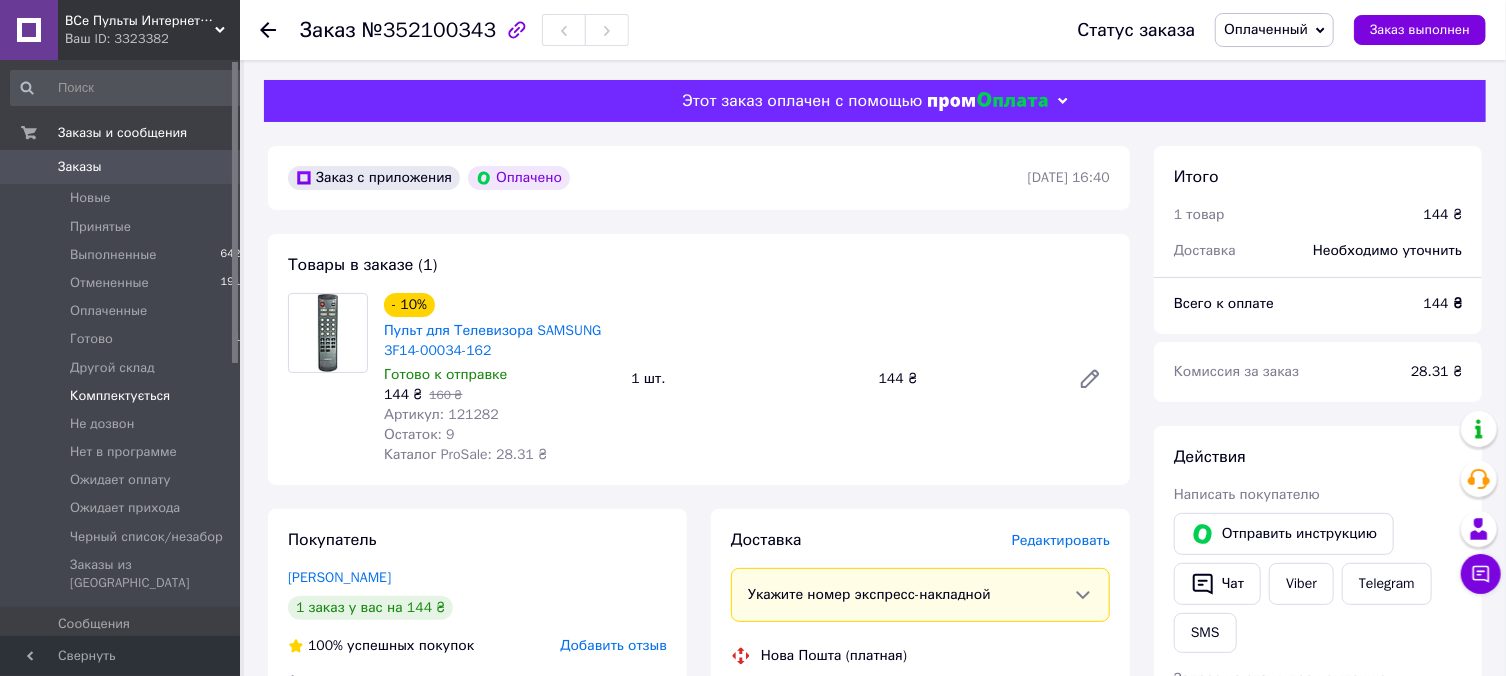 click on "Комплектується" at bounding box center (120, 396) 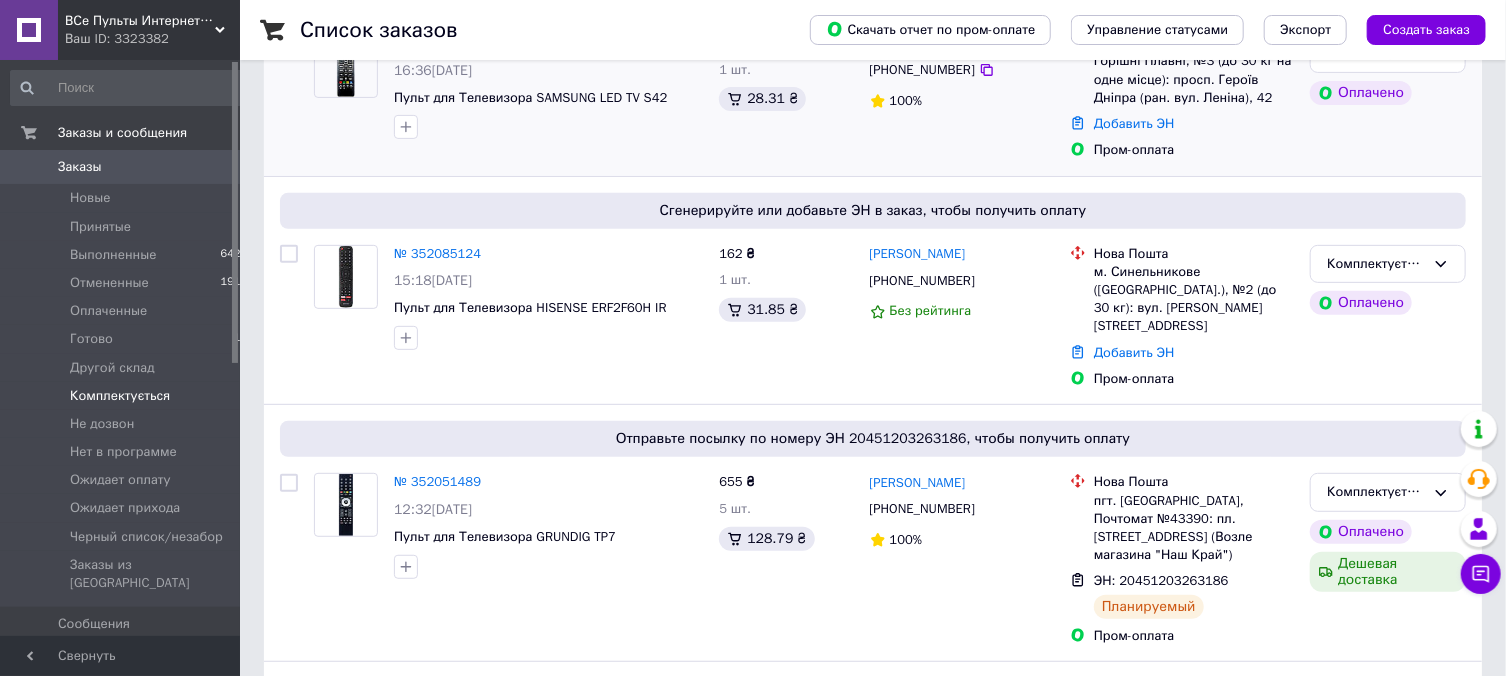 scroll, scrollTop: 643, scrollLeft: 0, axis: vertical 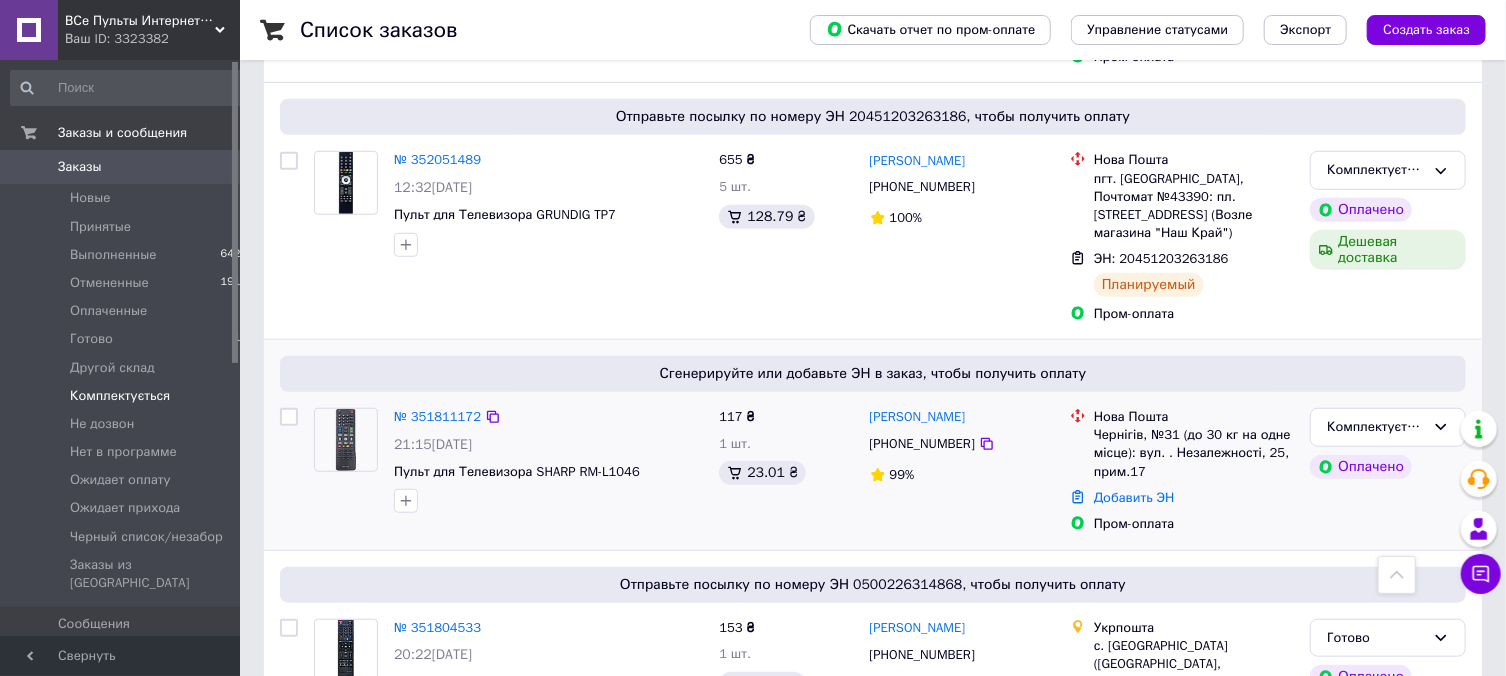 click on "№ 351811172" at bounding box center (437, 417) 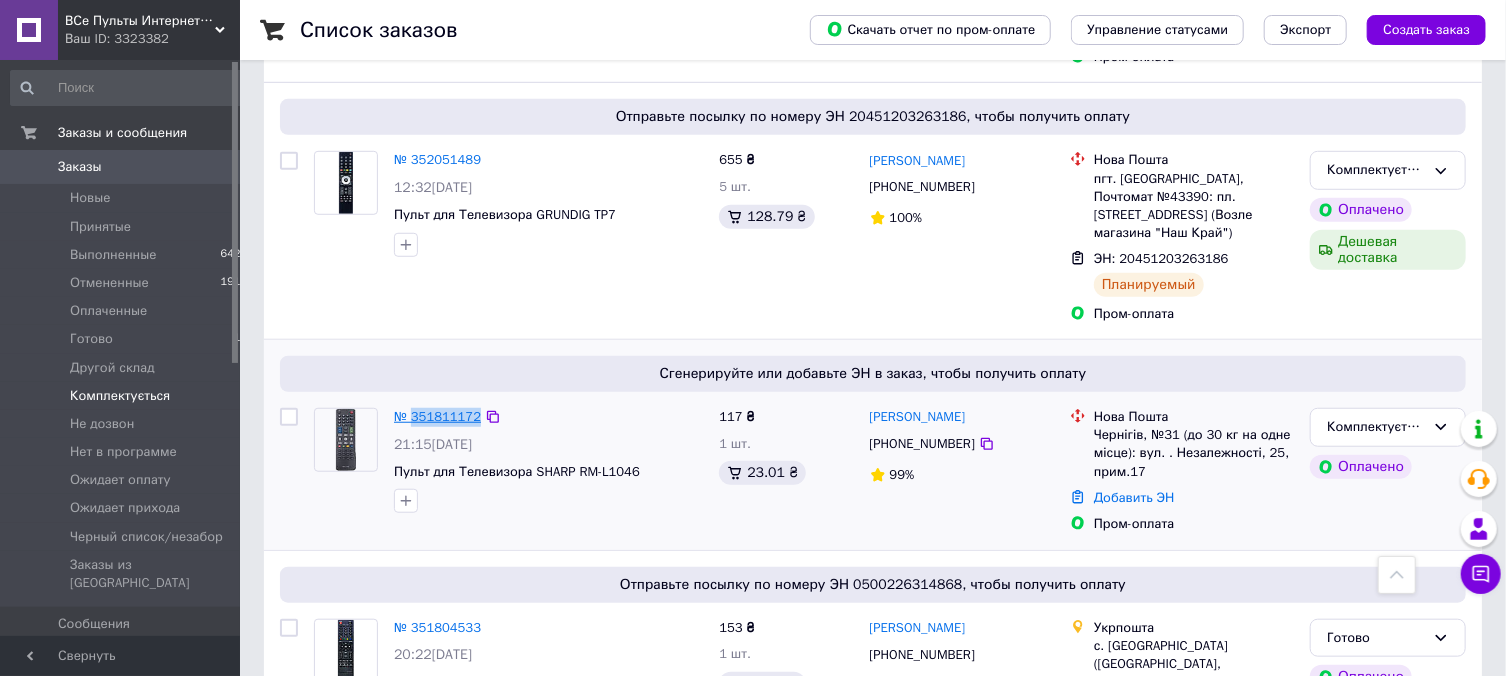 click on "№ 351811172" at bounding box center [437, 417] 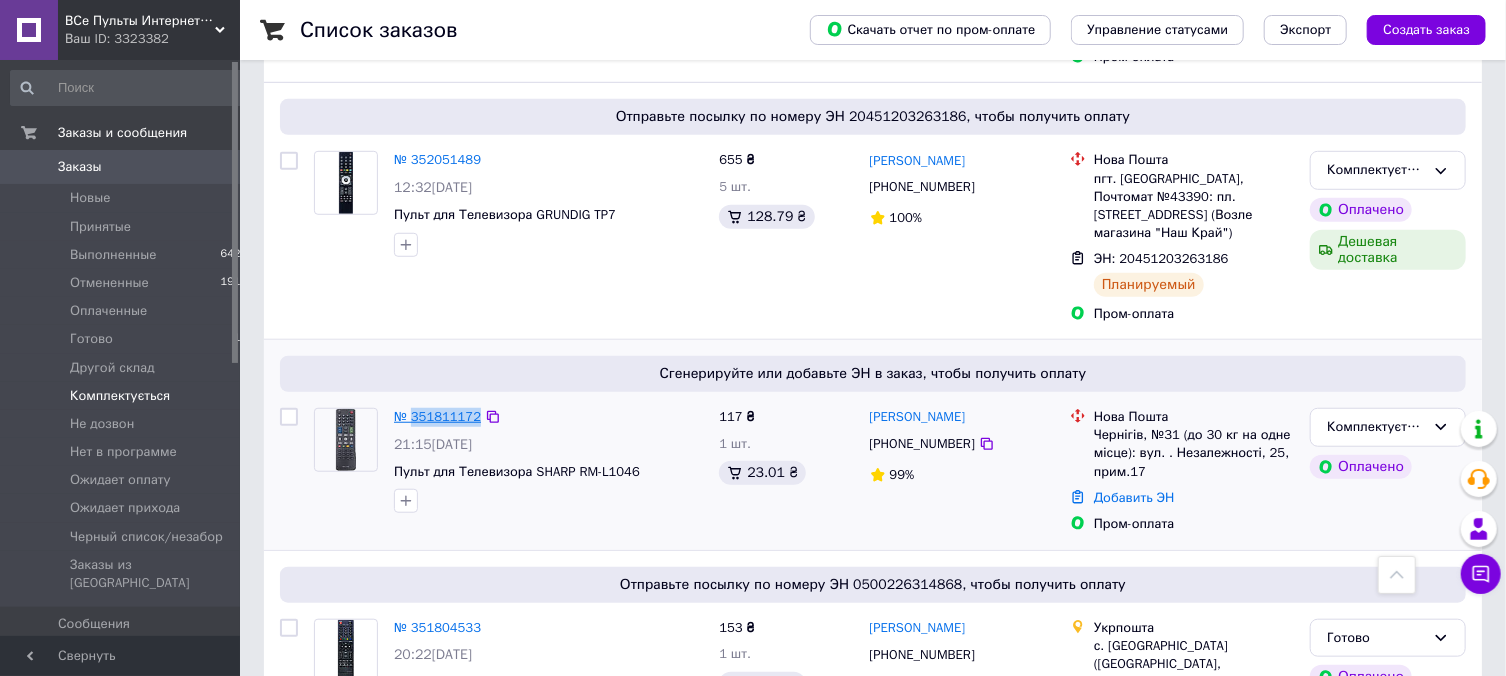 click on "№ 351811172" at bounding box center (437, 416) 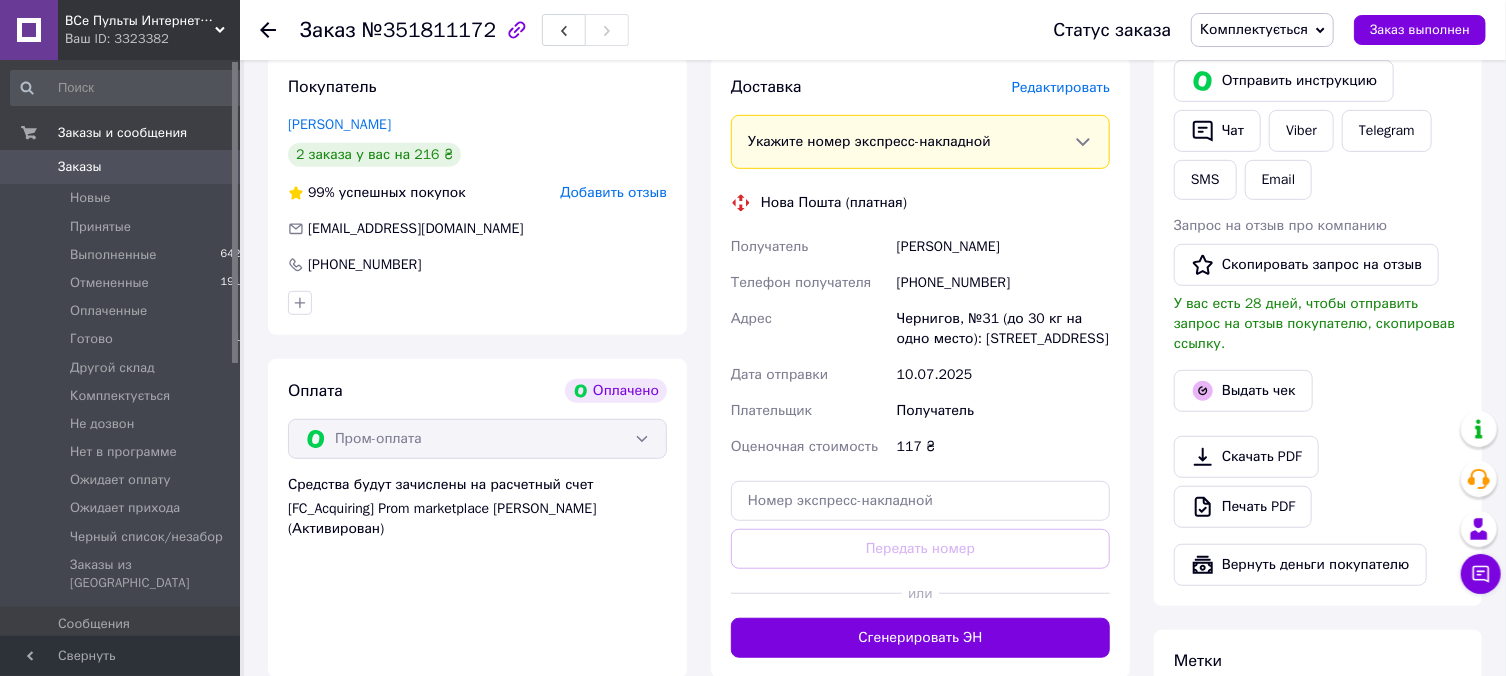scroll, scrollTop: 774, scrollLeft: 0, axis: vertical 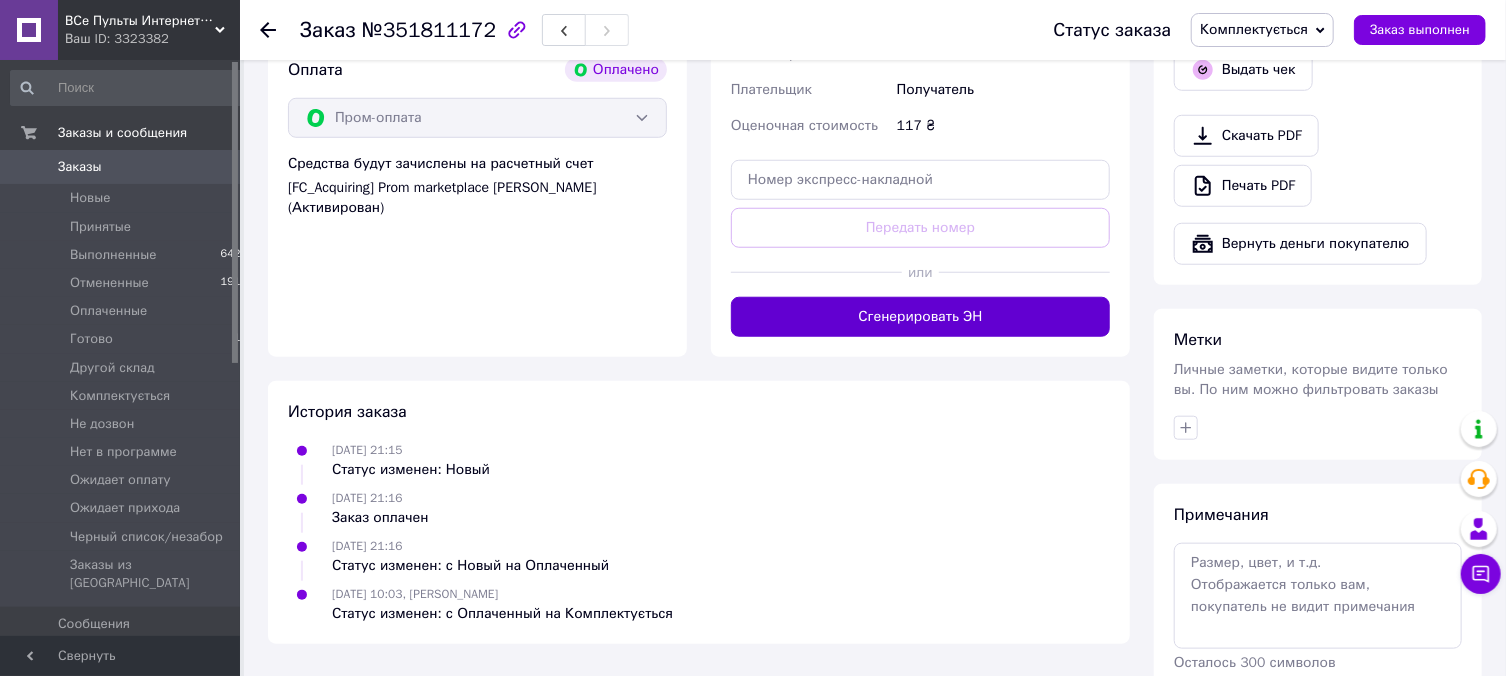 click on "Сгенерировать ЭН" at bounding box center (920, 317) 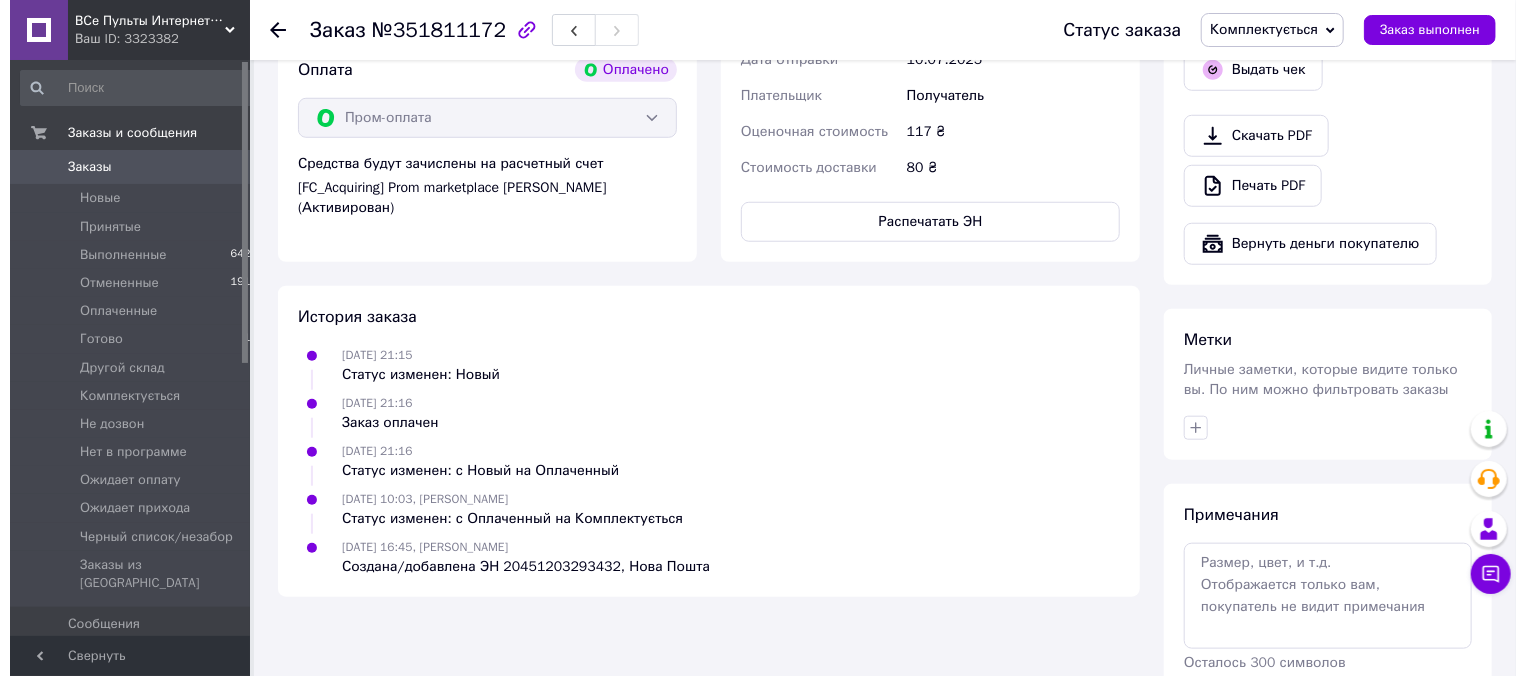 scroll, scrollTop: 346, scrollLeft: 0, axis: vertical 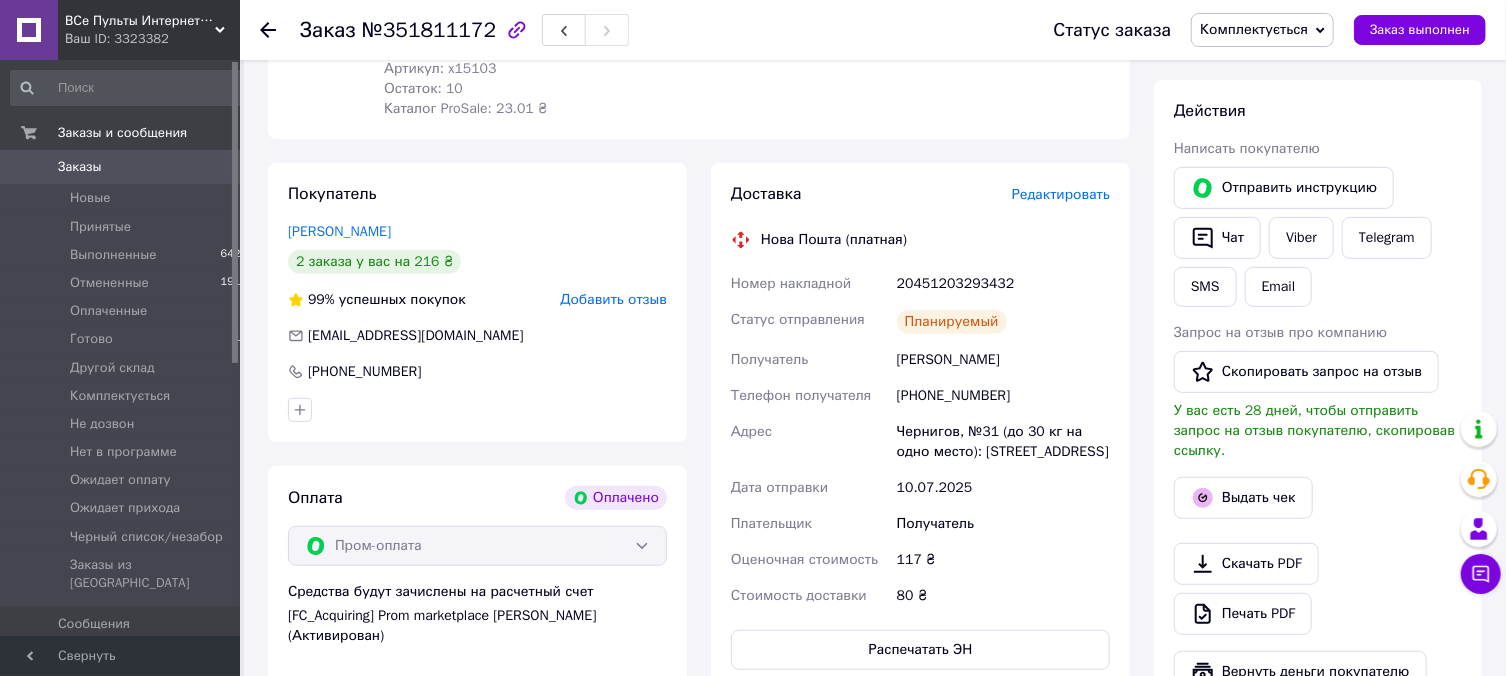 click on "Заказ №351811172" at bounding box center (464, 30) 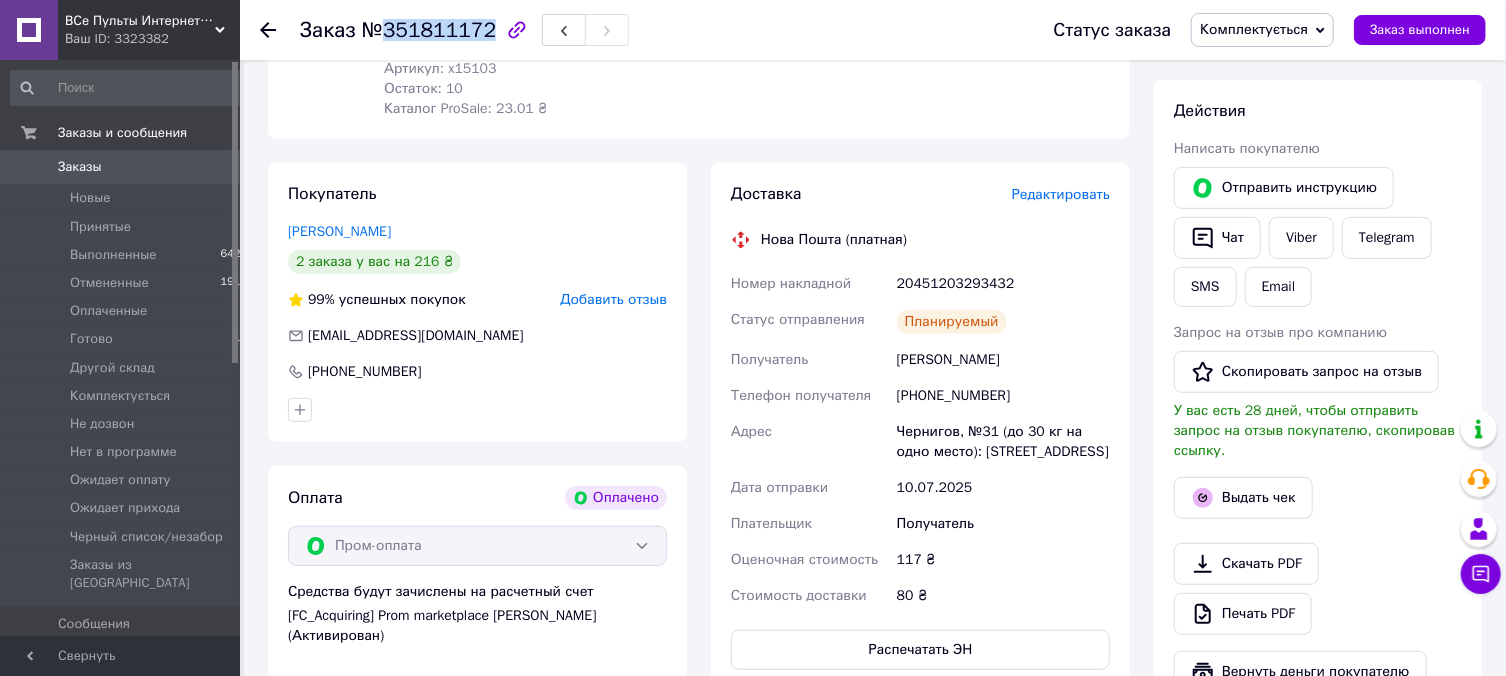 click on "Заказ №351811172" at bounding box center (464, 30) 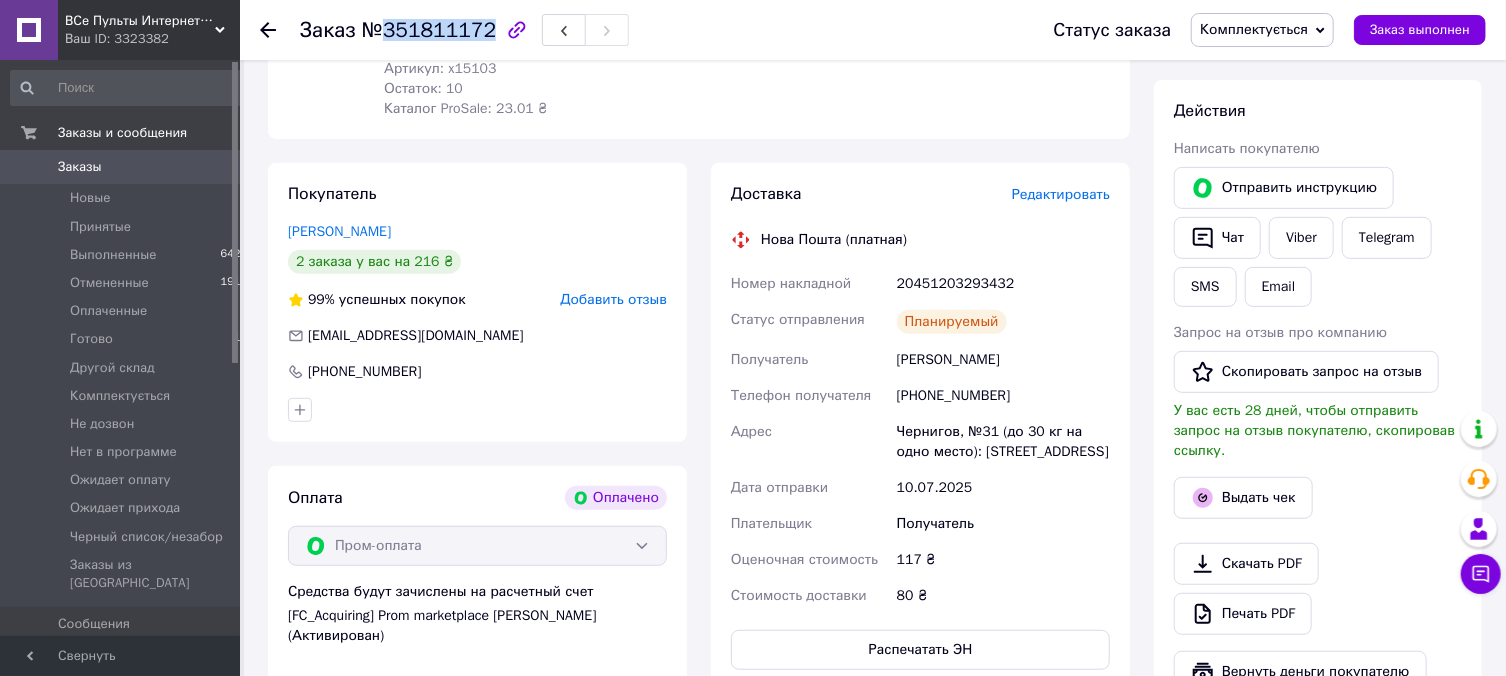 click on "Комплектується" at bounding box center (1254, 29) 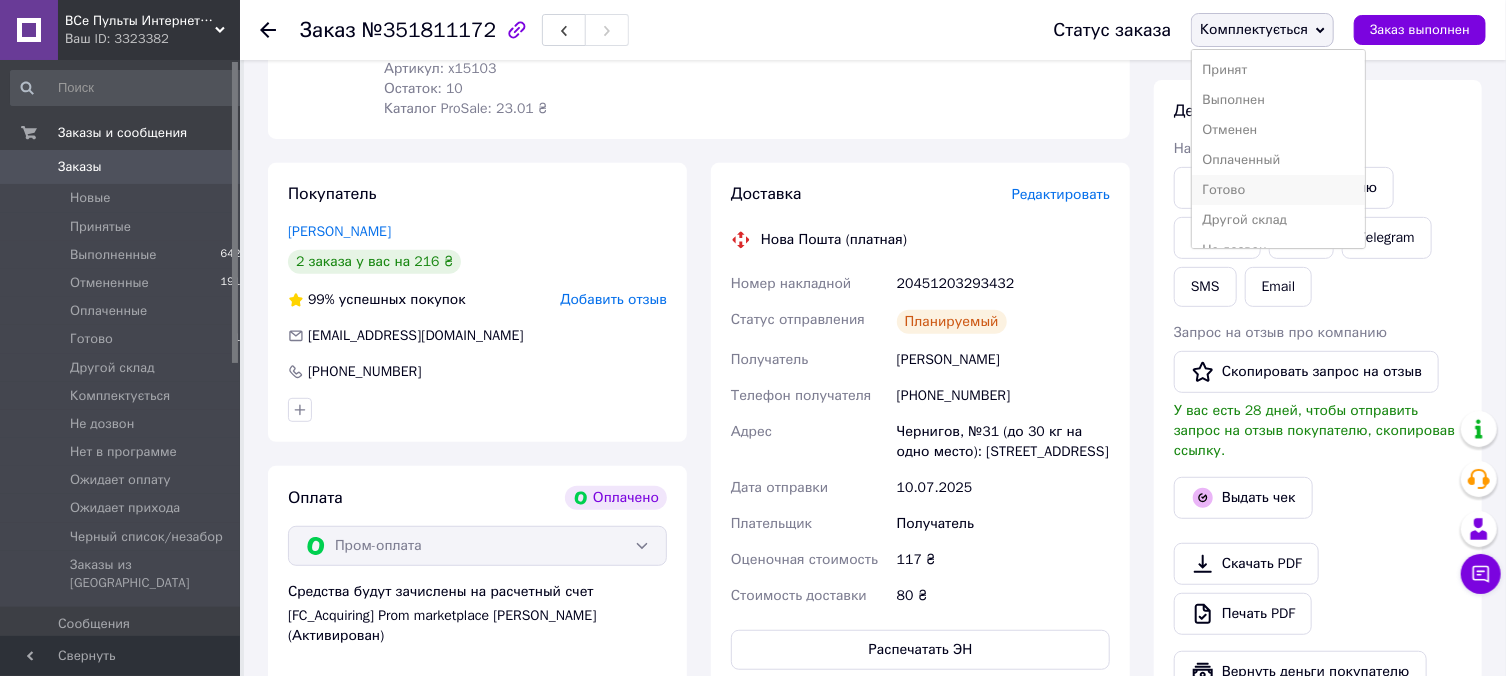 click on "Готово" at bounding box center (1278, 190) 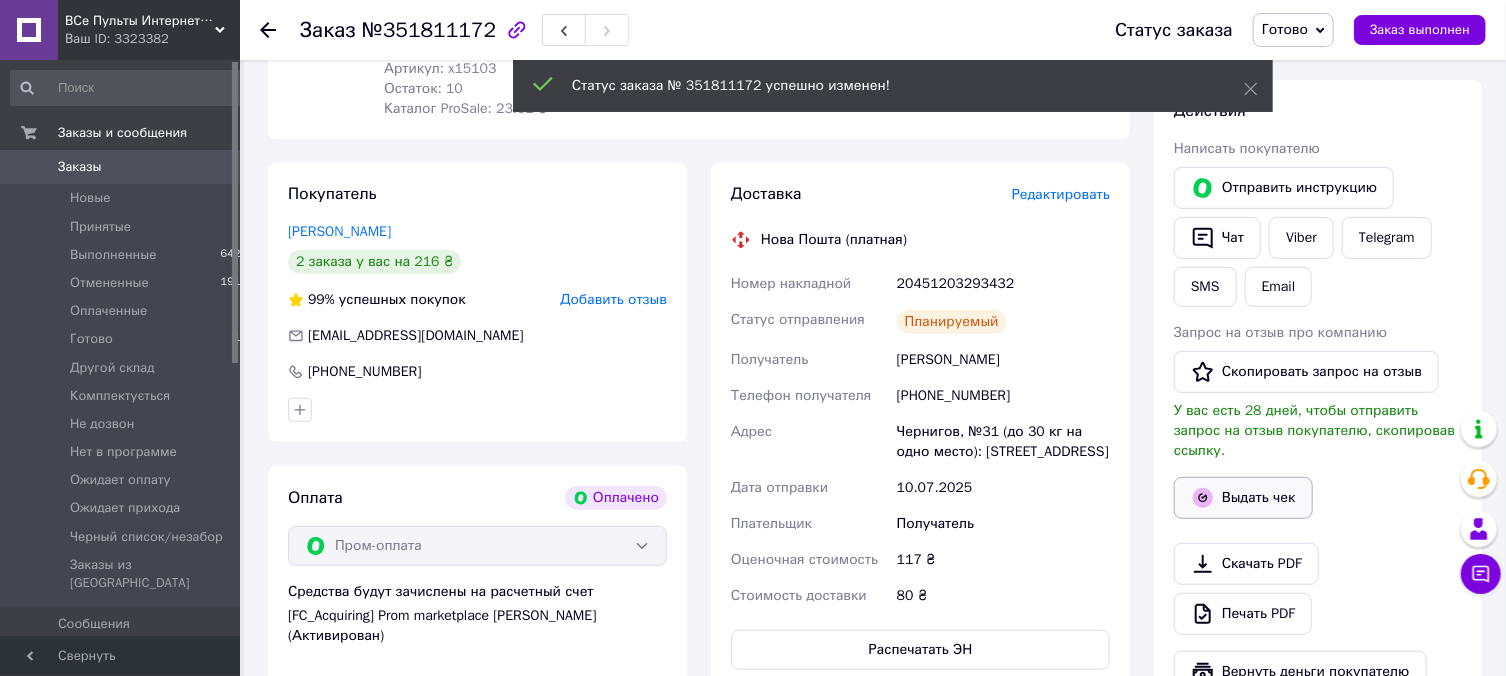 click on "Выдать чек" at bounding box center (1243, 498) 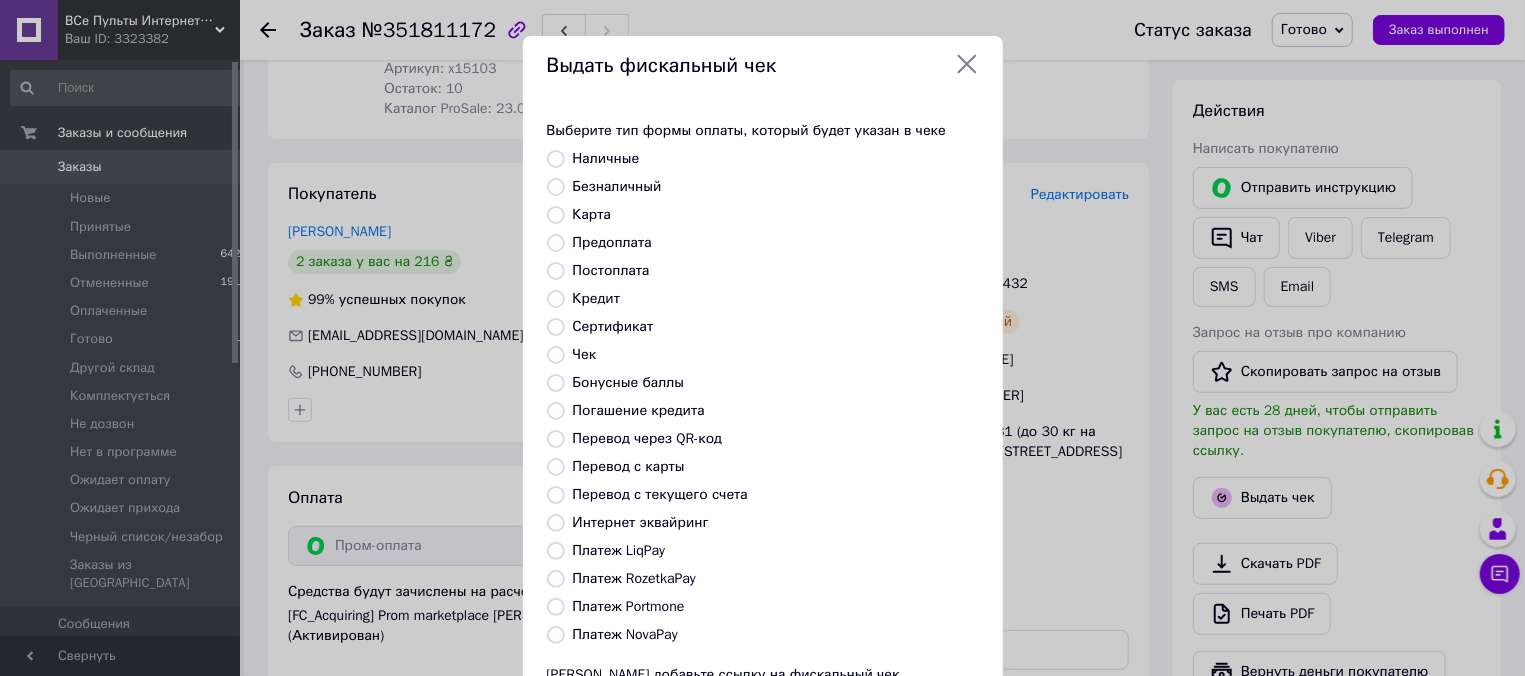 click on "Платеж RozetkaPay" at bounding box center [634, 578] 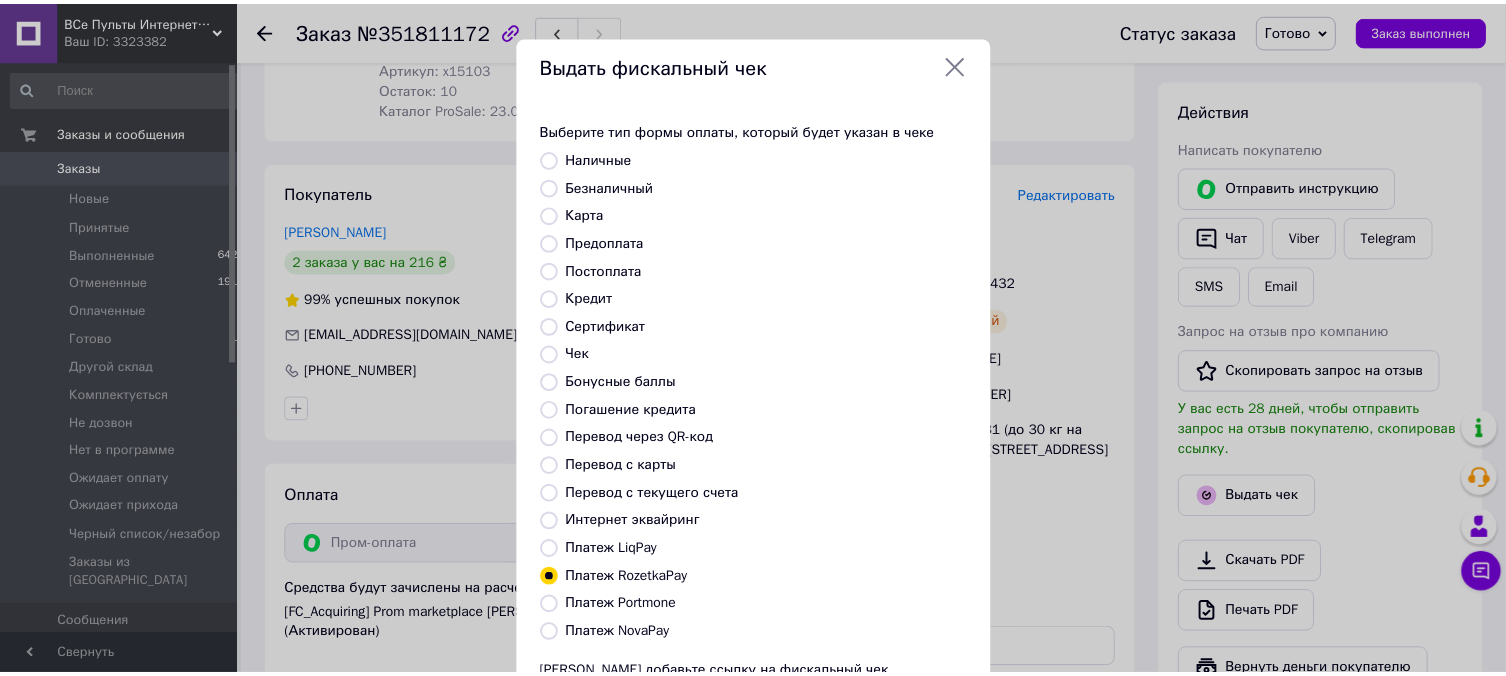 scroll, scrollTop: 184, scrollLeft: 0, axis: vertical 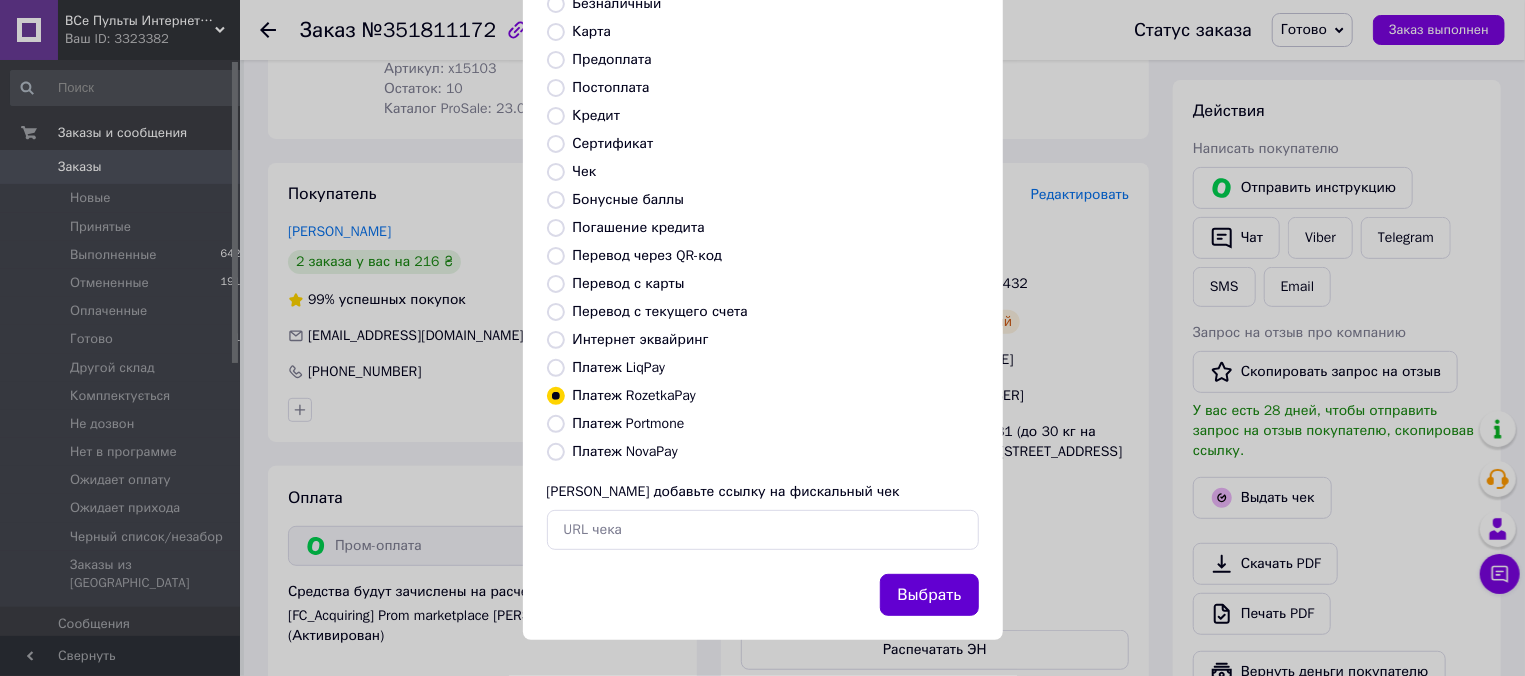 click on "Выбрать" at bounding box center (929, 595) 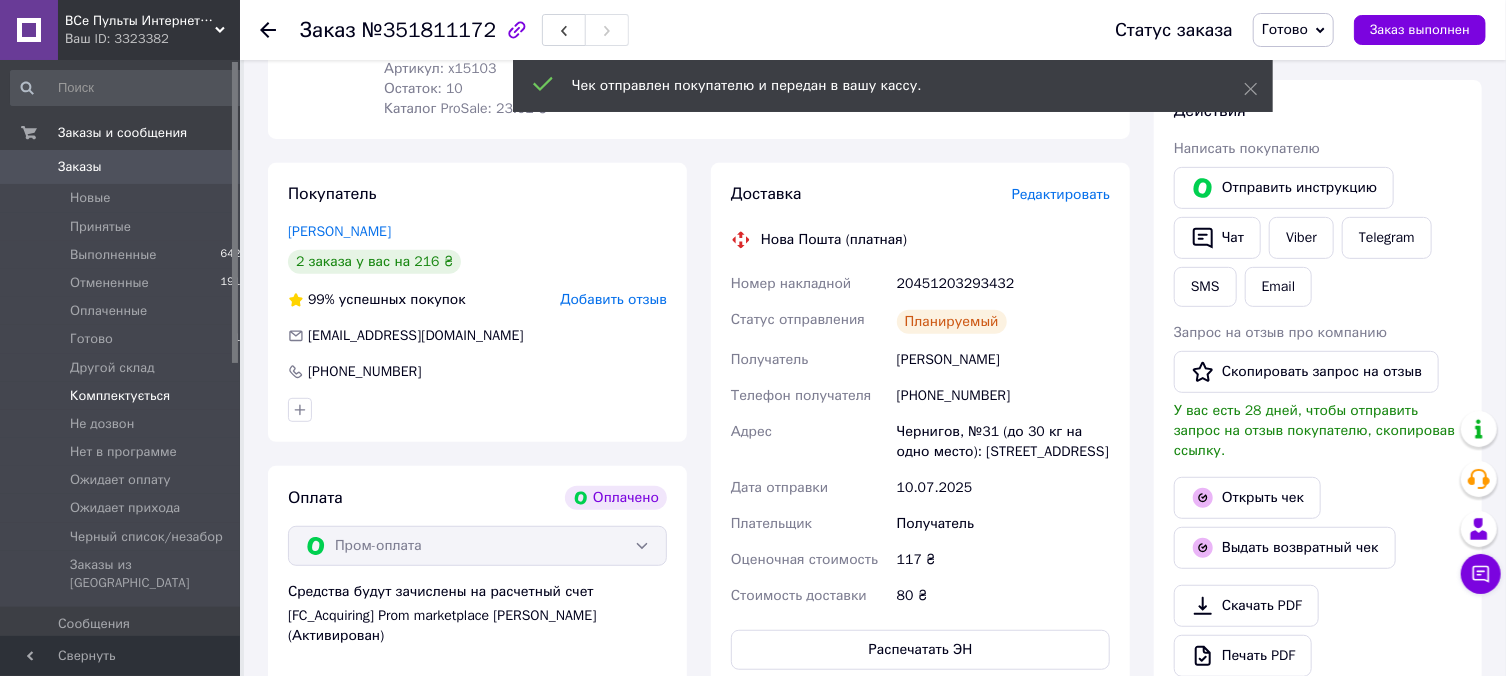 click on "Комплектується 4" at bounding box center [129, 396] 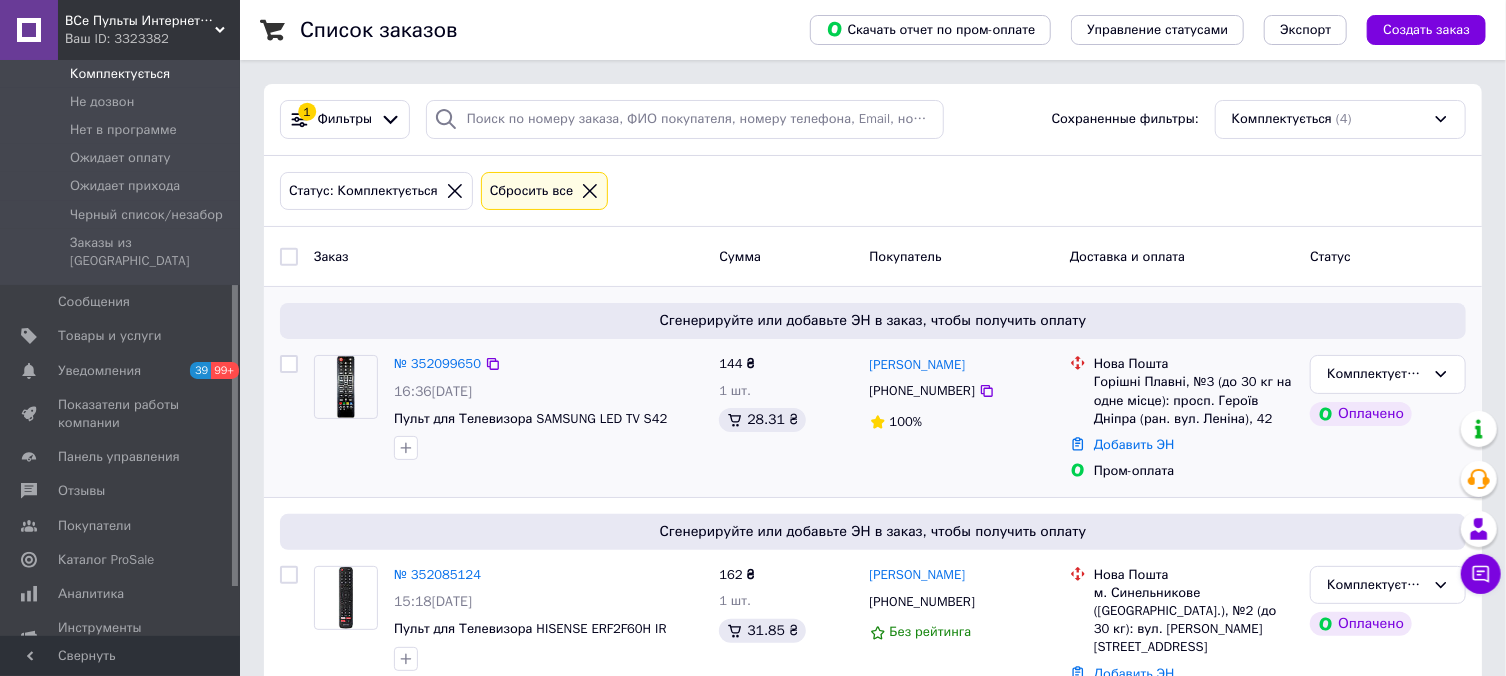 scroll, scrollTop: 429, scrollLeft: 0, axis: vertical 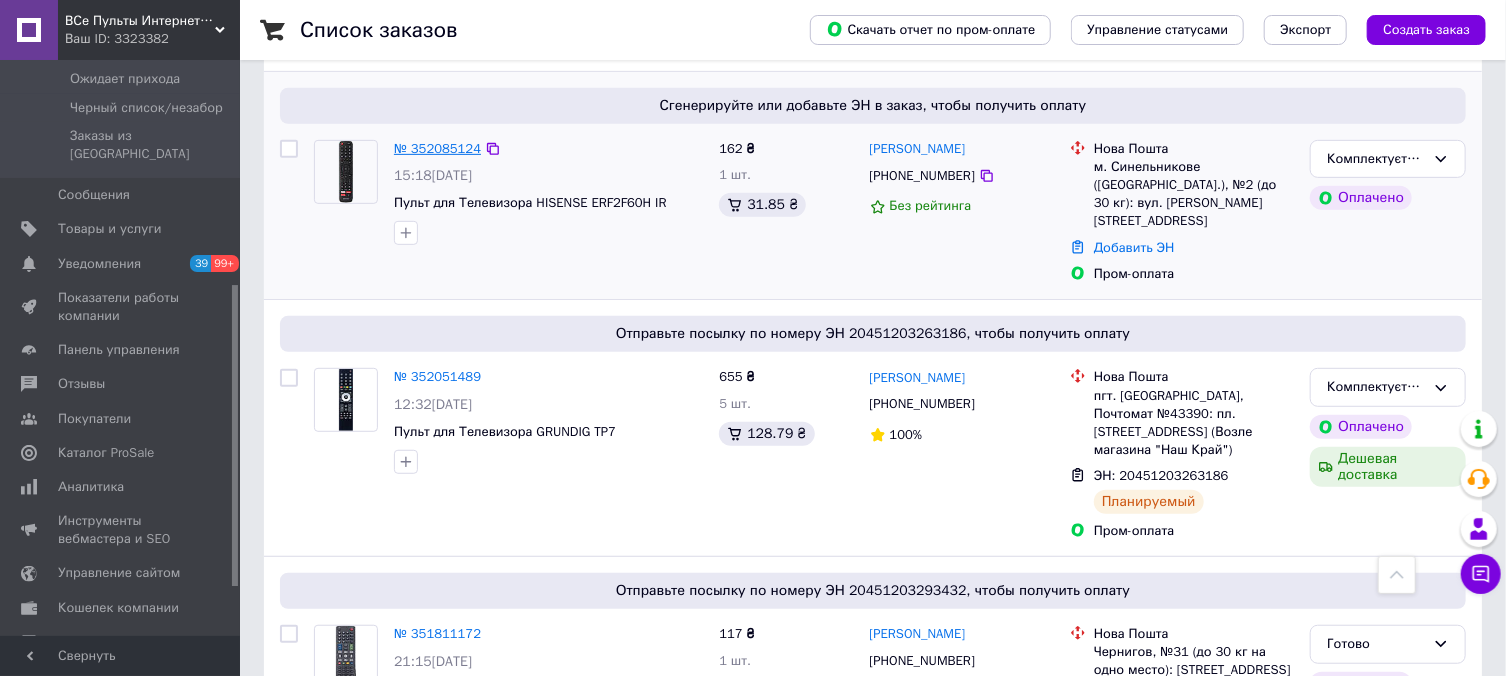 click on "№ 352085124" at bounding box center [437, 148] 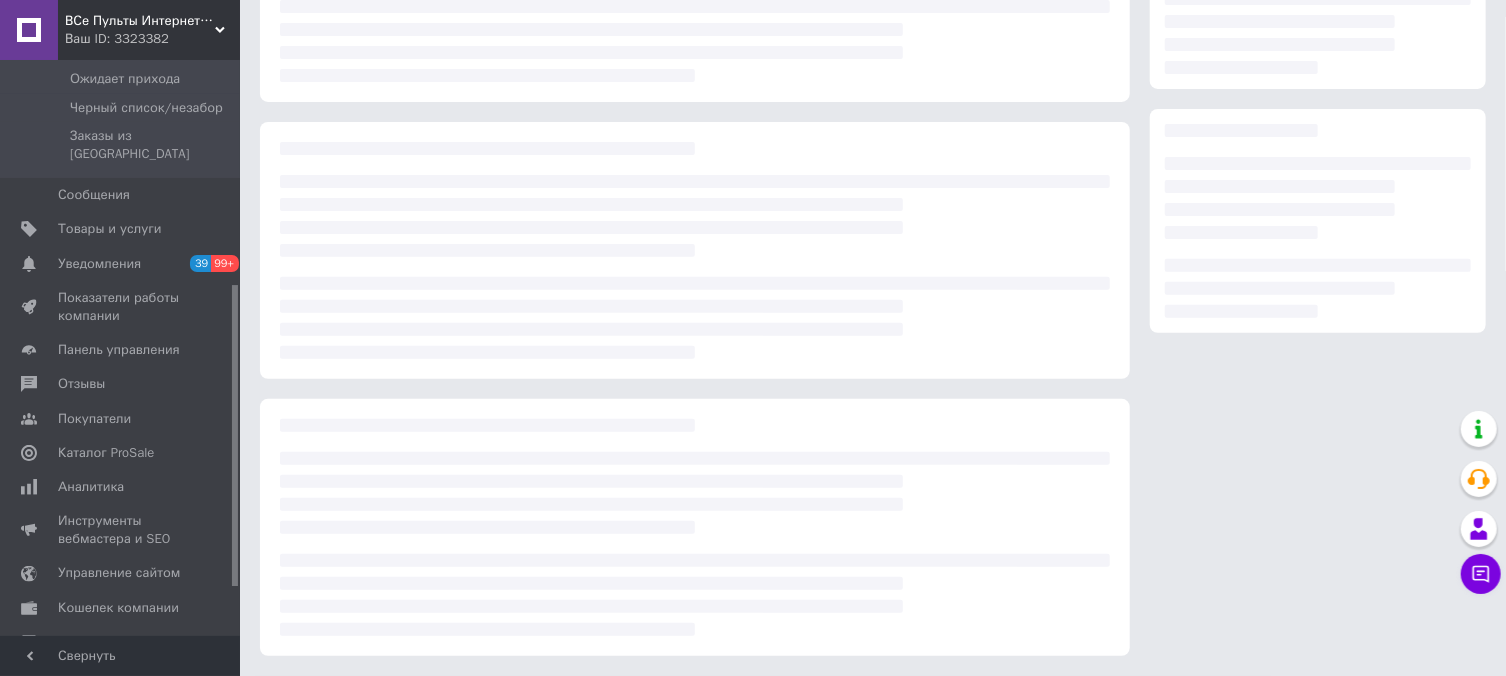 scroll, scrollTop: 238, scrollLeft: 0, axis: vertical 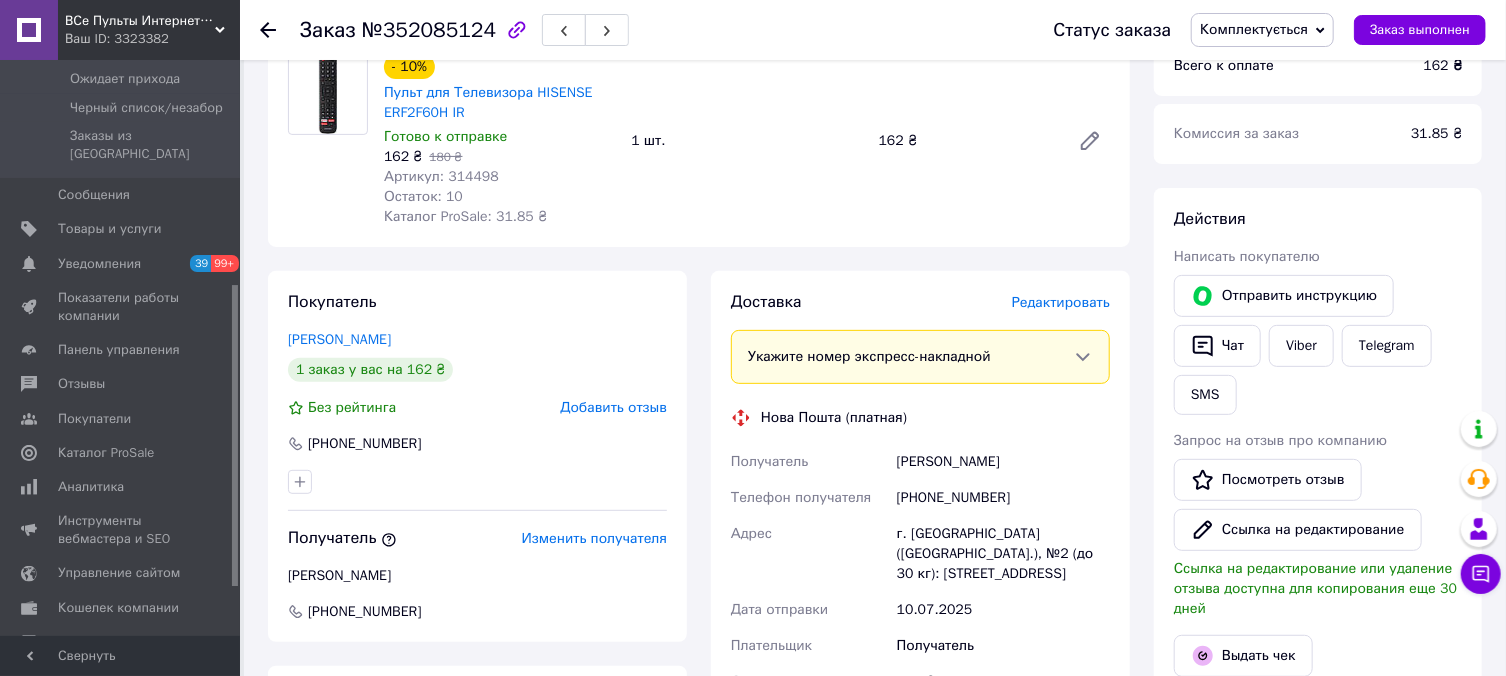 click on "Артикул: 314498" at bounding box center [441, 176] 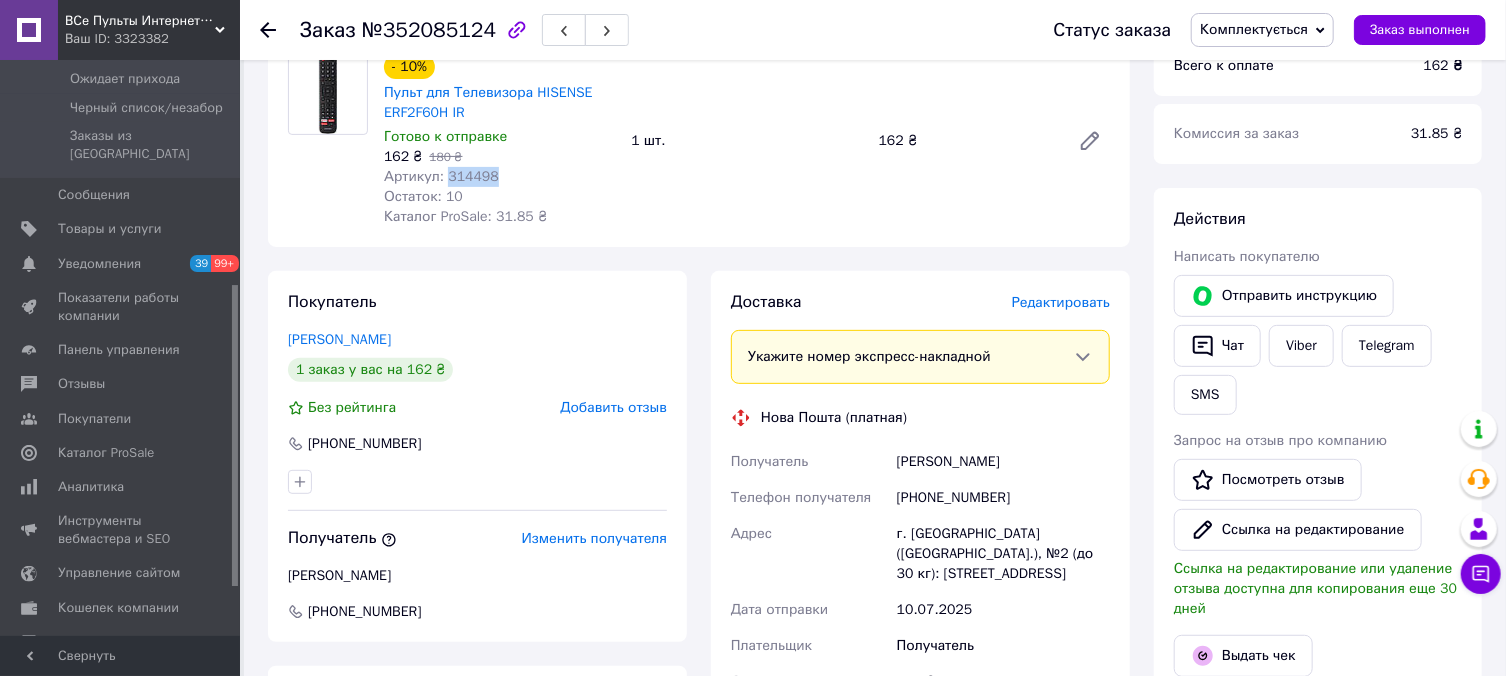 click on "Артикул: 314498" at bounding box center [441, 176] 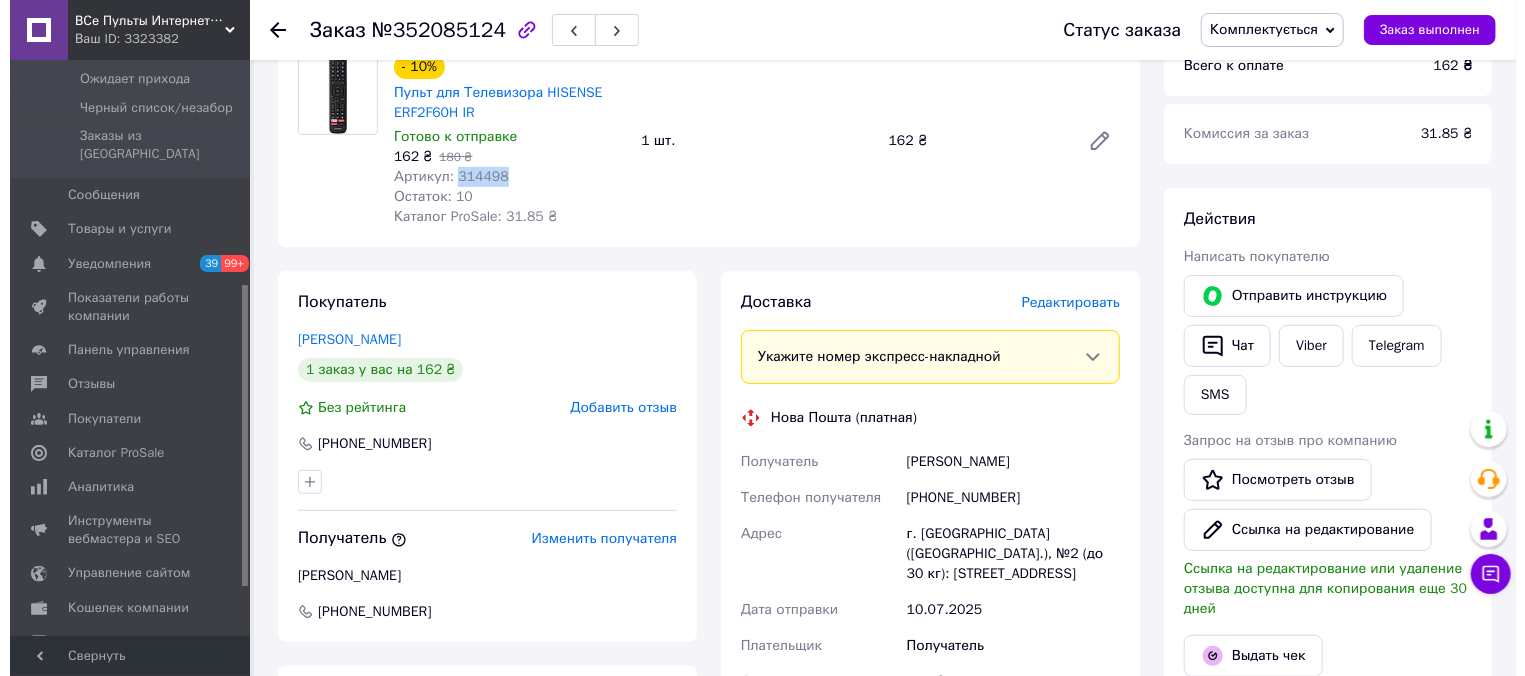scroll, scrollTop: 667, scrollLeft: 0, axis: vertical 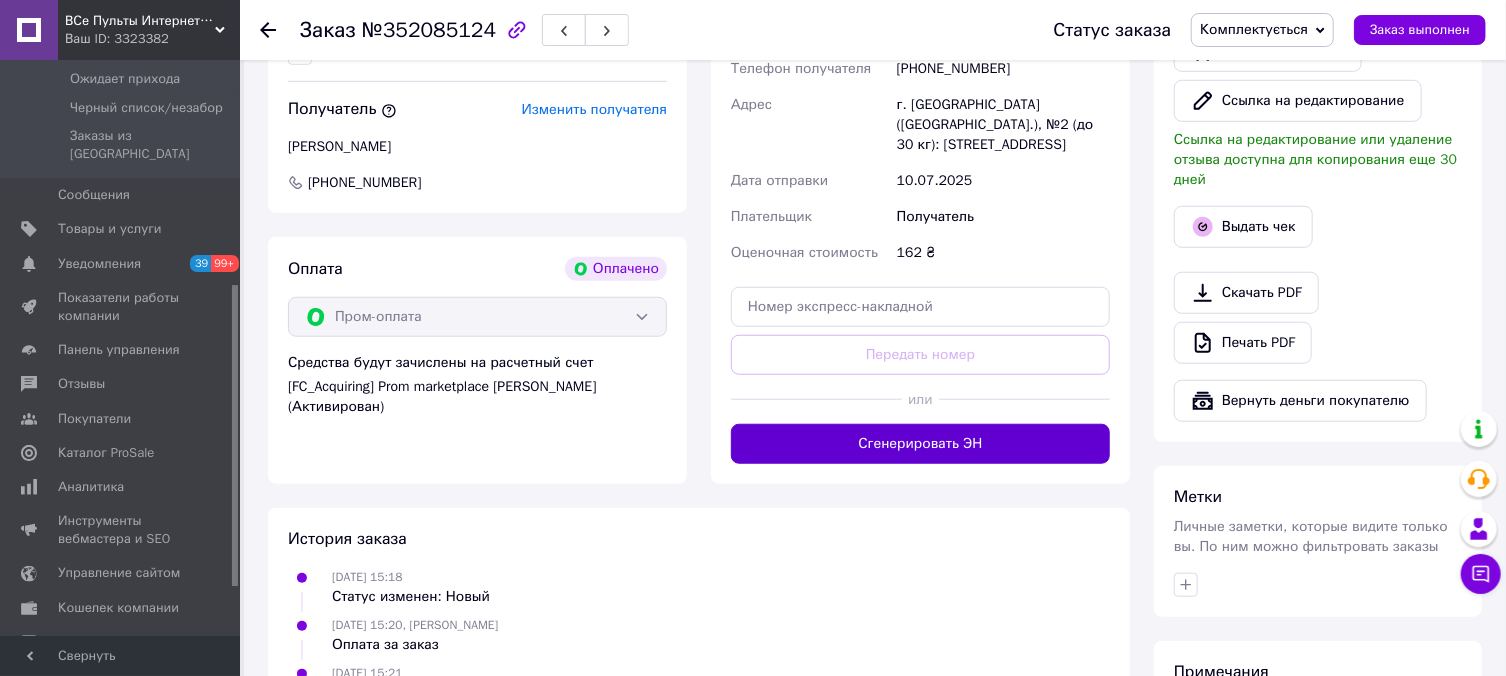 click on "Сгенерировать ЭН" at bounding box center [920, 444] 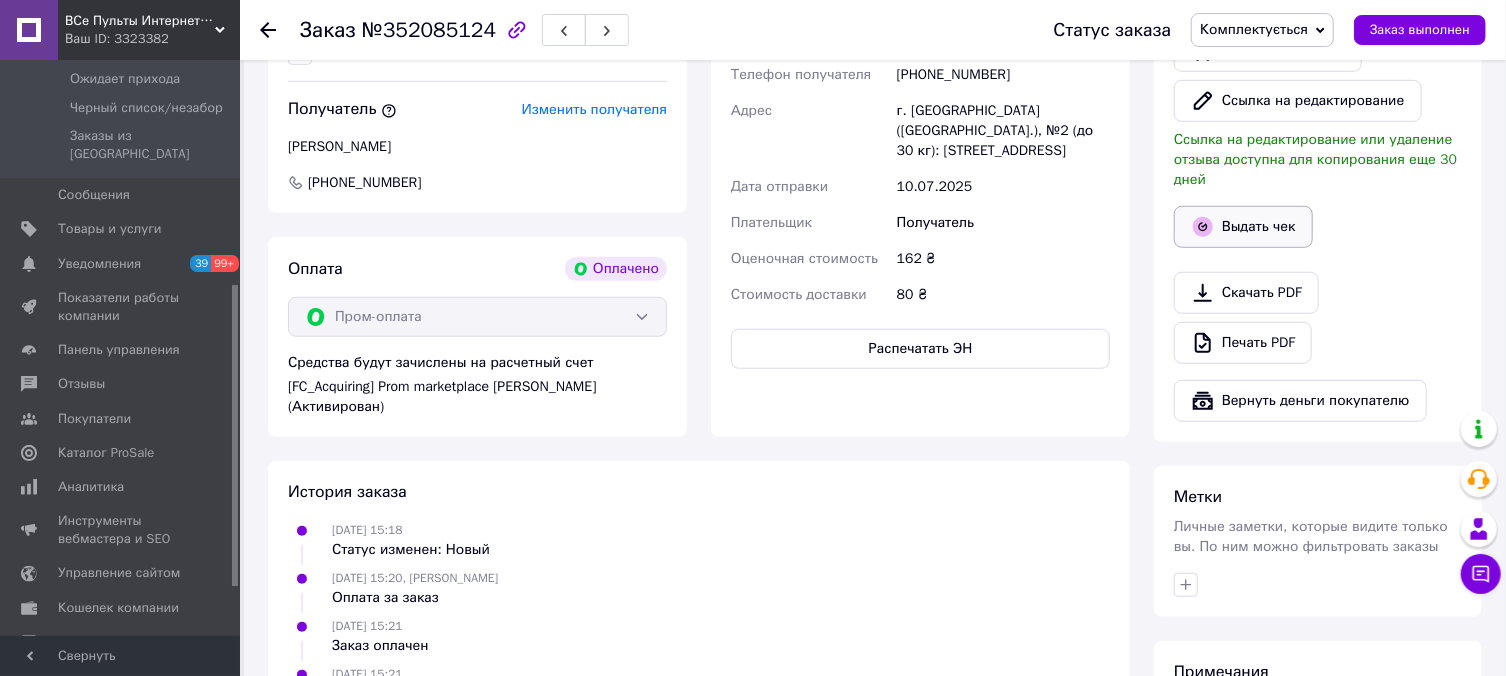 click on "Выдать чек" at bounding box center [1243, 227] 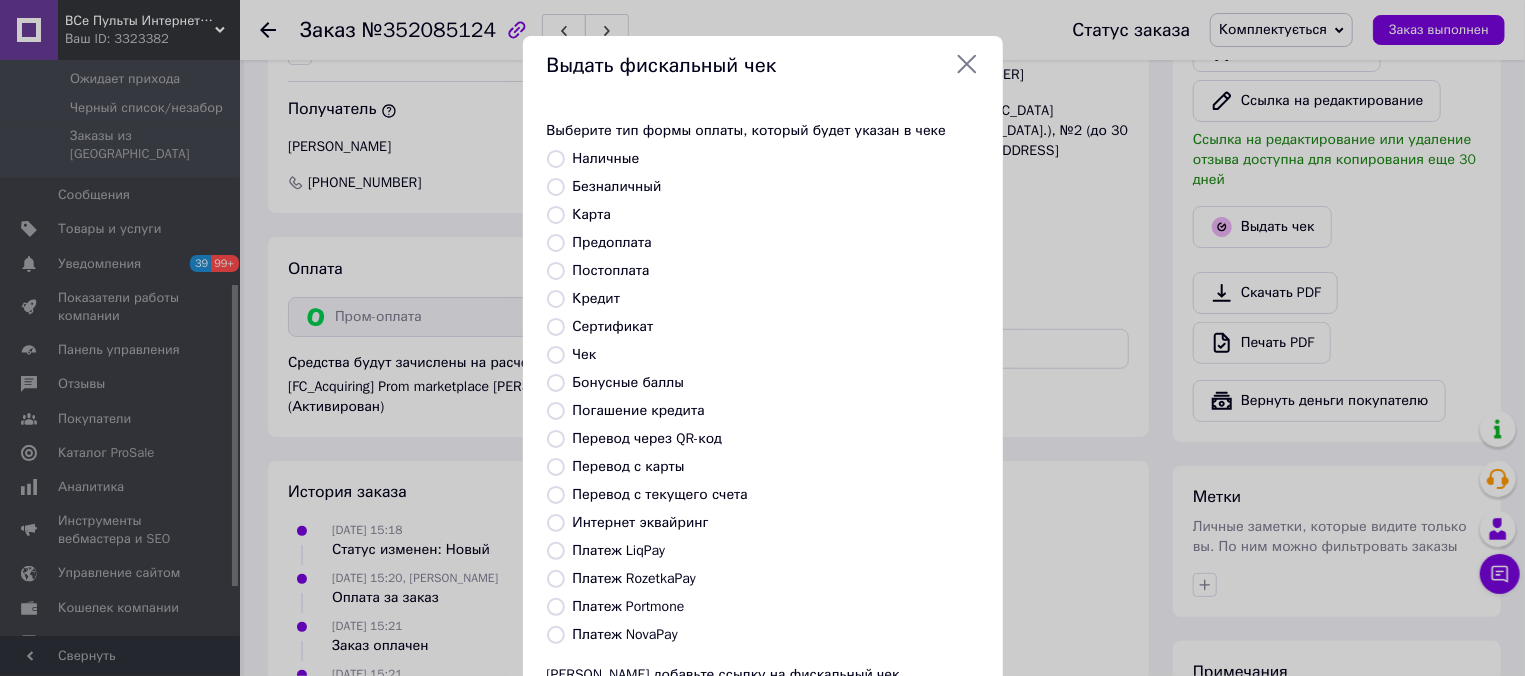 click on "Платеж RozetkaPay" at bounding box center (634, 578) 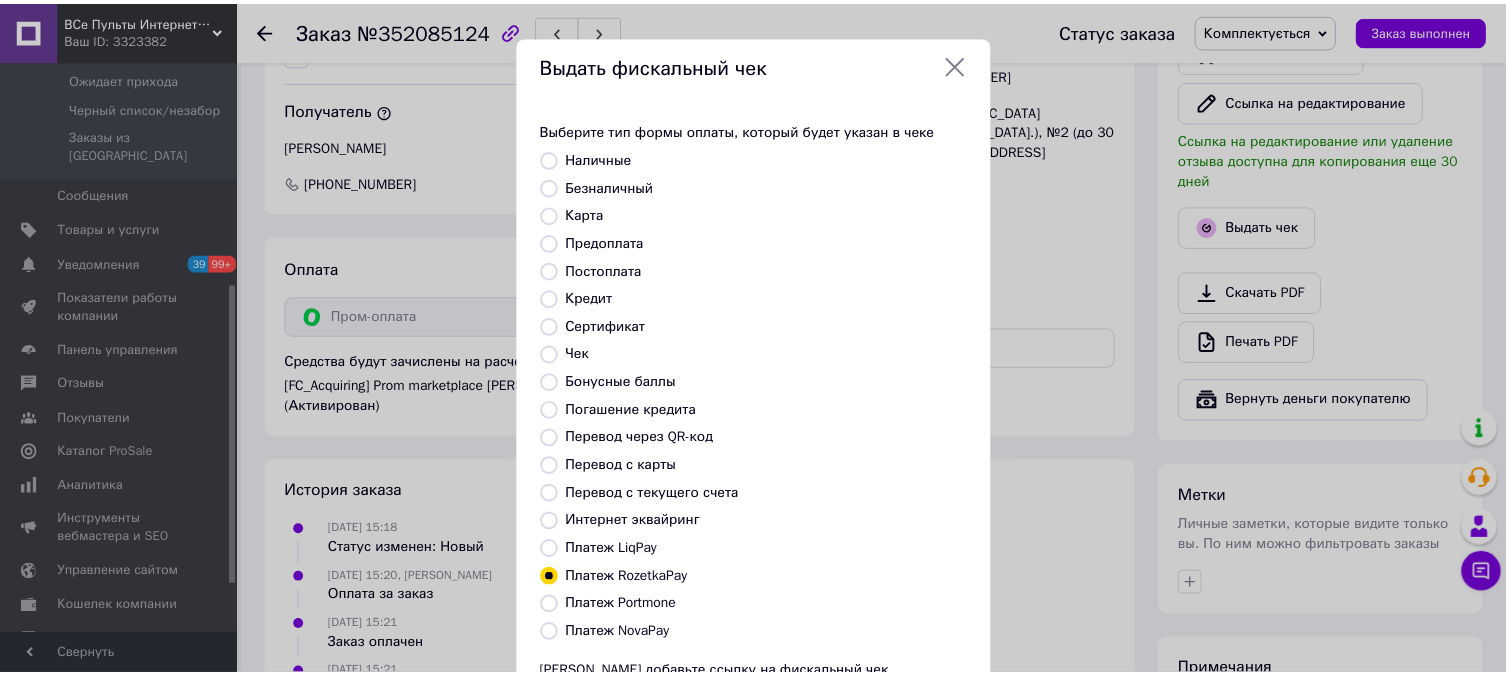 scroll, scrollTop: 184, scrollLeft: 0, axis: vertical 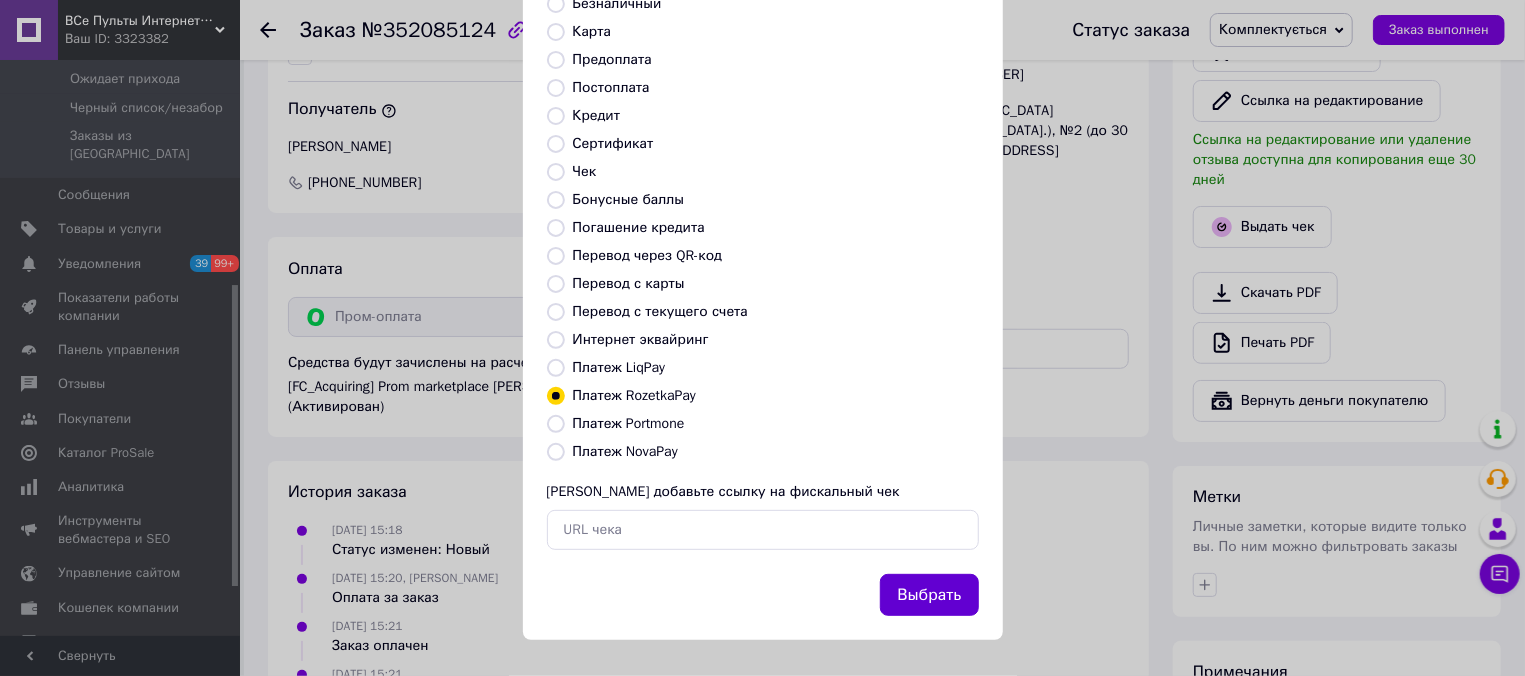 click on "Выбрать" at bounding box center (929, 595) 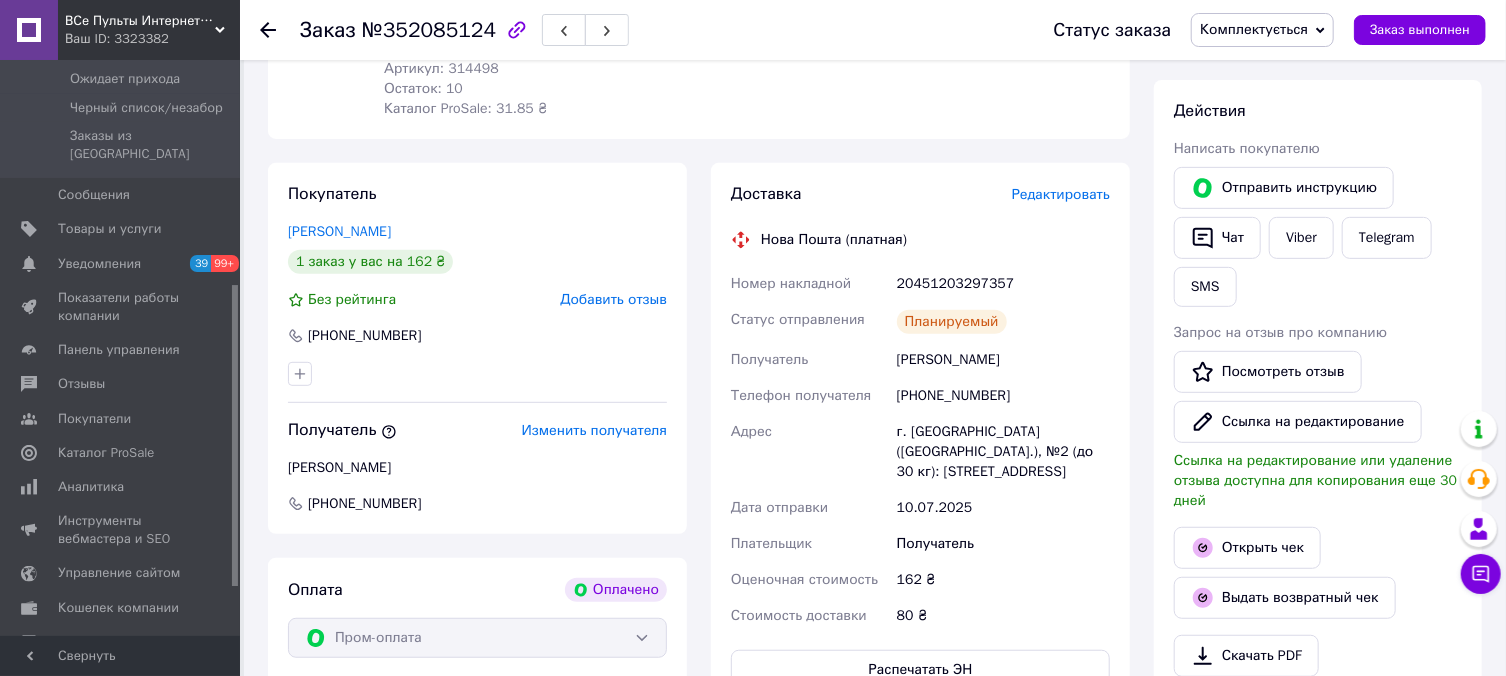 scroll, scrollTop: 453, scrollLeft: 0, axis: vertical 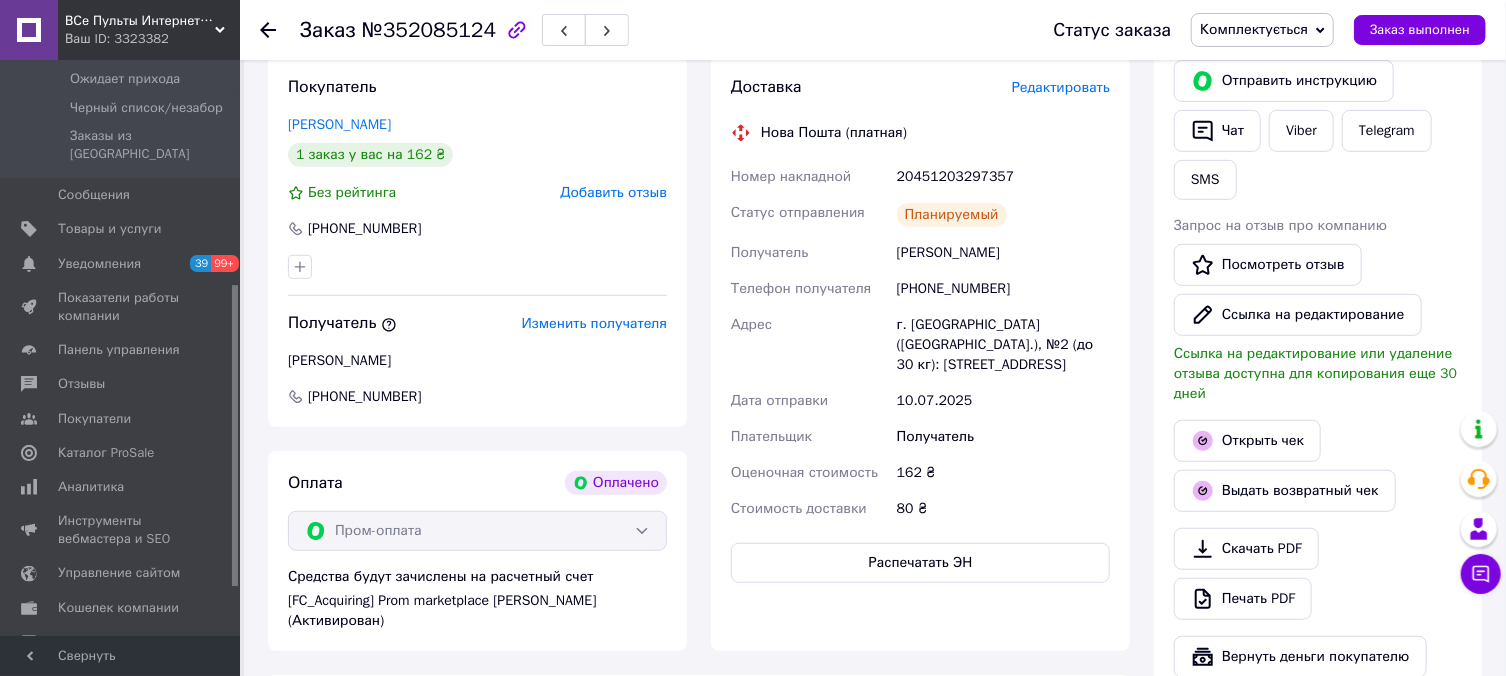 click on "Комплектується" at bounding box center [1254, 29] 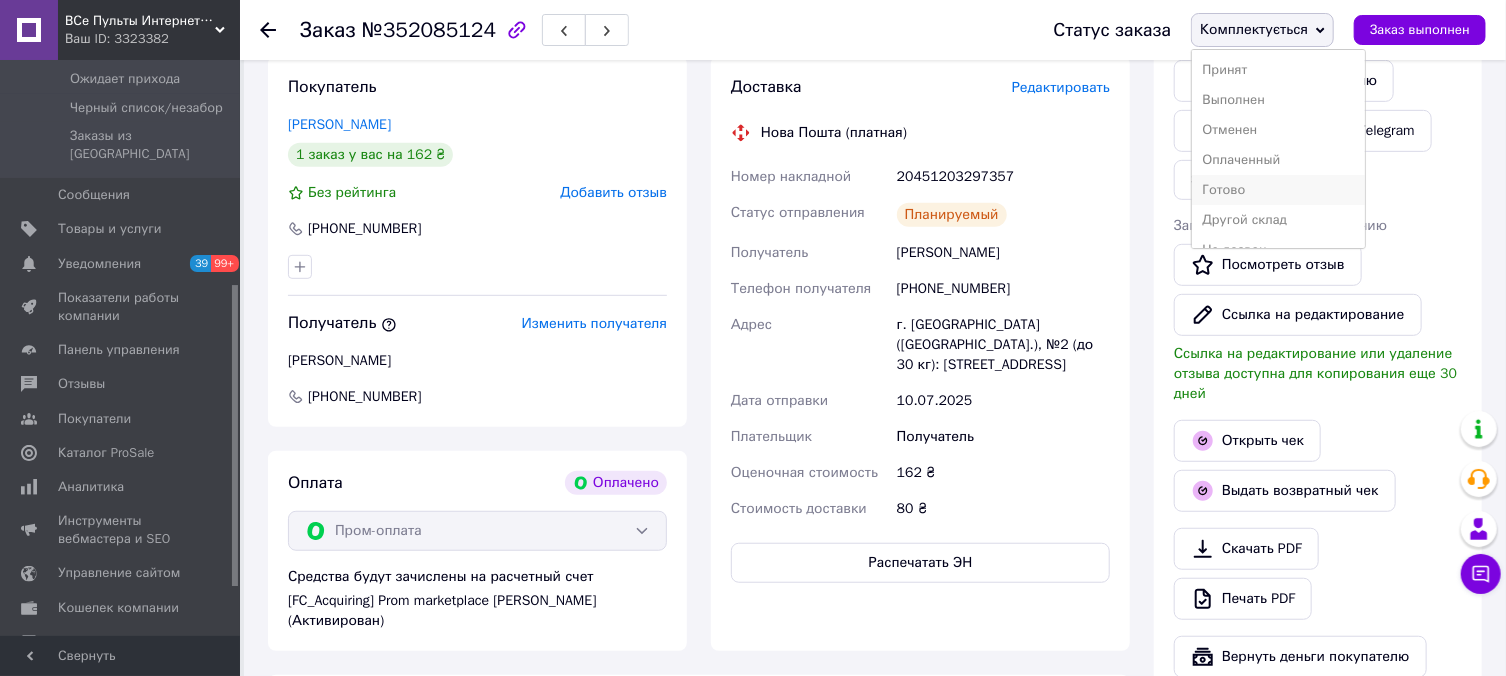 click on "Готово" at bounding box center (1278, 190) 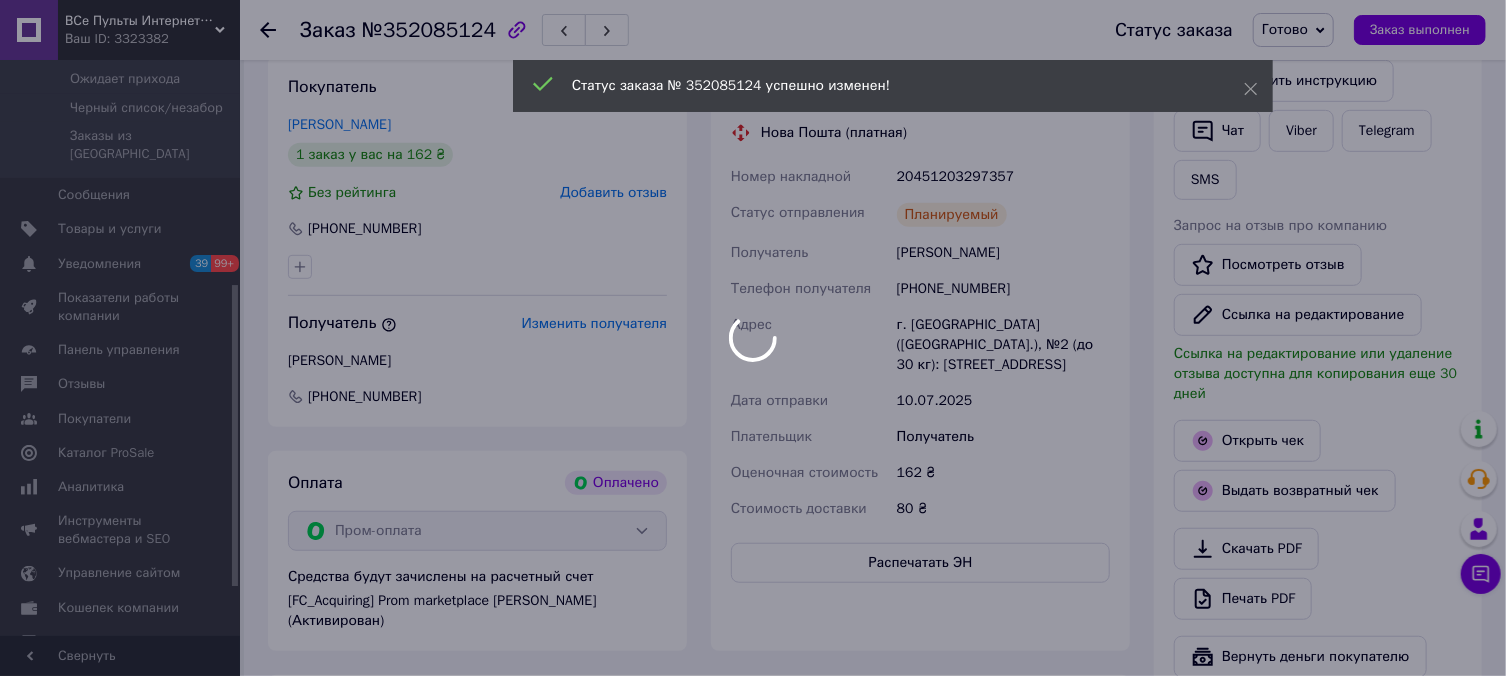 click on "№352085124" at bounding box center [429, 30] 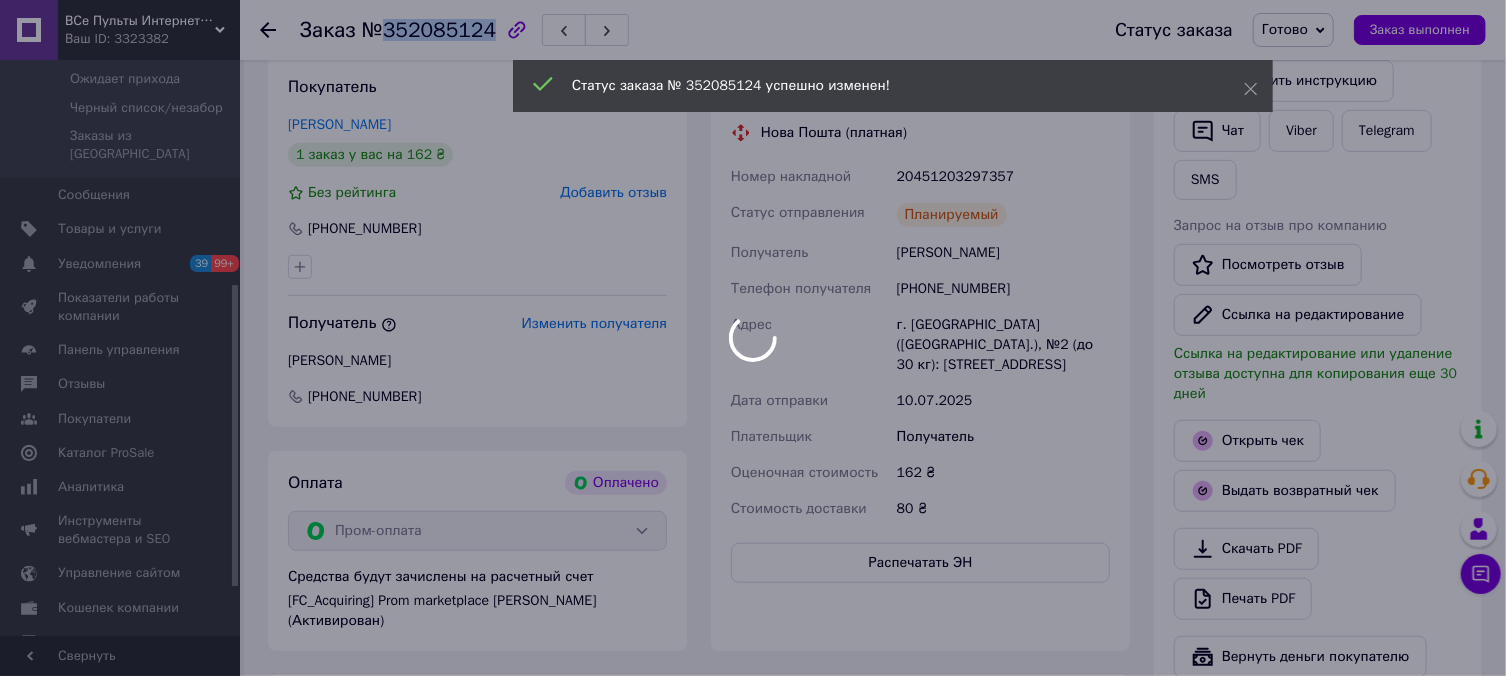 click on "№352085124" at bounding box center [429, 30] 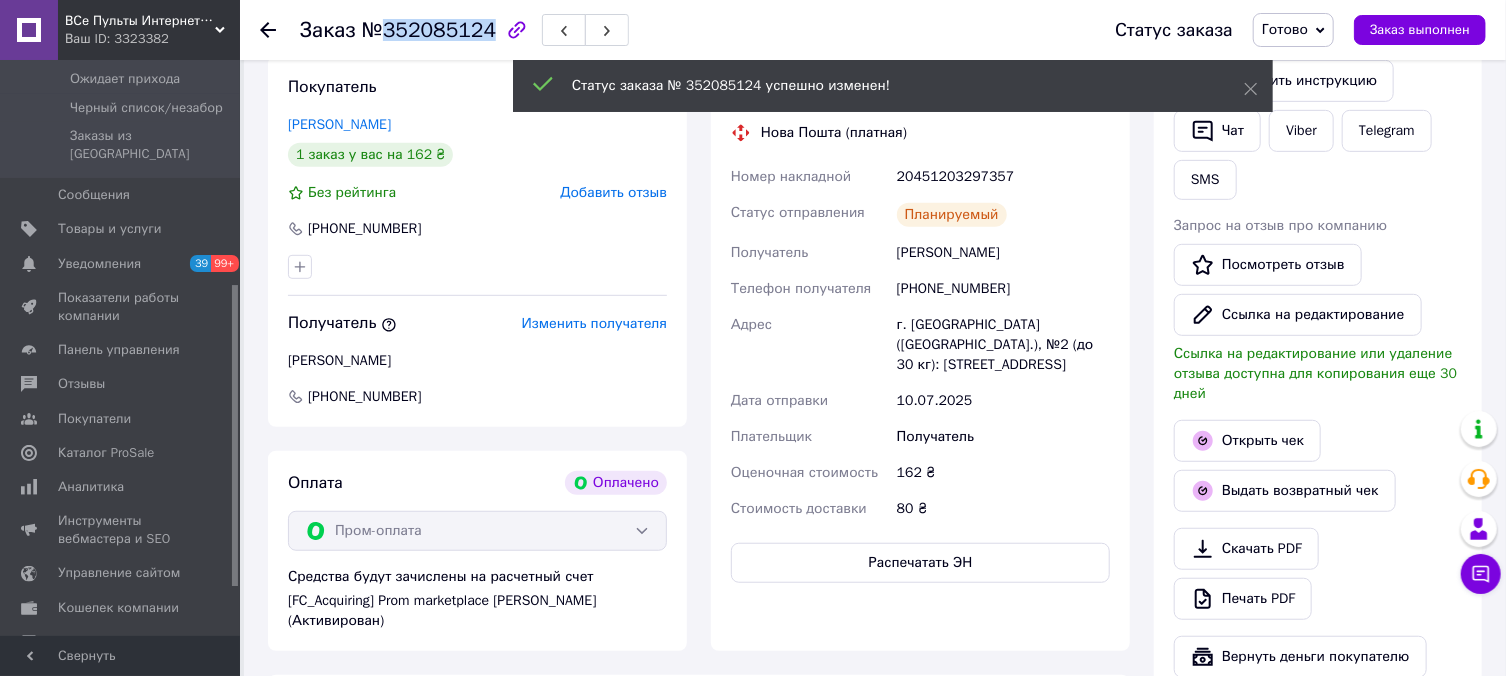 copy on "352085124" 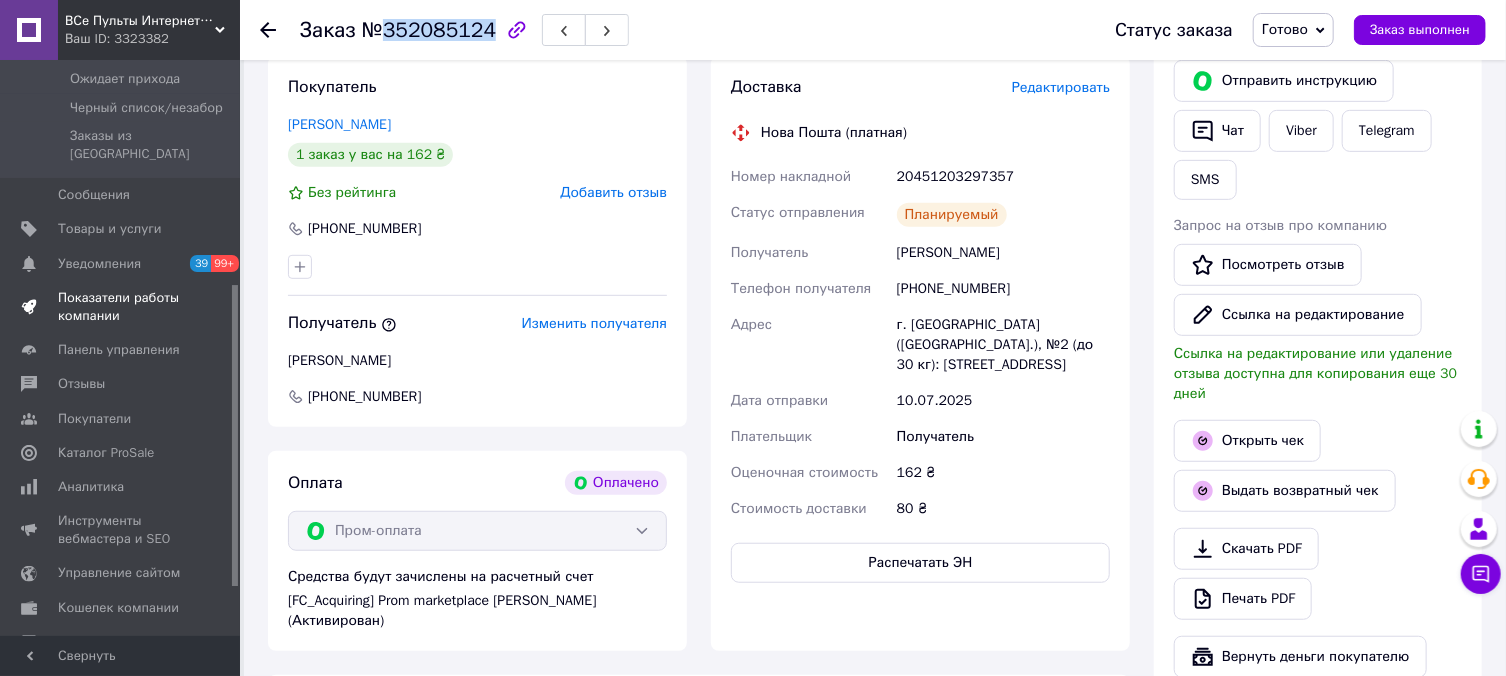 scroll, scrollTop: 131, scrollLeft: 0, axis: vertical 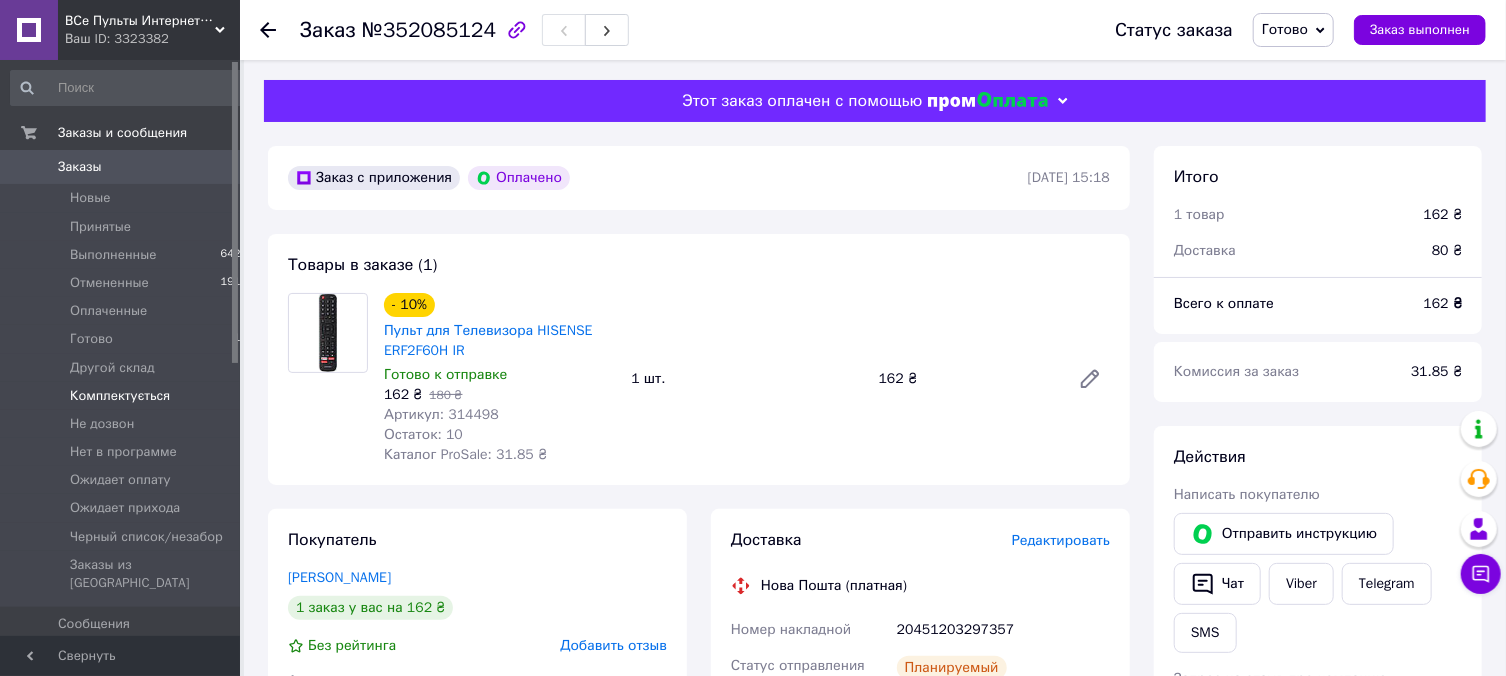 click on "Комплектується 2" at bounding box center (129, 396) 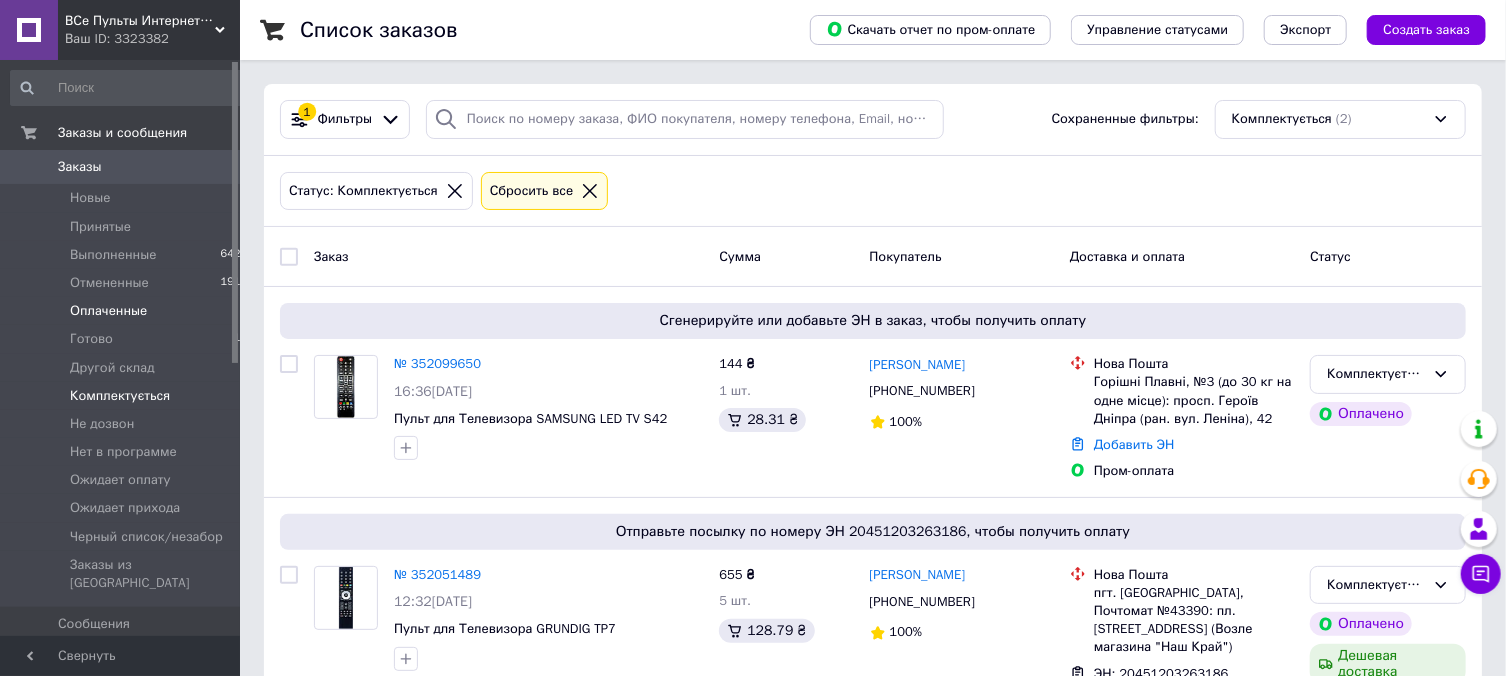 click on "Оплаченные" at bounding box center (108, 311) 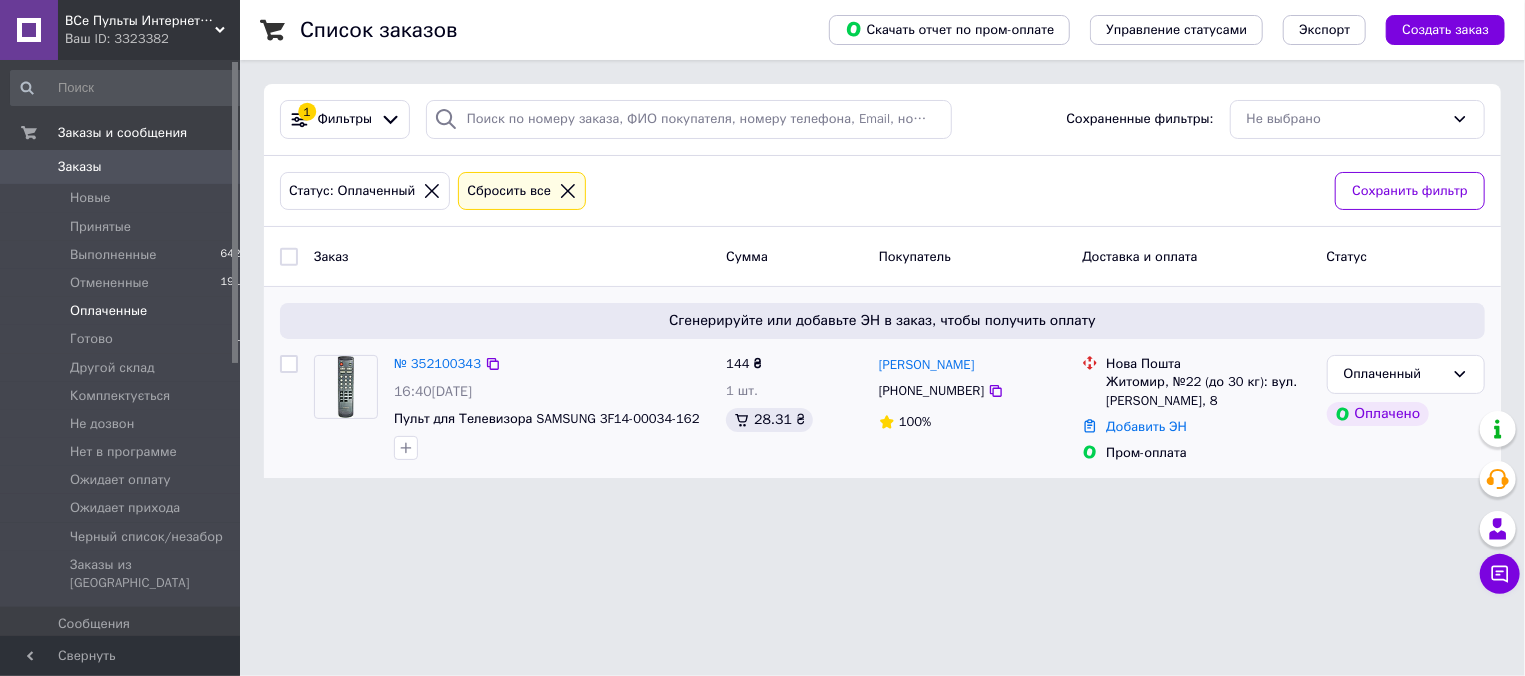 click on "№ 352100343 16:40, 10.07.2025 Пульт для Телевизора SAMSUNG 3F14-00034-162" at bounding box center [552, 407] 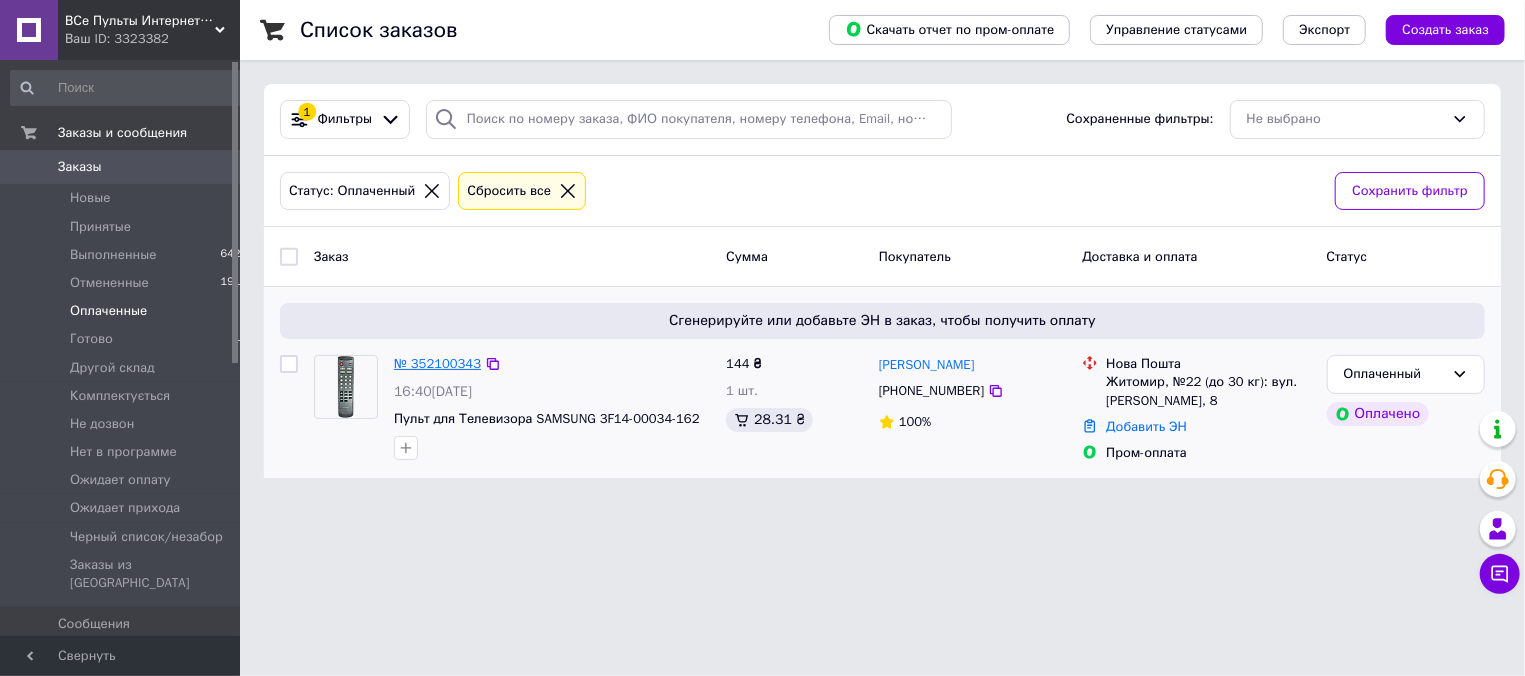 click on "№ 352100343" at bounding box center [437, 363] 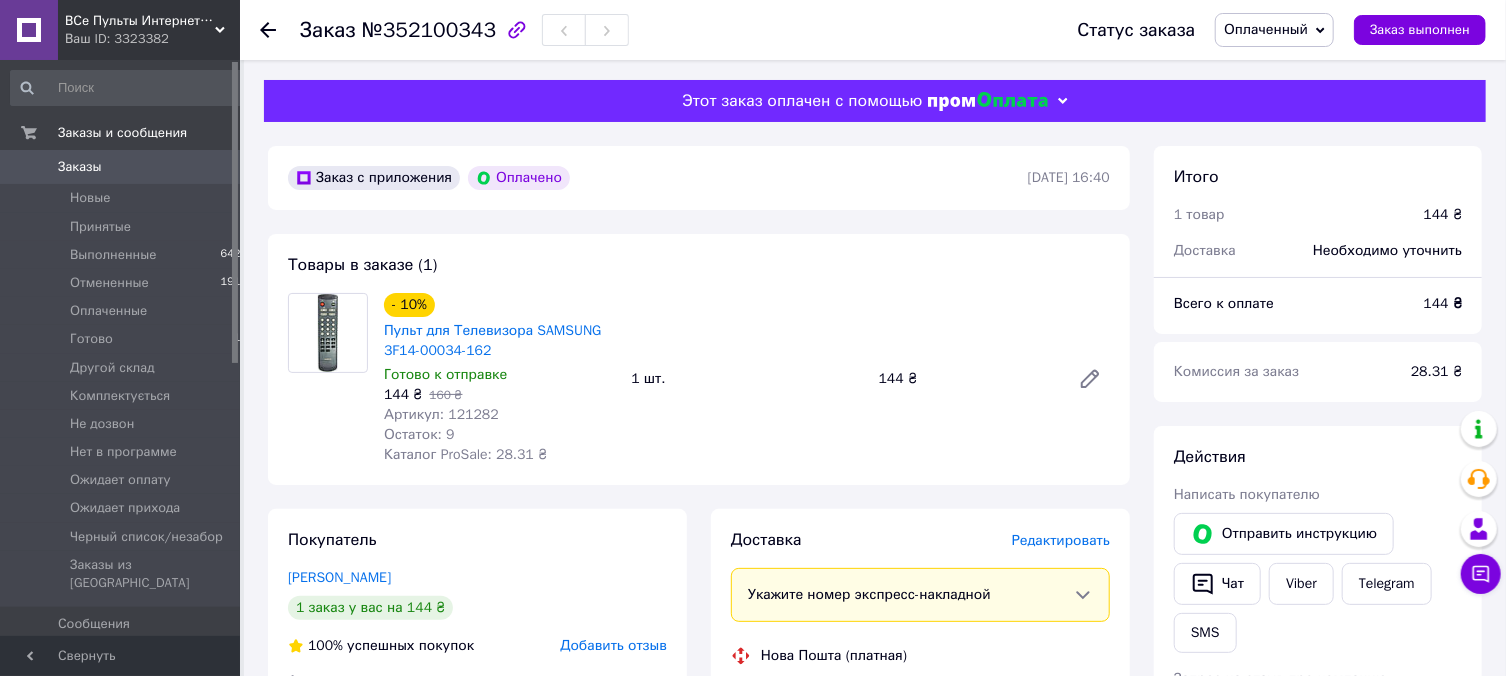 scroll, scrollTop: 536, scrollLeft: 0, axis: vertical 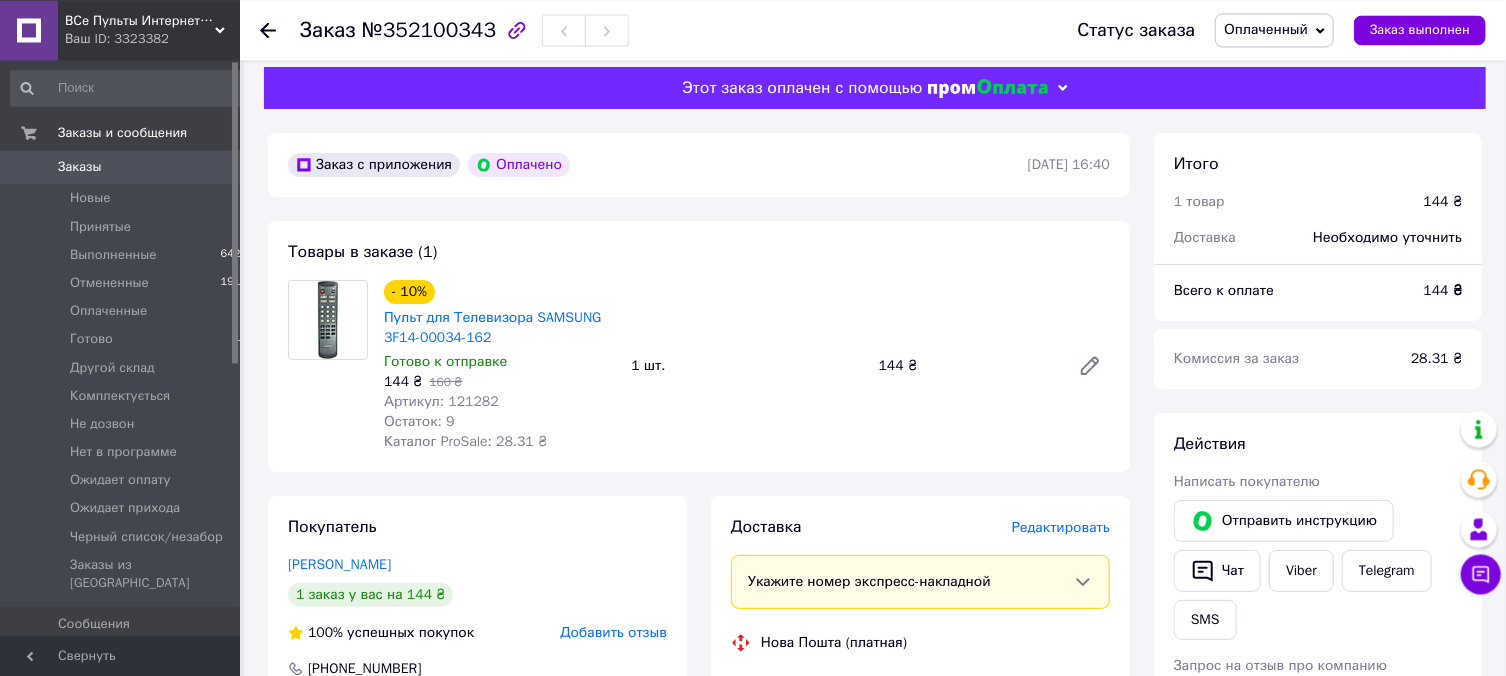 click on "Оплаченный" at bounding box center [1266, 29] 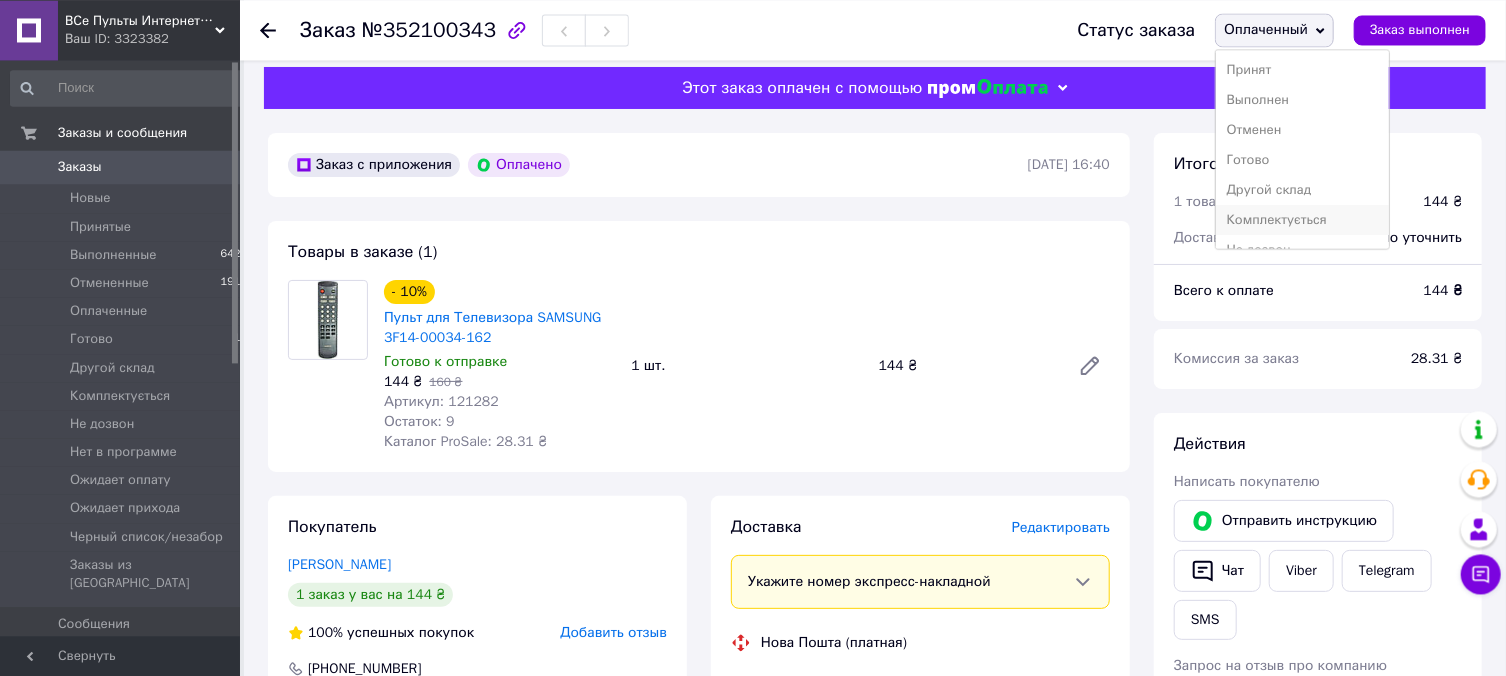 click on "Комплектується" at bounding box center [1302, 220] 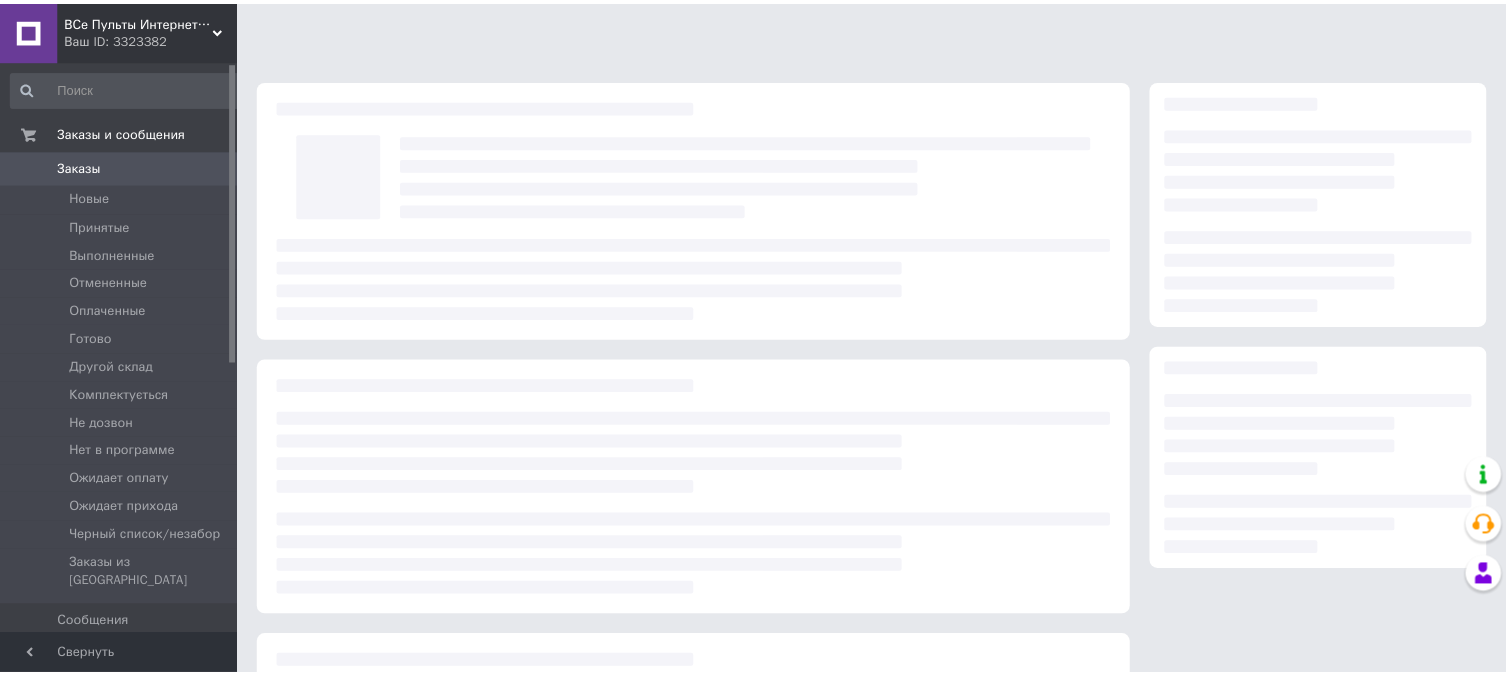 scroll, scrollTop: 0, scrollLeft: 0, axis: both 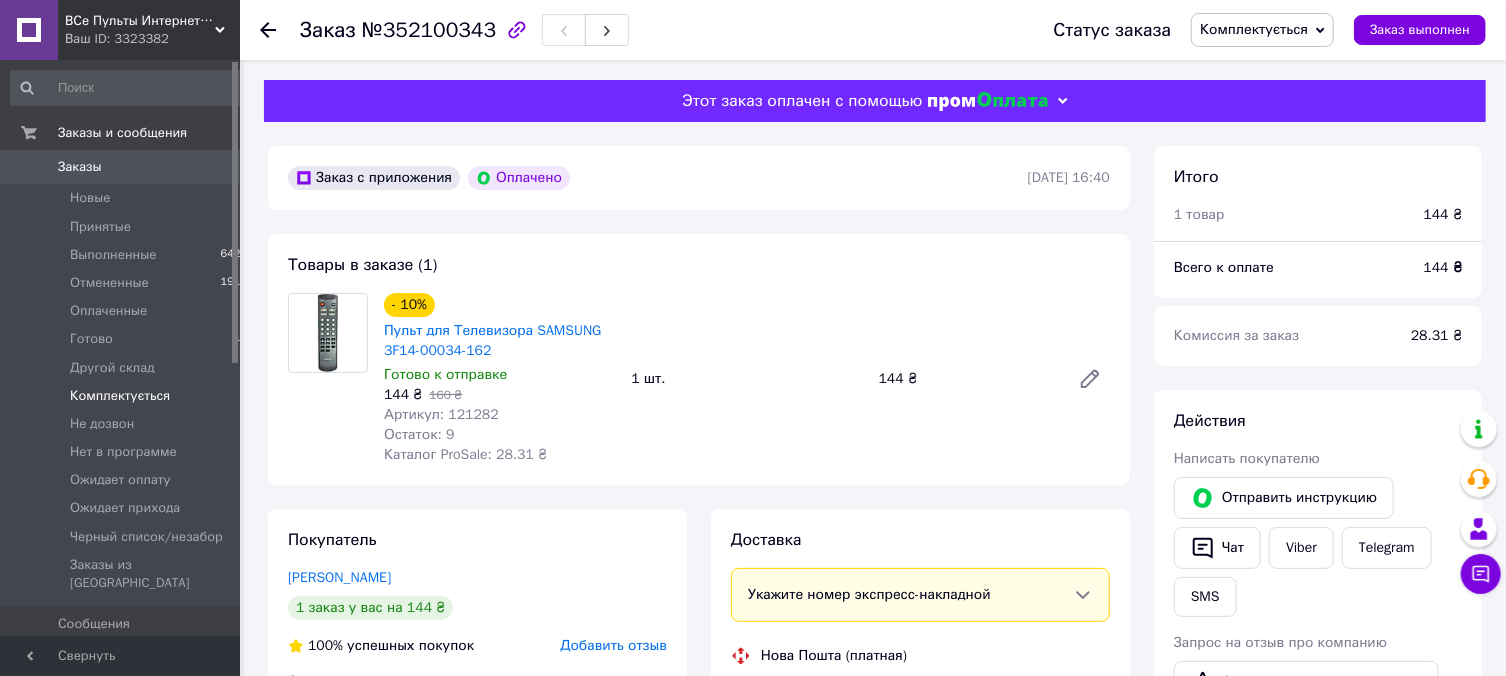click on "Комплектується" at bounding box center [120, 396] 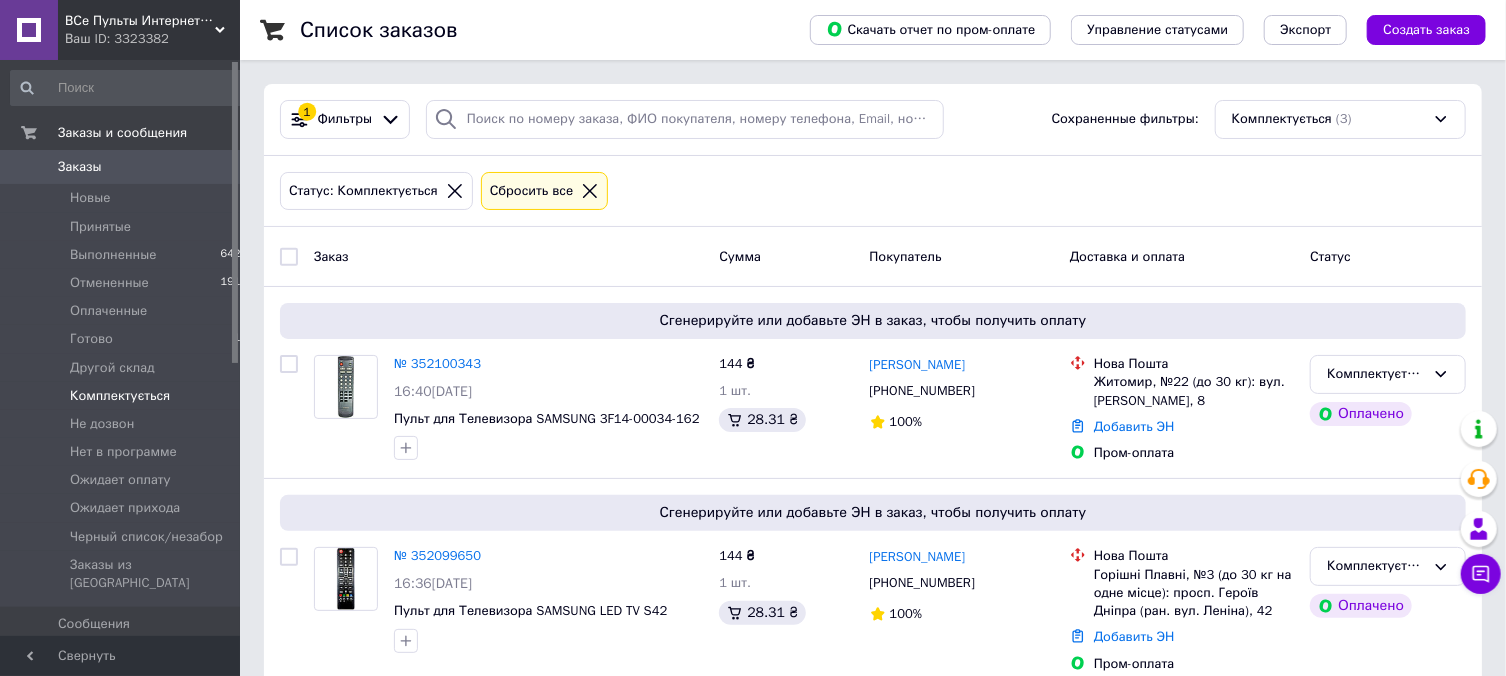 scroll, scrollTop: 214, scrollLeft: 0, axis: vertical 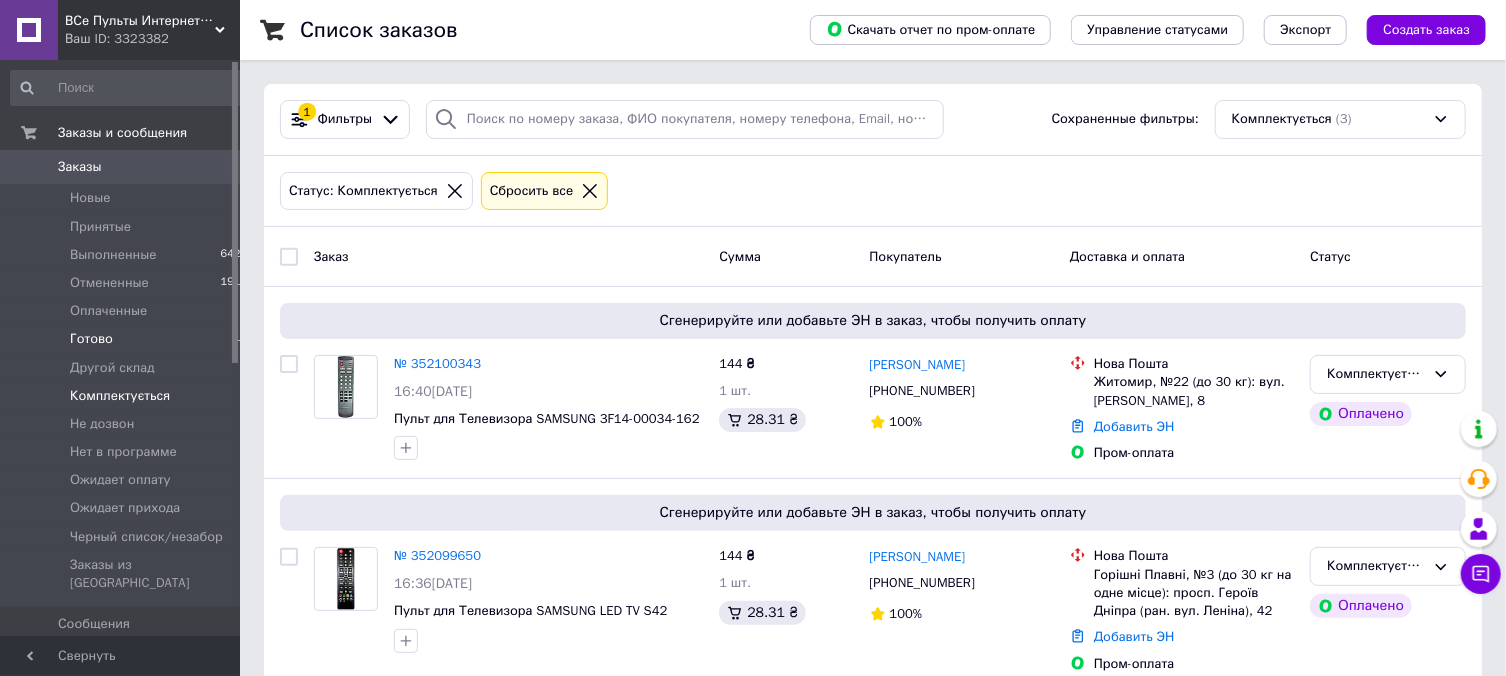 click on "Готово 13" at bounding box center (129, 339) 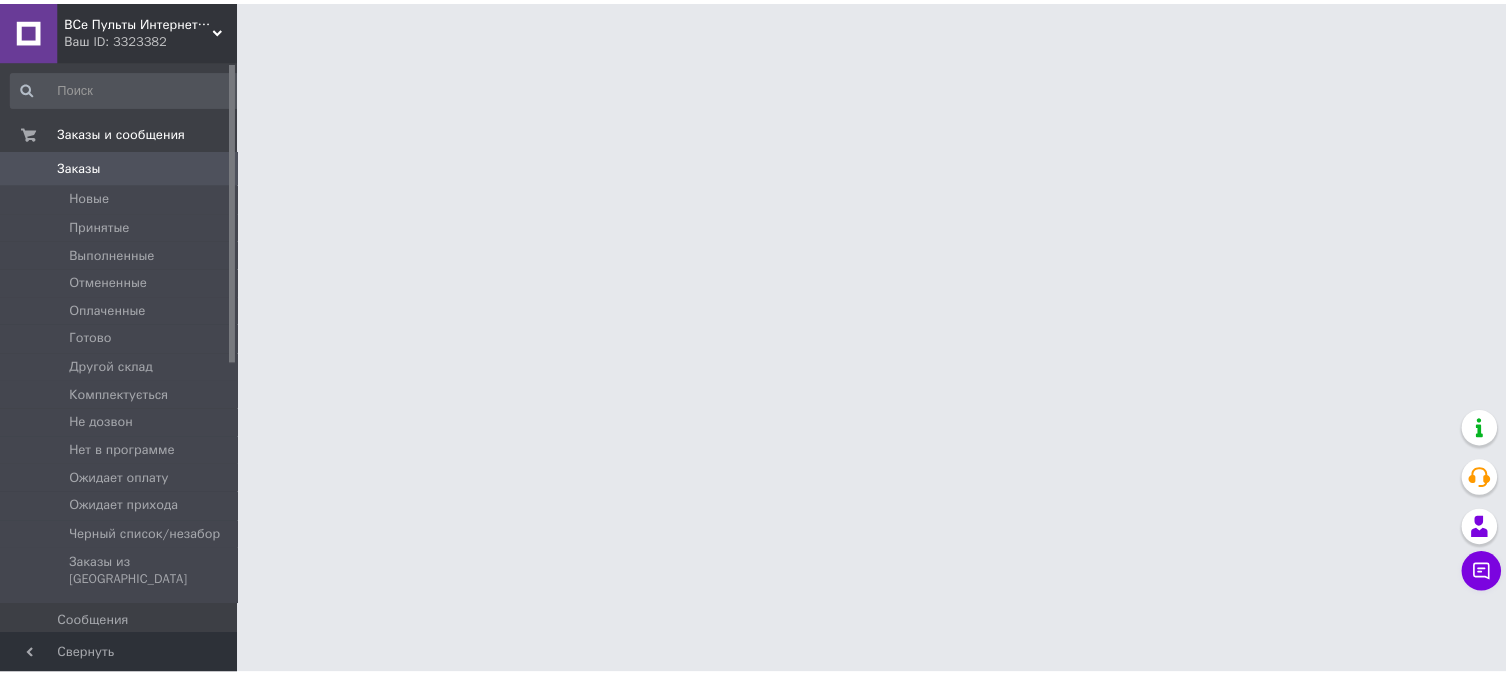 scroll, scrollTop: 0, scrollLeft: 0, axis: both 